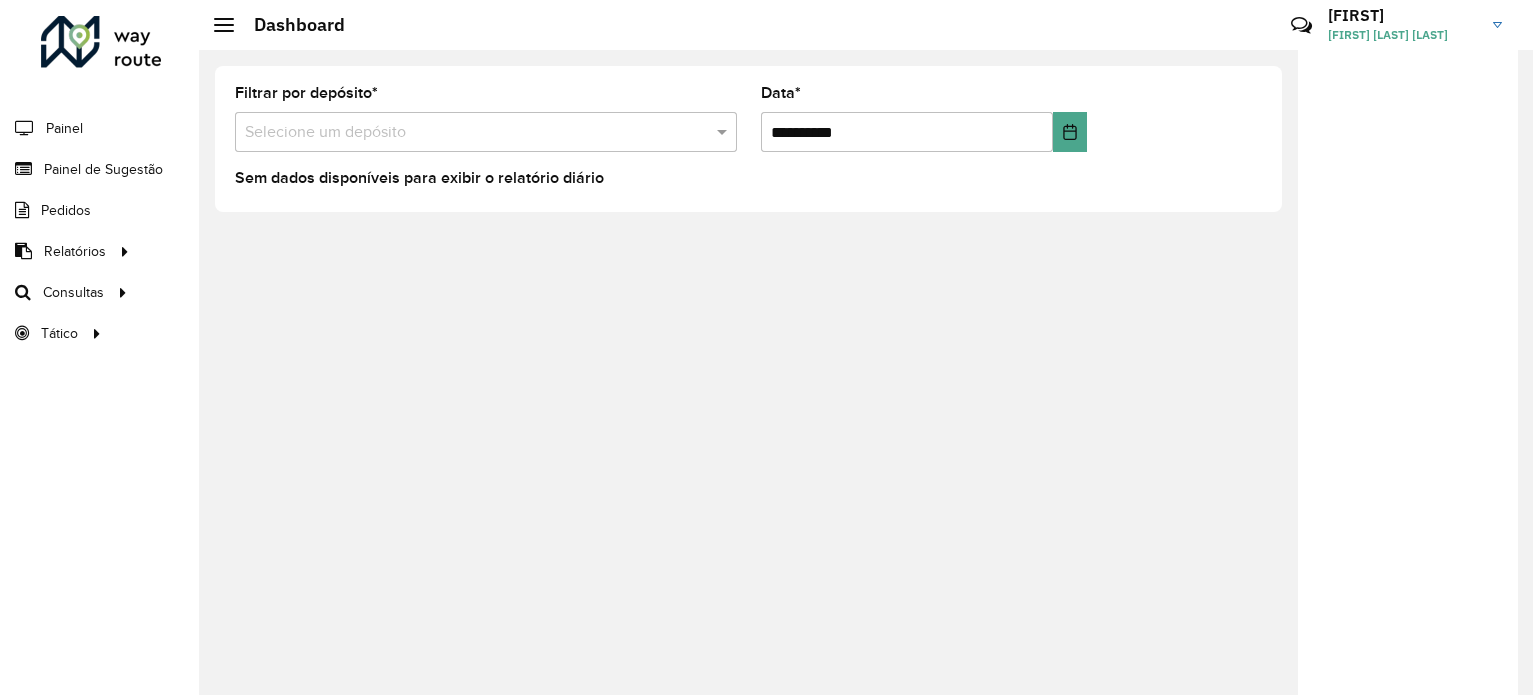 scroll, scrollTop: 0, scrollLeft: 0, axis: both 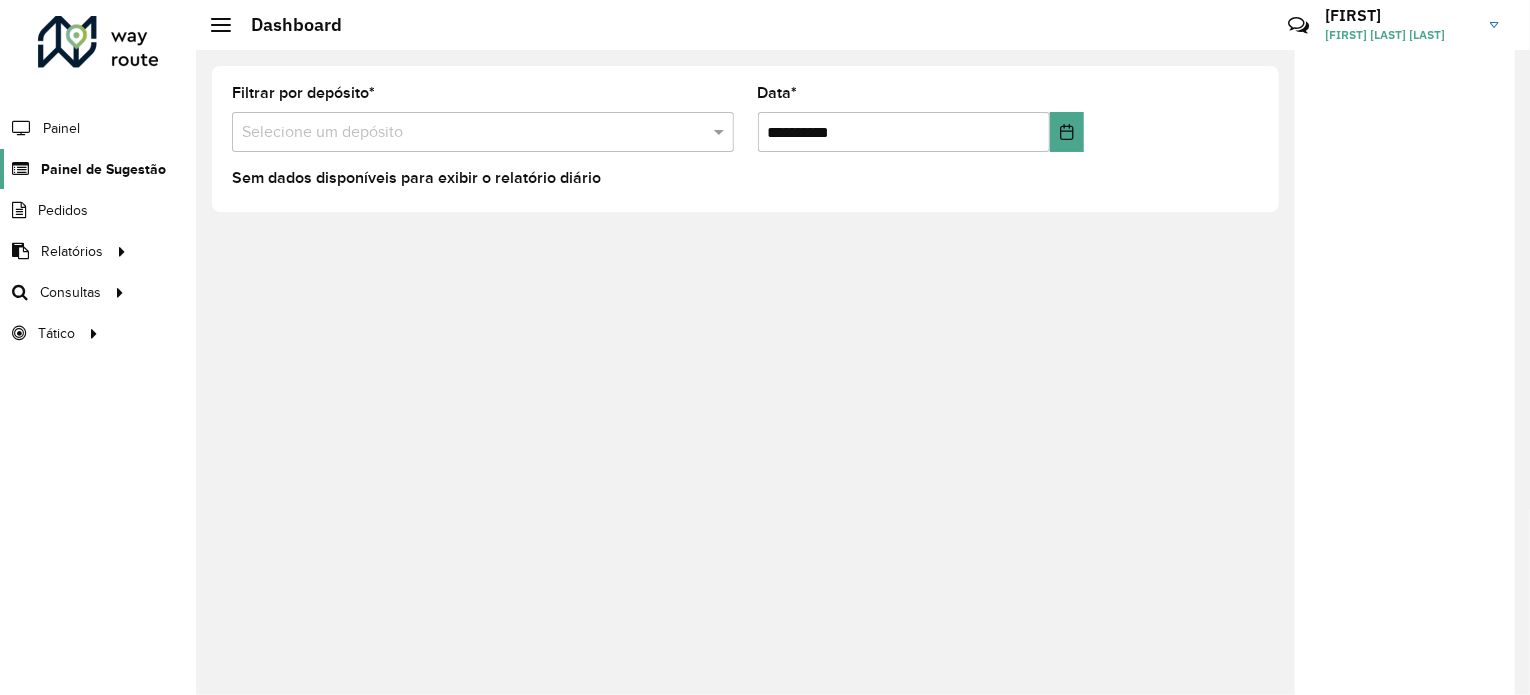 click on "Painel de Sugestão" 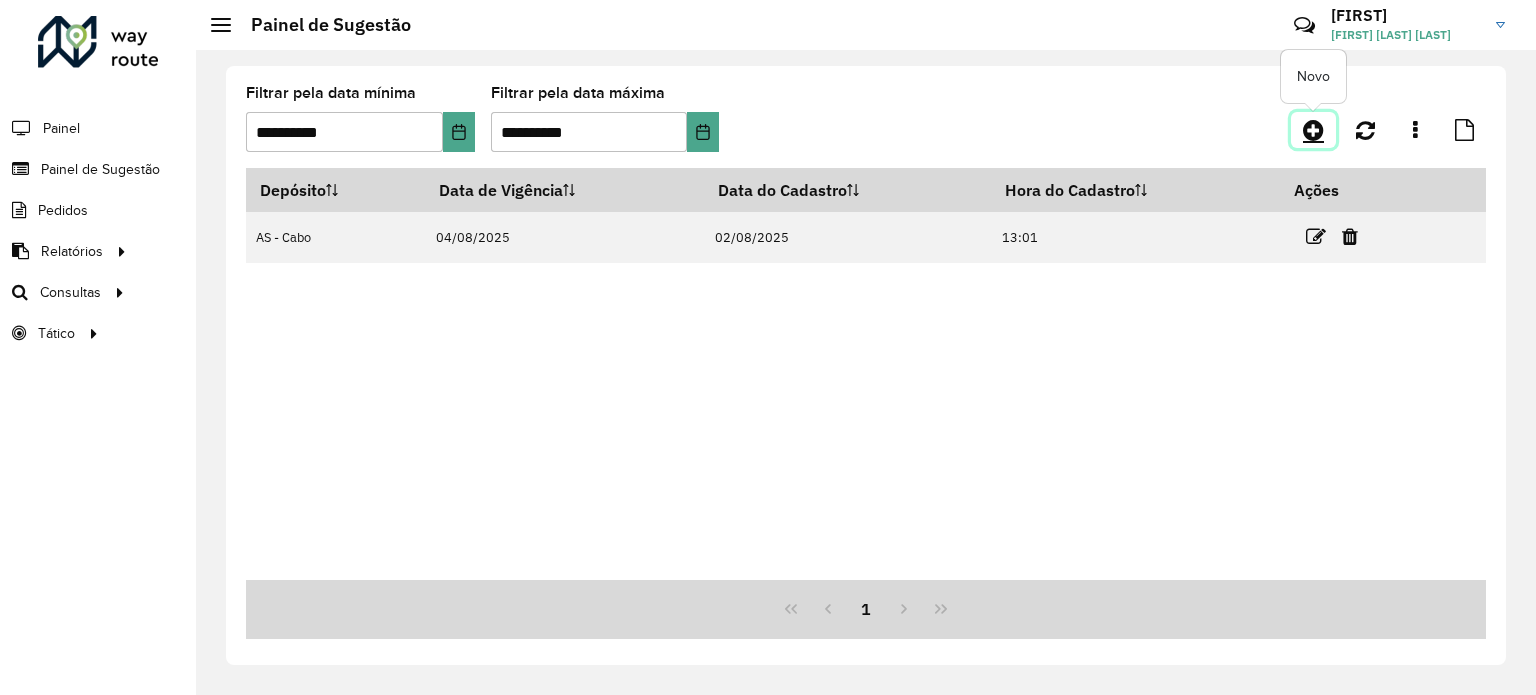 click 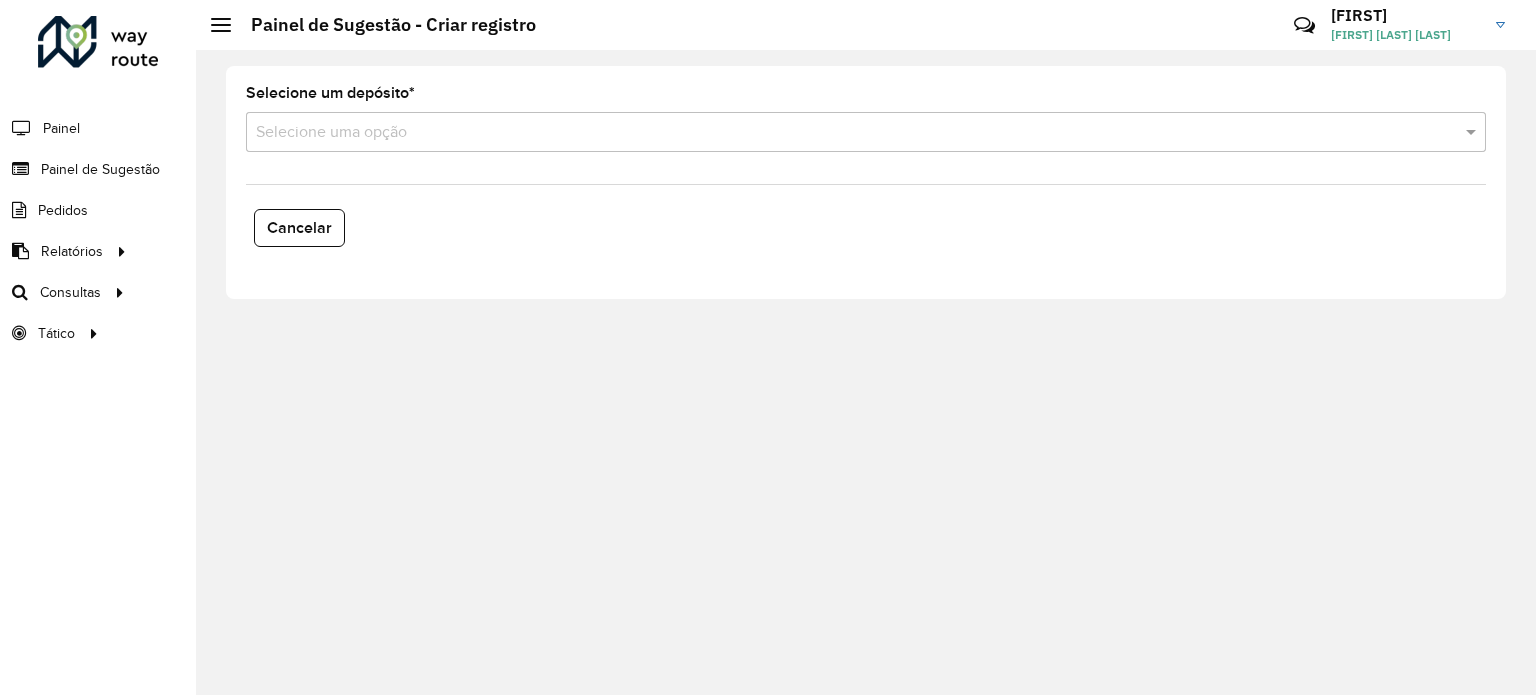 click on "Selecione uma opção" at bounding box center [866, 132] 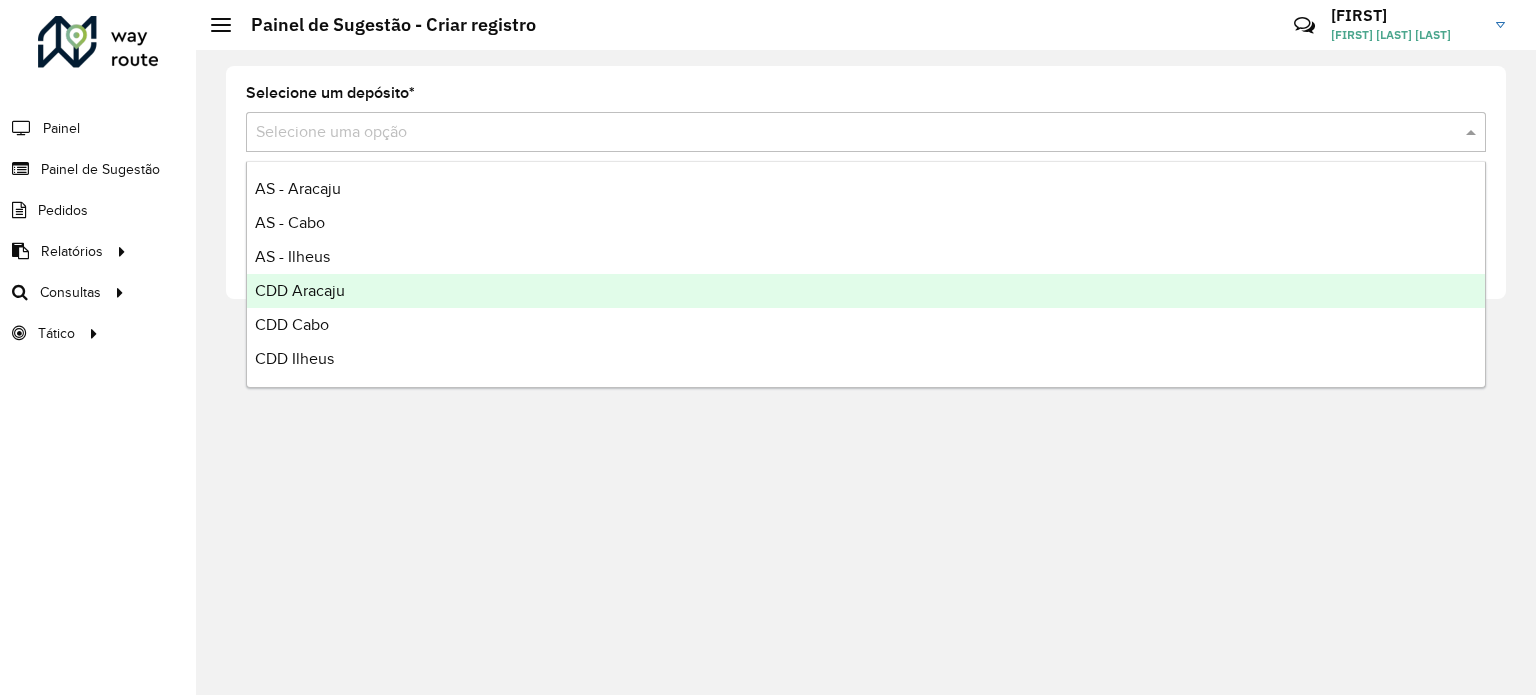 click on "CDD Aracaju" at bounding box center (866, 291) 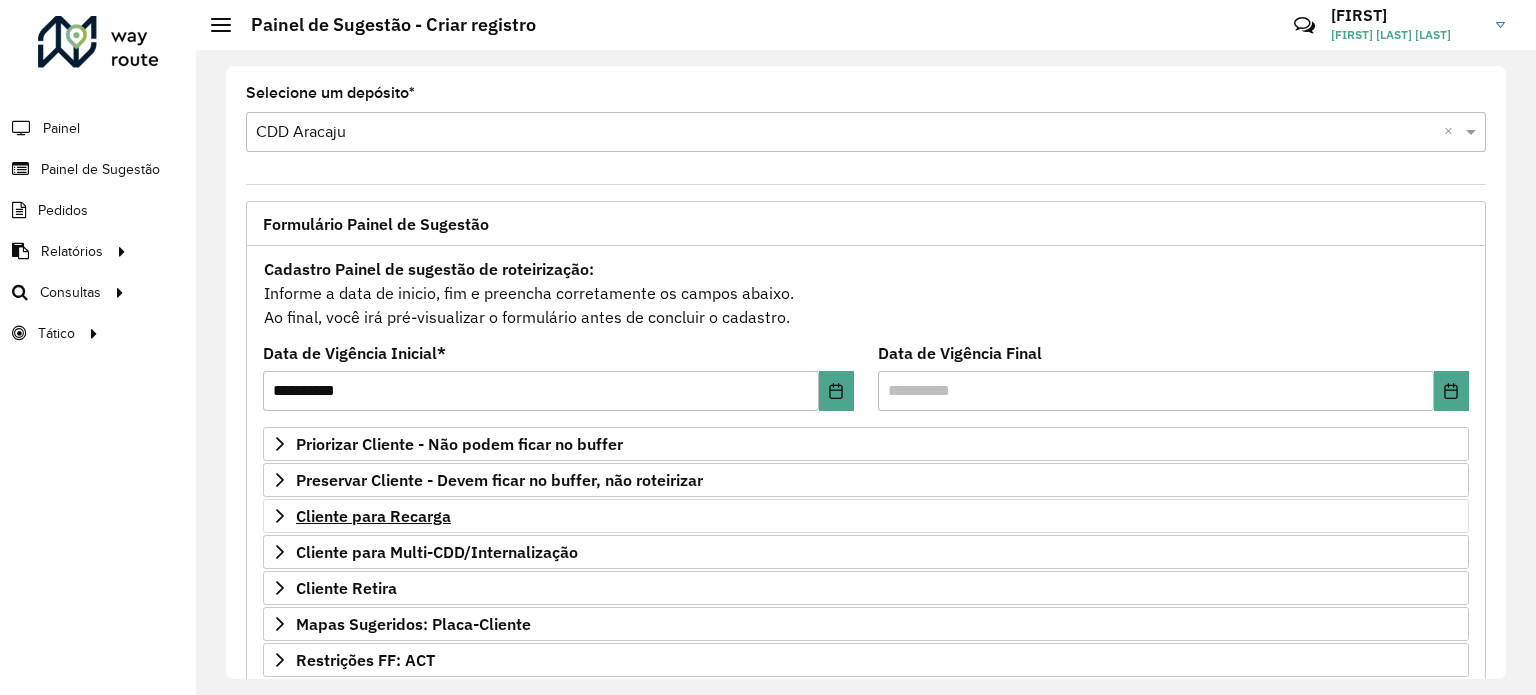 scroll, scrollTop: 200, scrollLeft: 0, axis: vertical 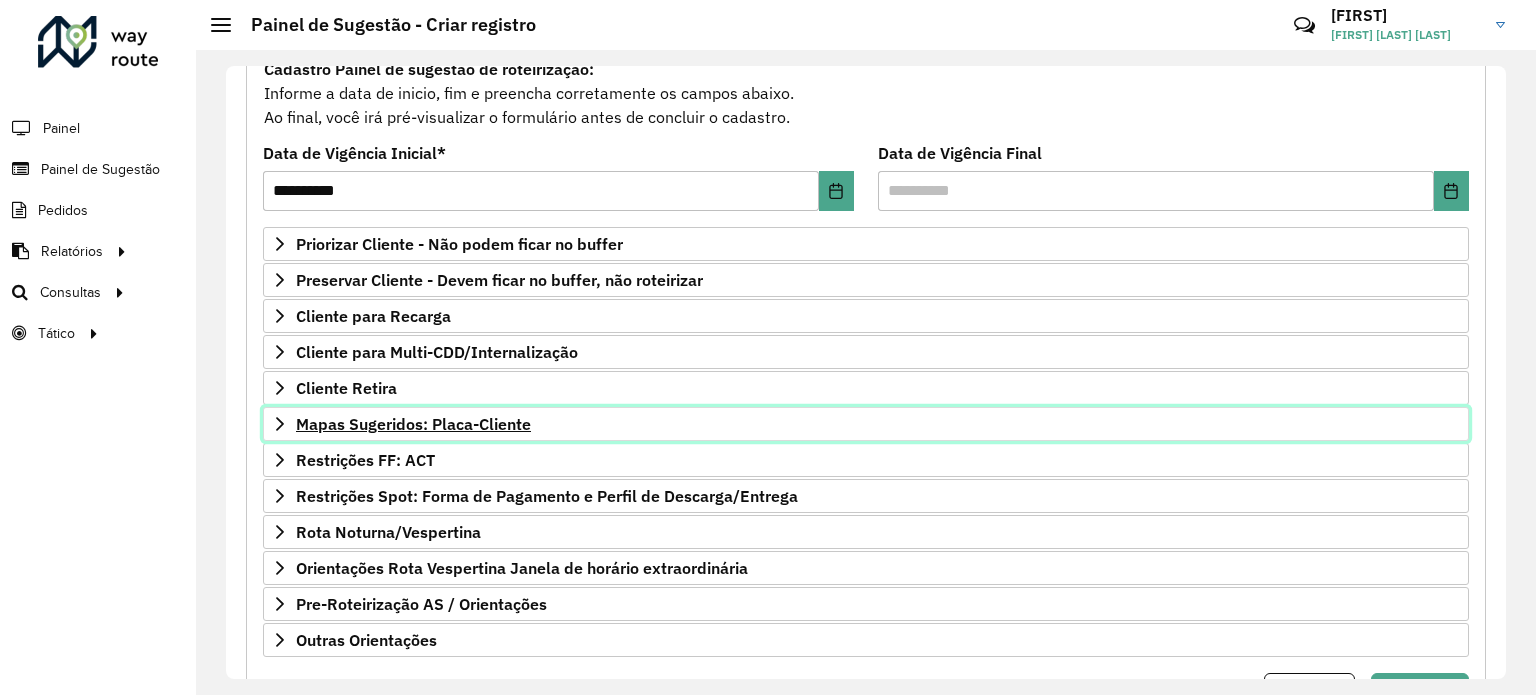 click on "Mapas Sugeridos: Placa-Cliente" at bounding box center [866, 424] 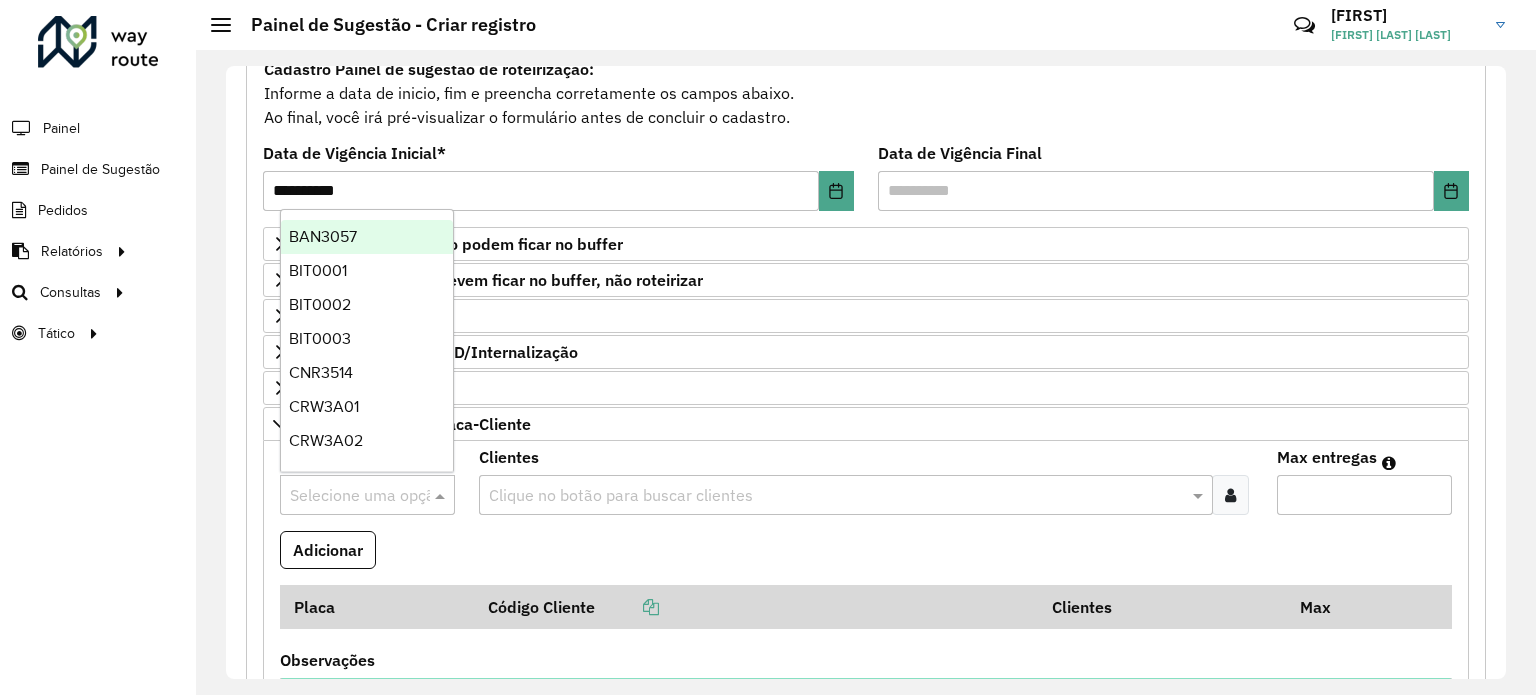 click at bounding box center (347, 496) 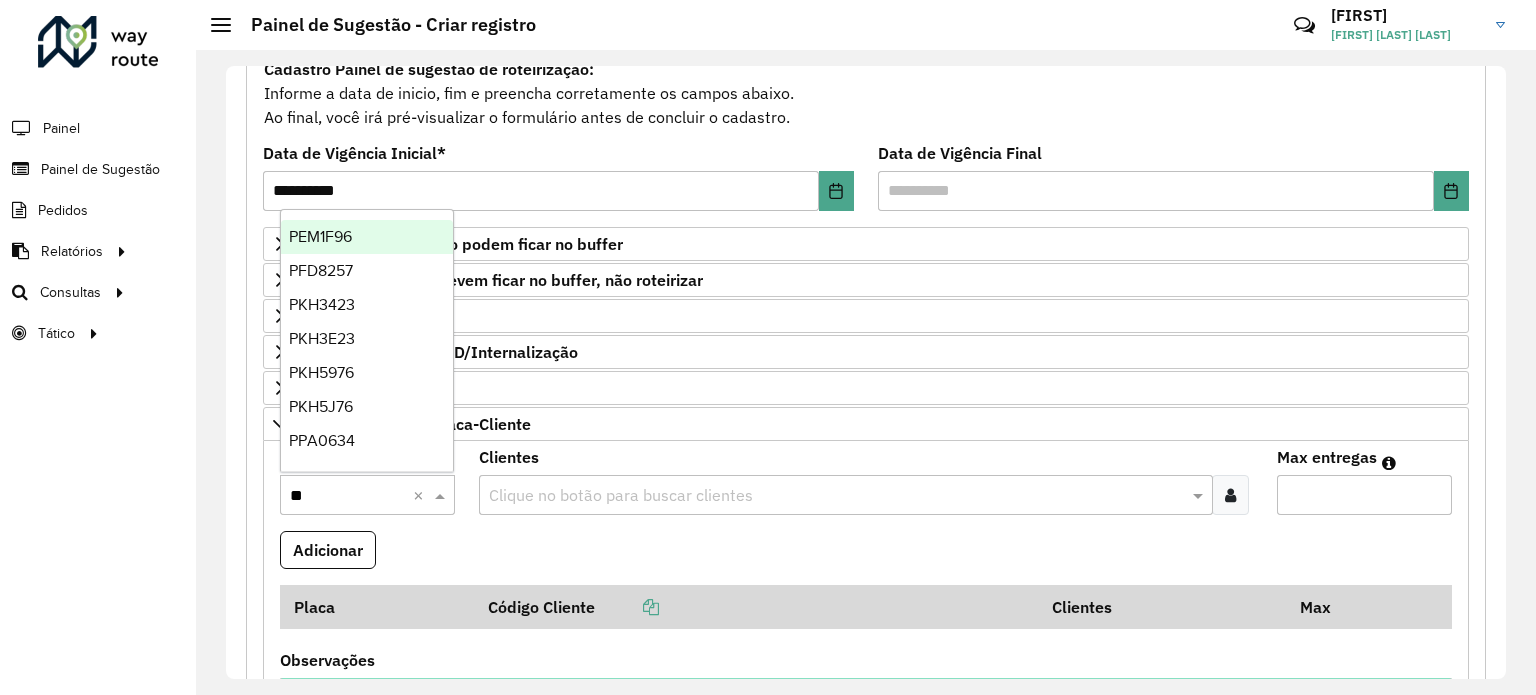 type on "***" 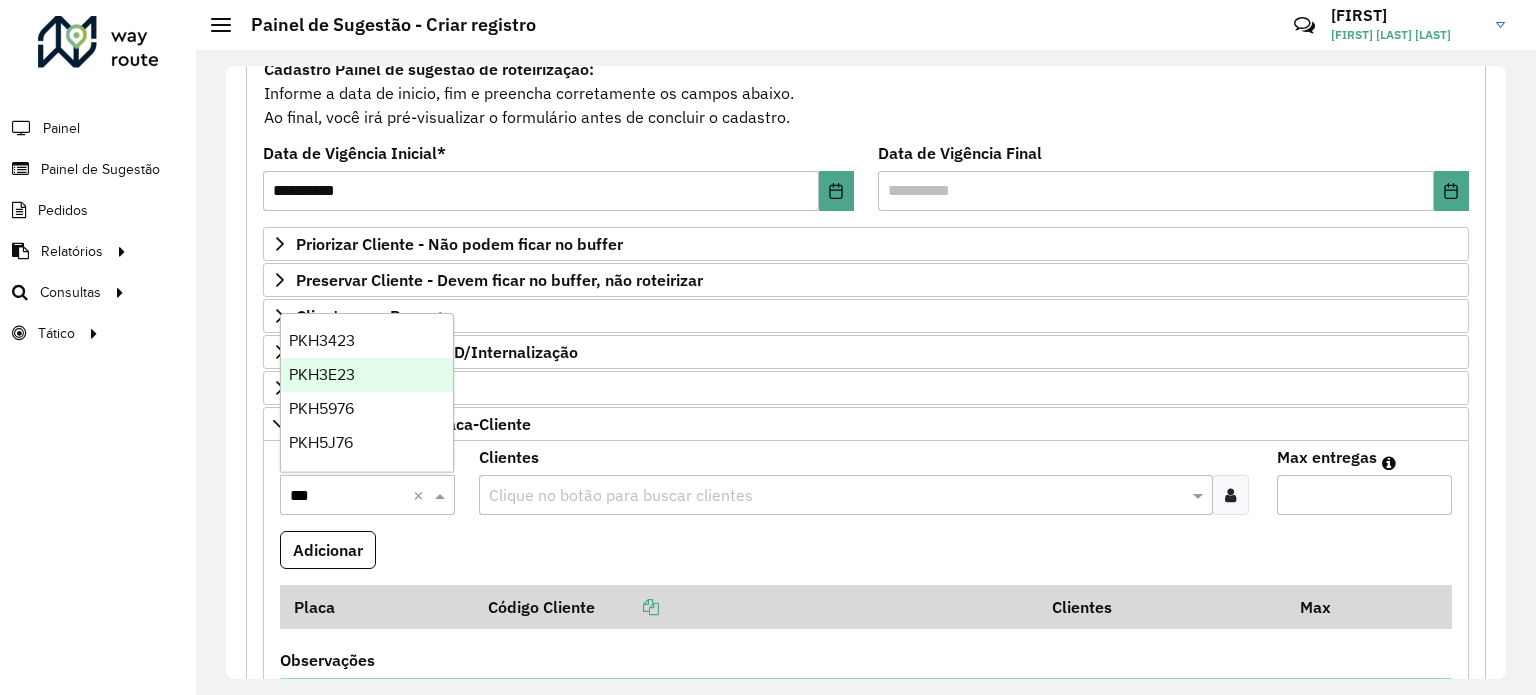click on "PKH3E23" at bounding box center (322, 374) 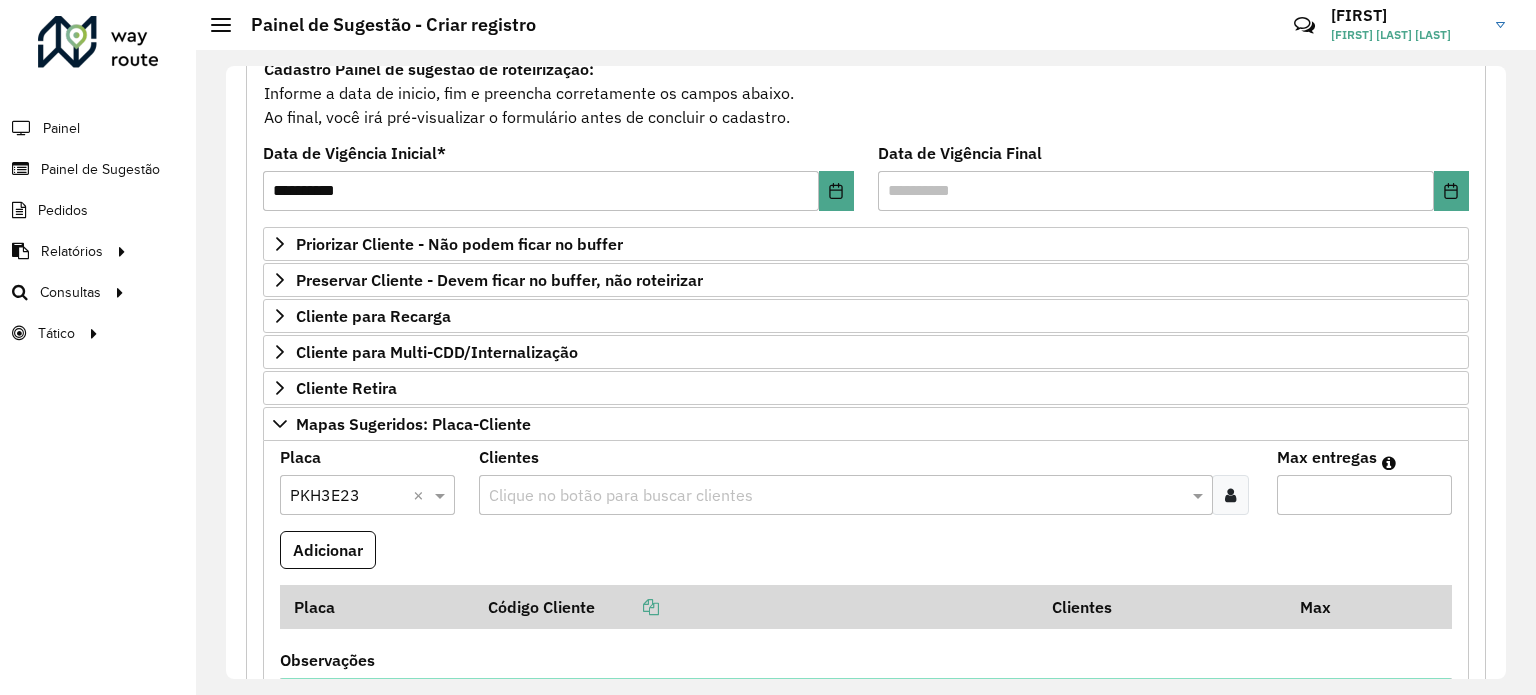click at bounding box center [835, 496] 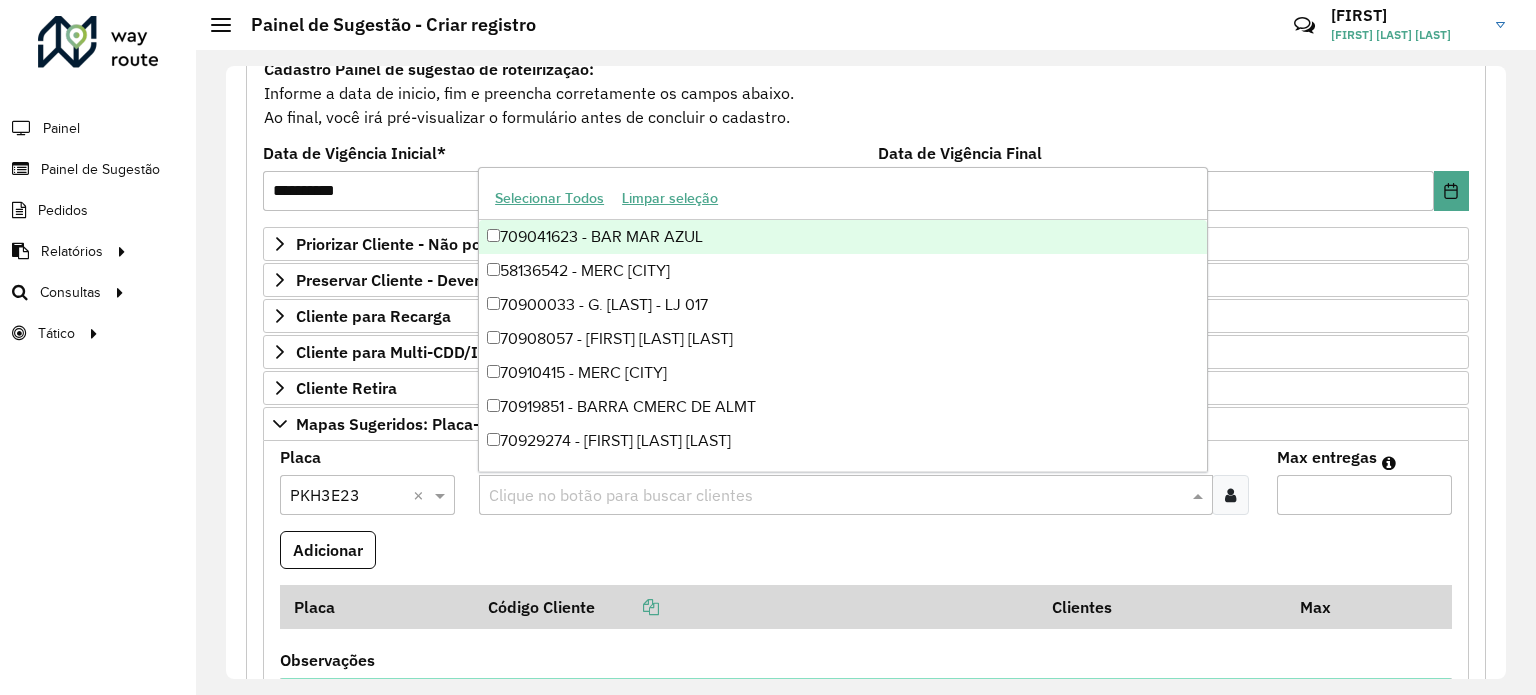 paste on "*****" 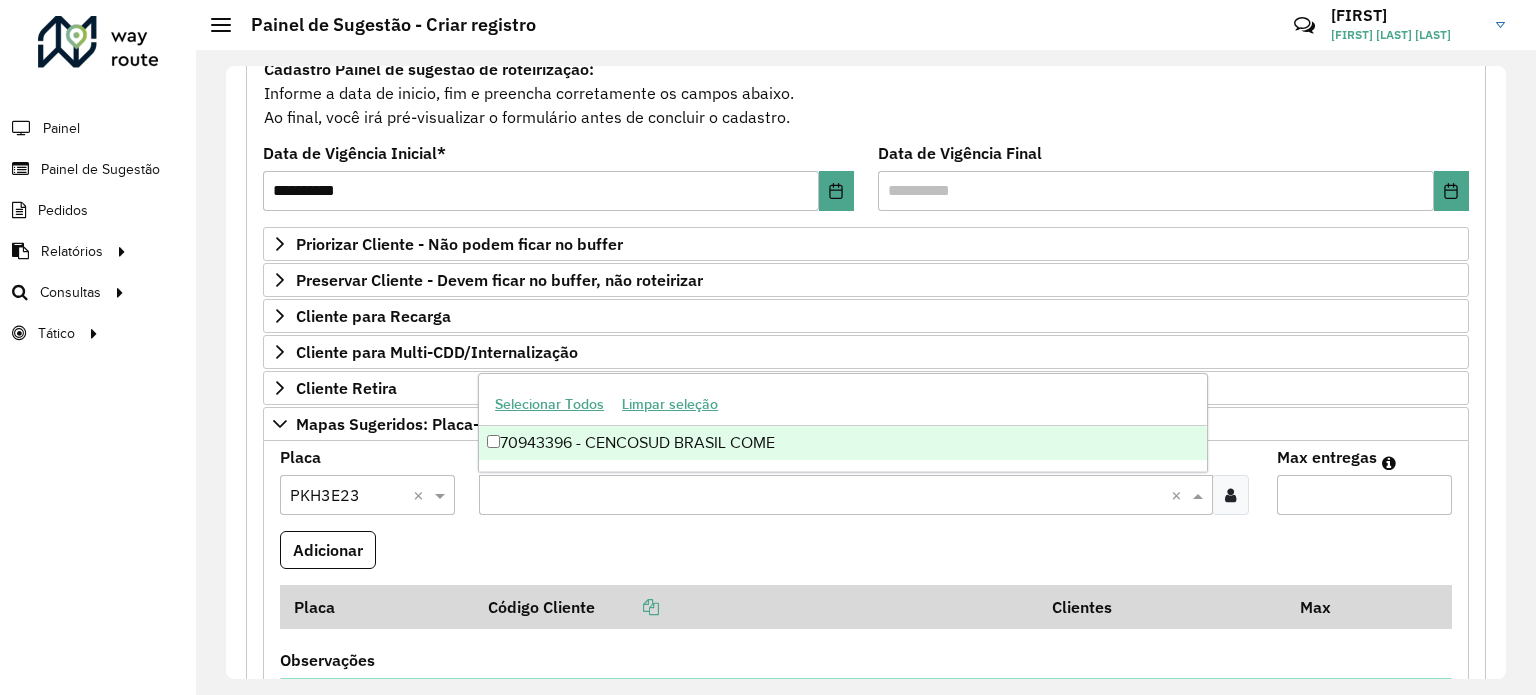type on "*****" 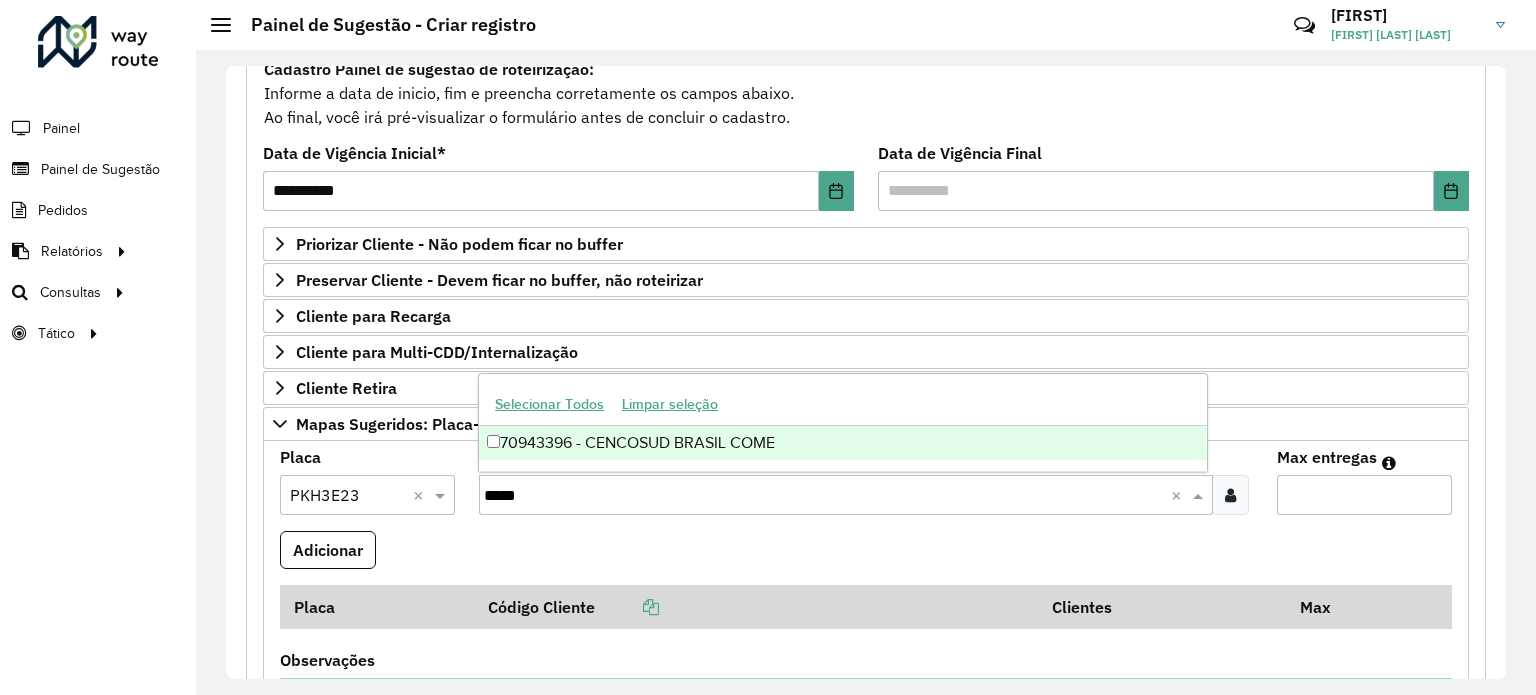 click on "70943396 - CENCOSUD BRASIL COME" at bounding box center (843, 443) 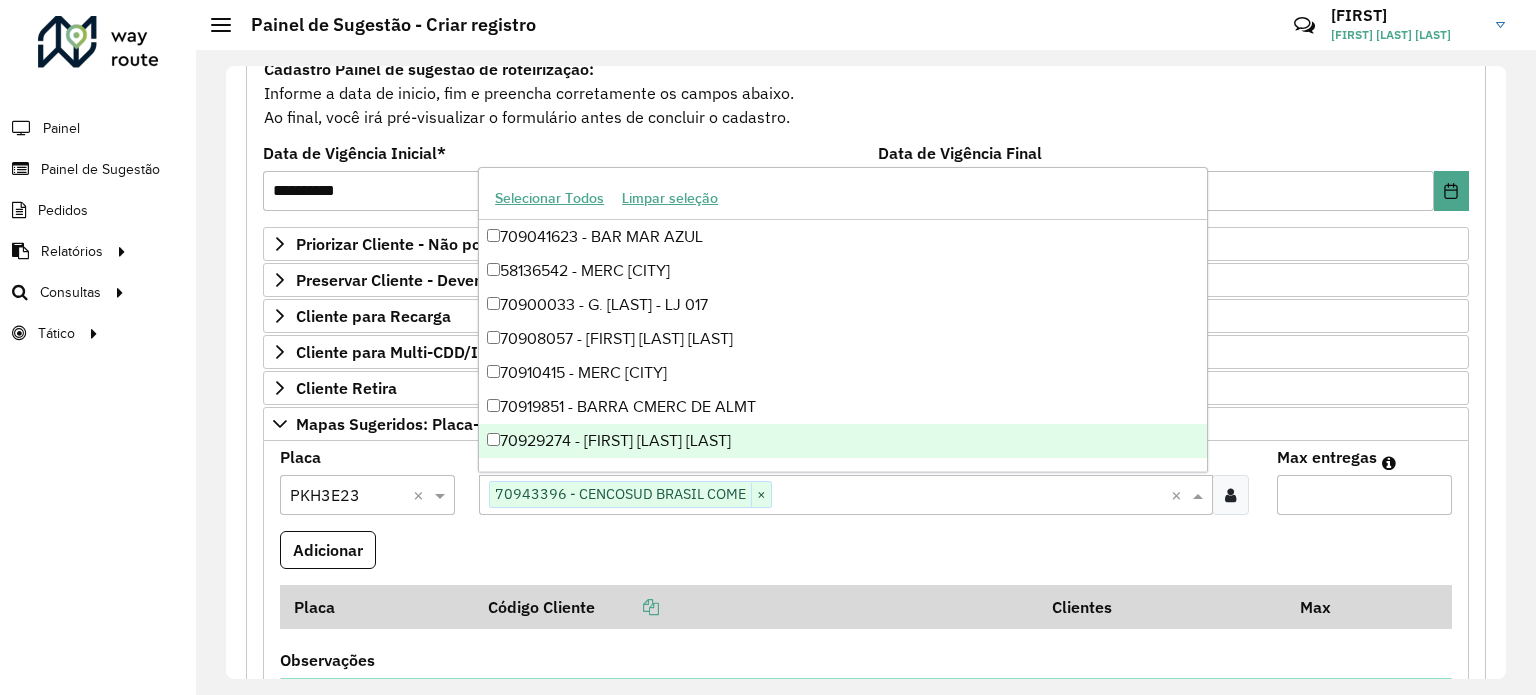 click on "Max entregas" at bounding box center (1364, 495) 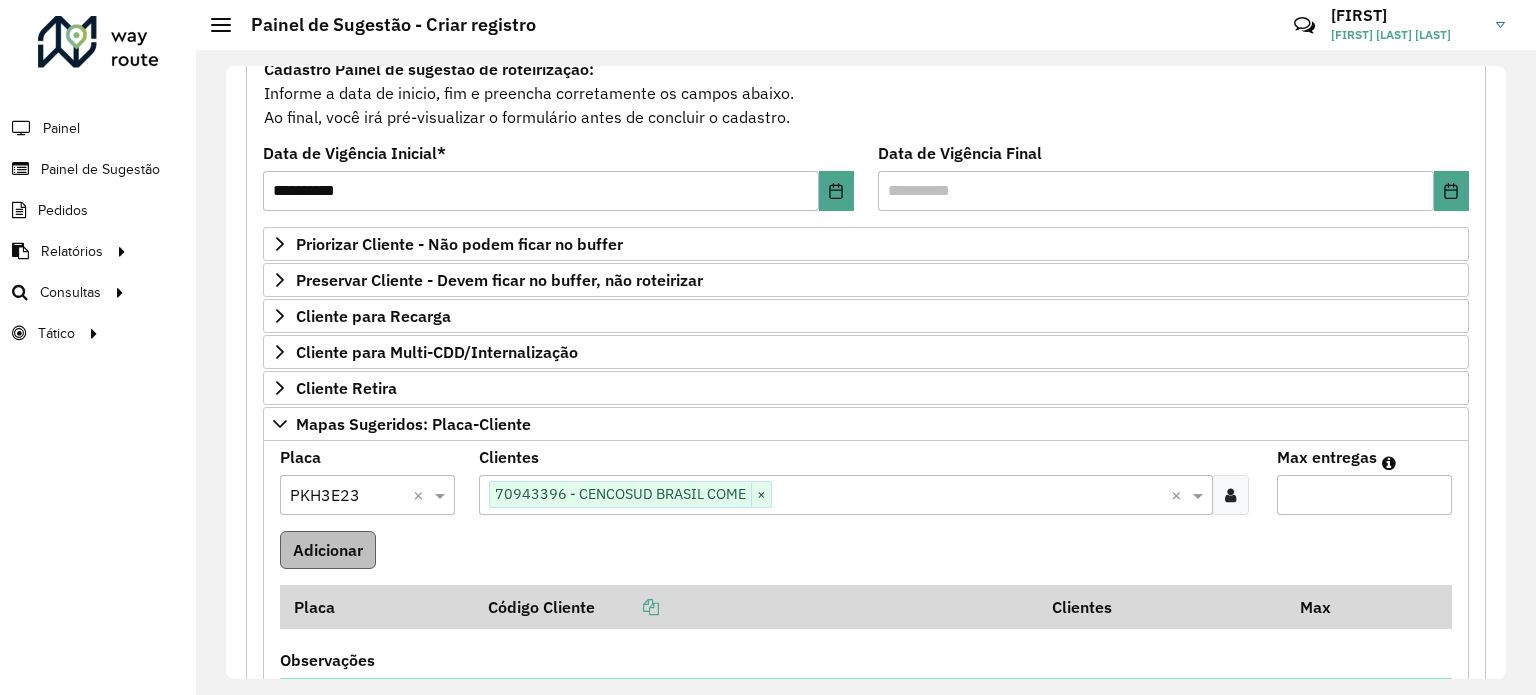 type on "*" 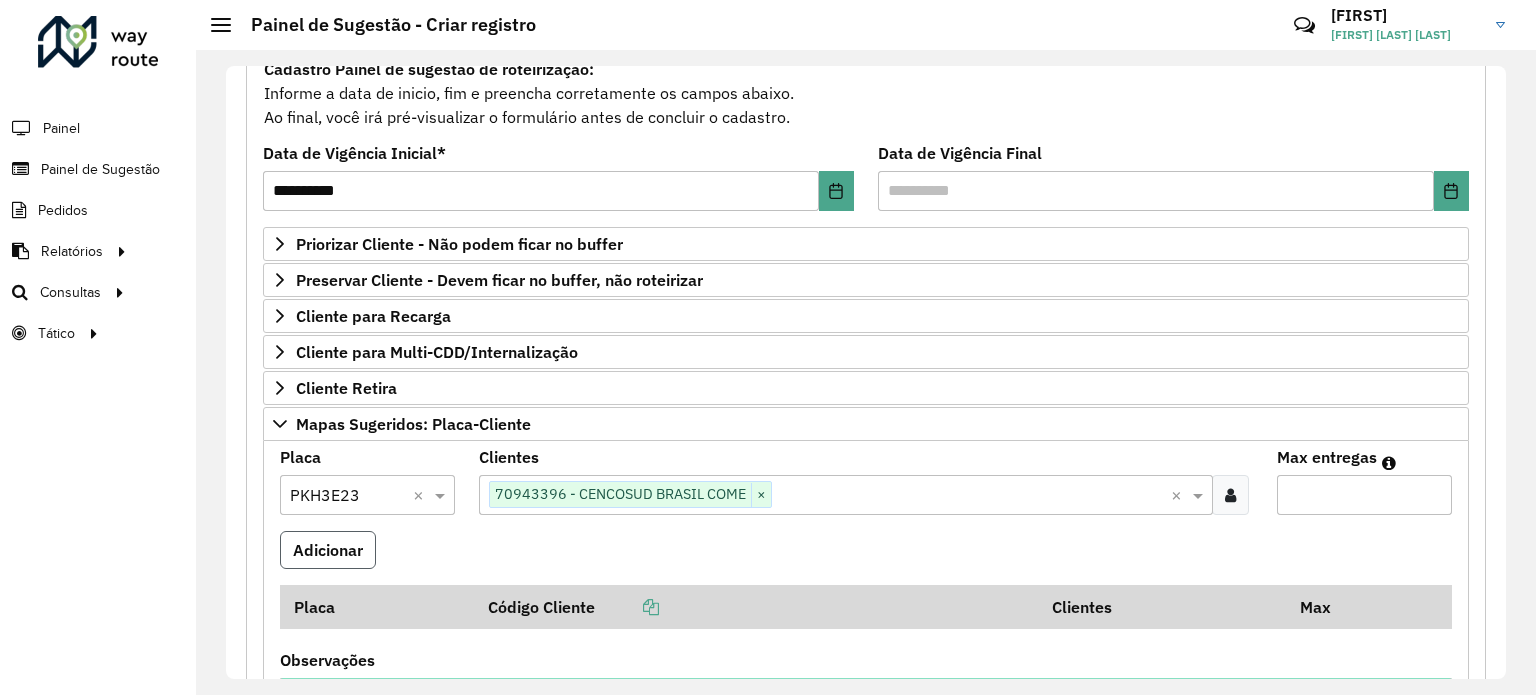 click on "Adicionar" at bounding box center (328, 550) 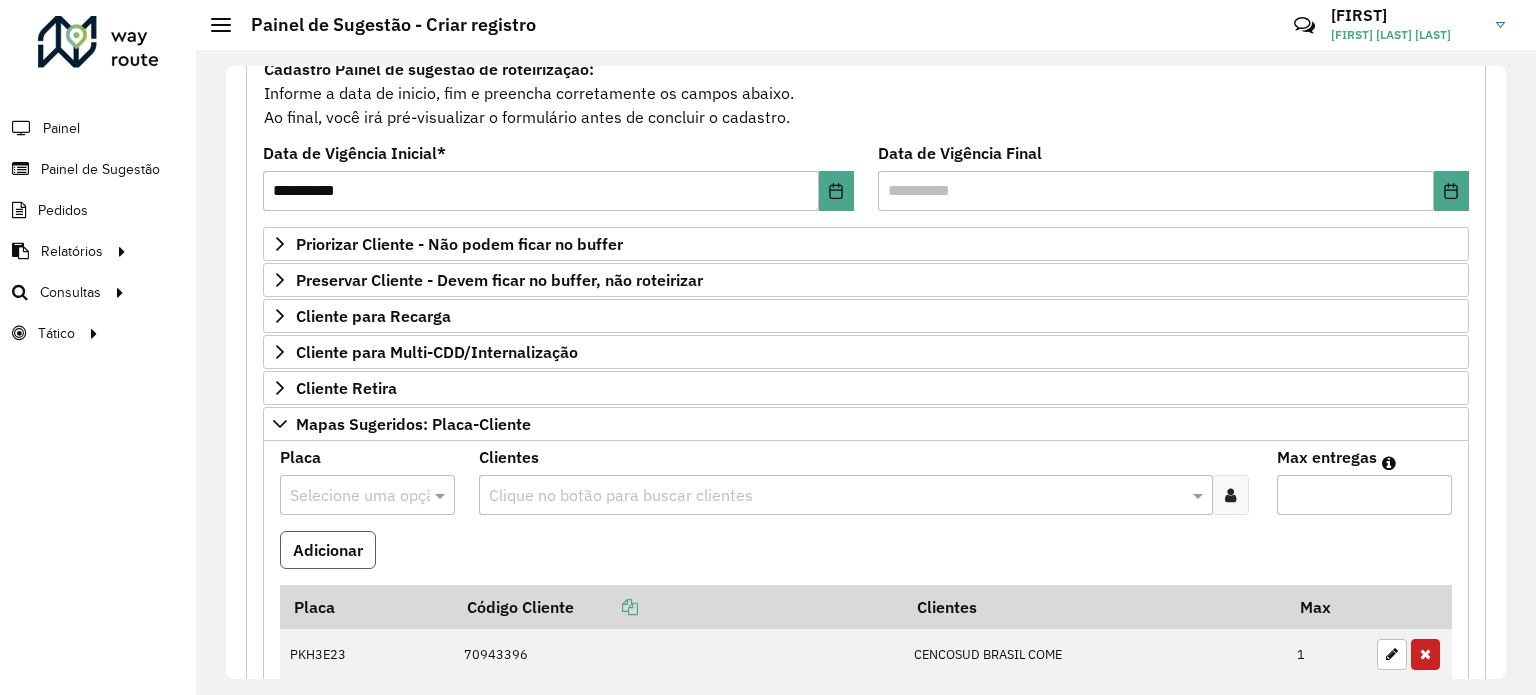 type 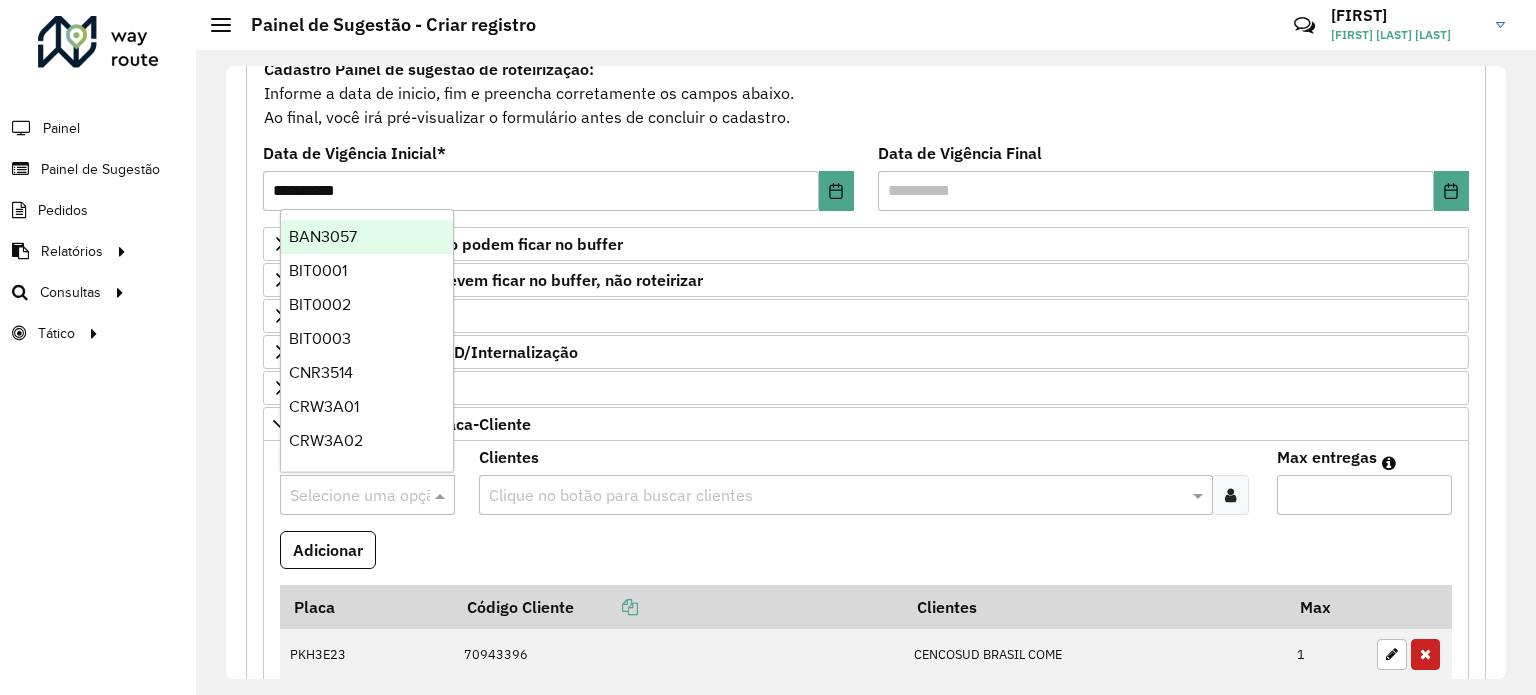 click at bounding box center (347, 496) 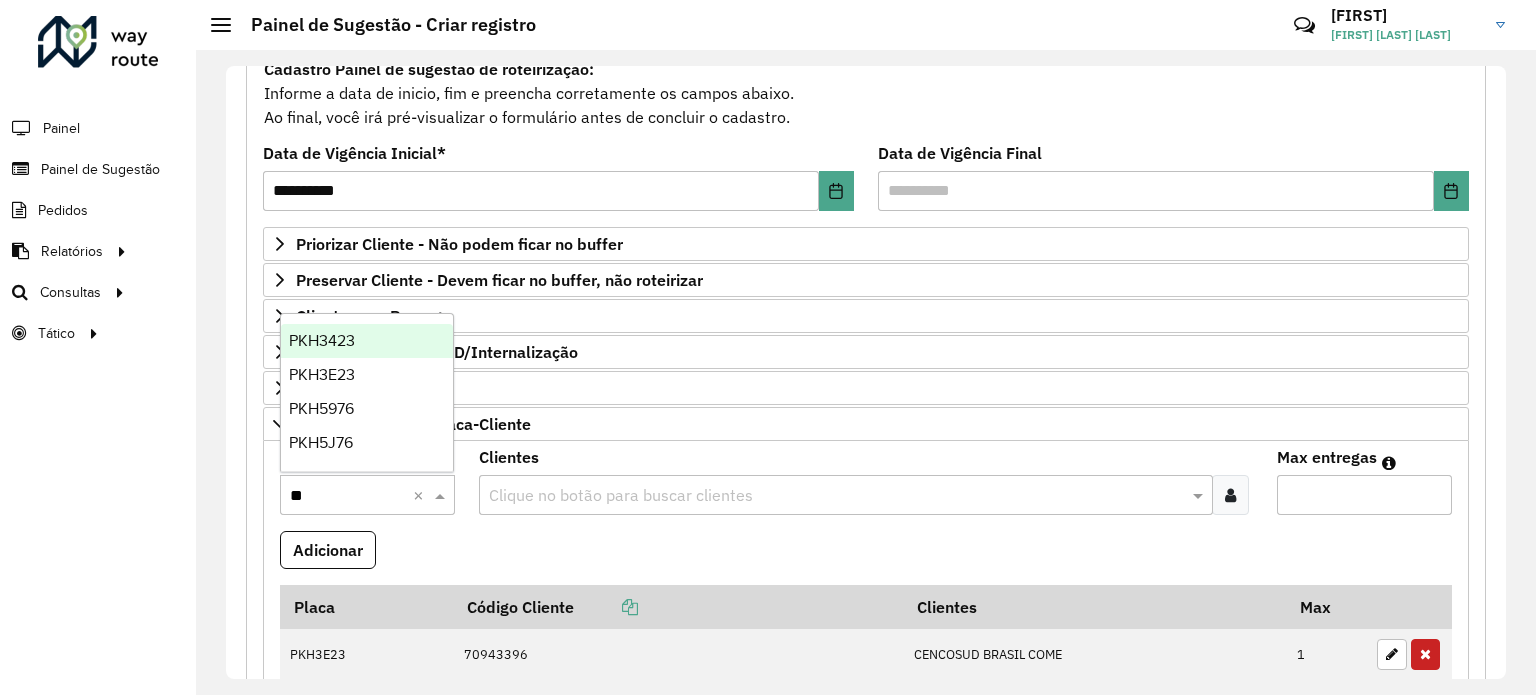 type on "***" 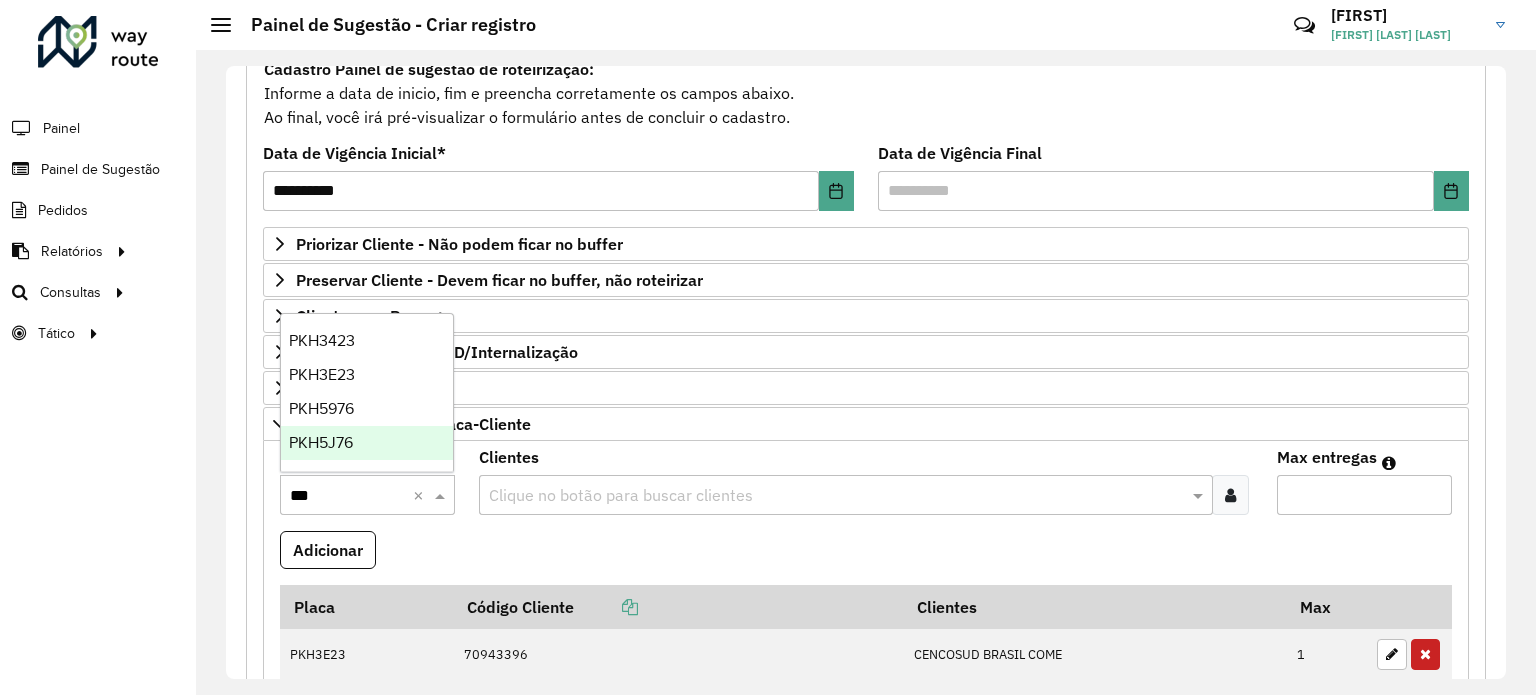 click on "PKH5J76" at bounding box center (367, 443) 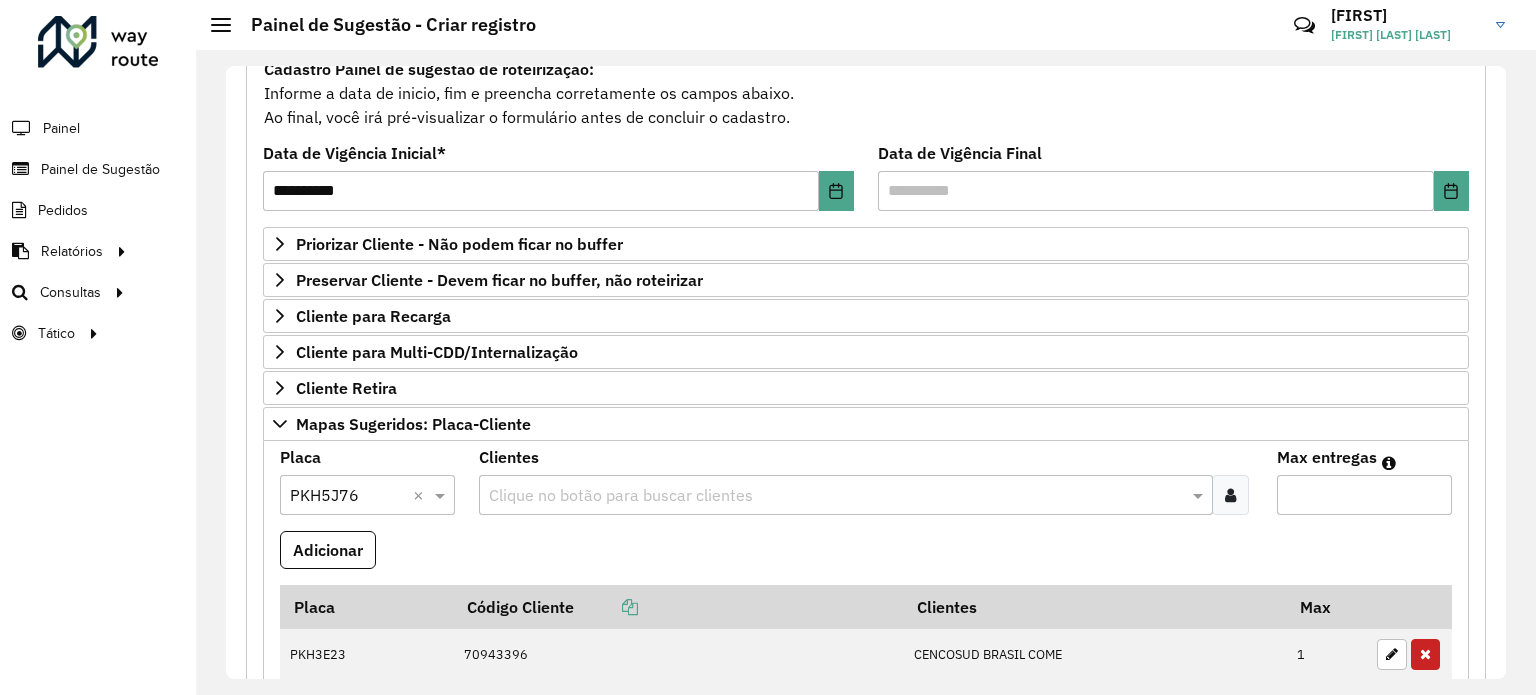 click on "Clique no botão para buscar clientes" at bounding box center [845, 495] 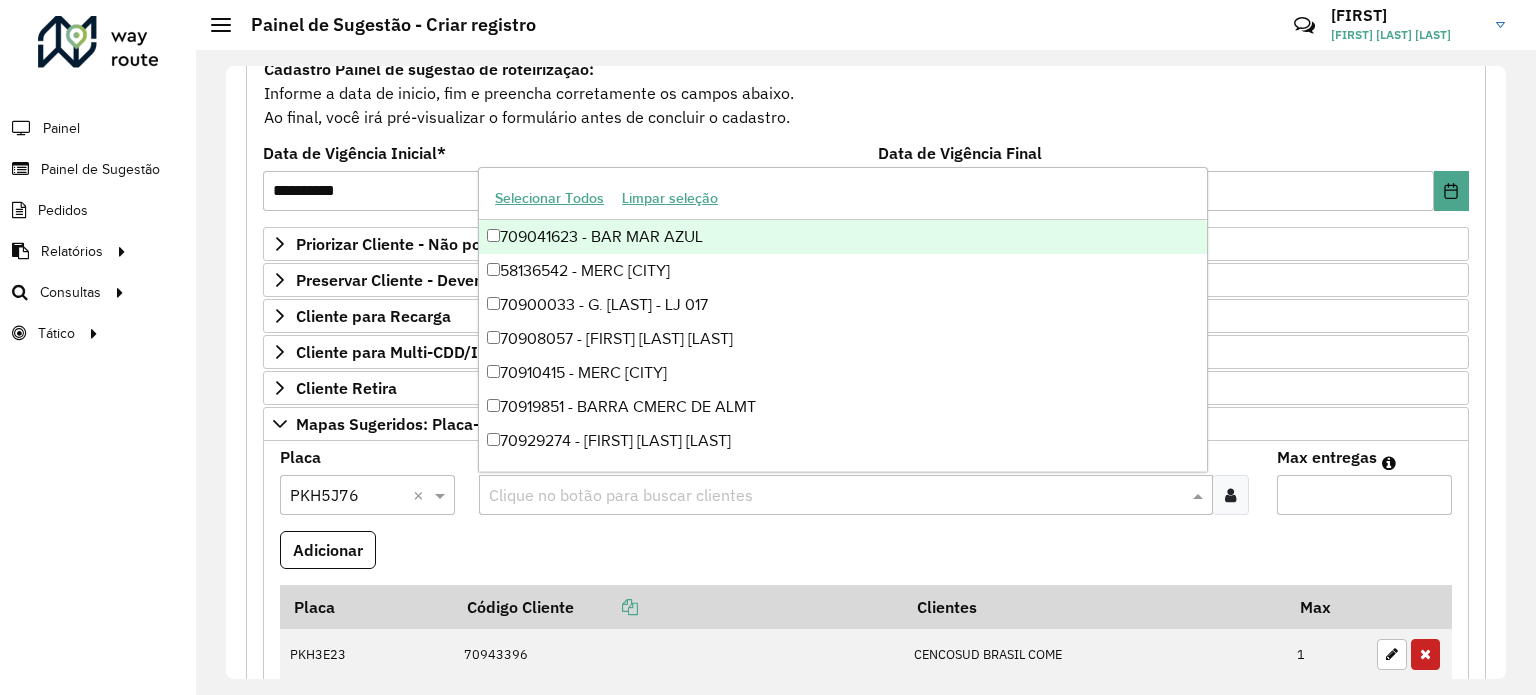 paste on "*****" 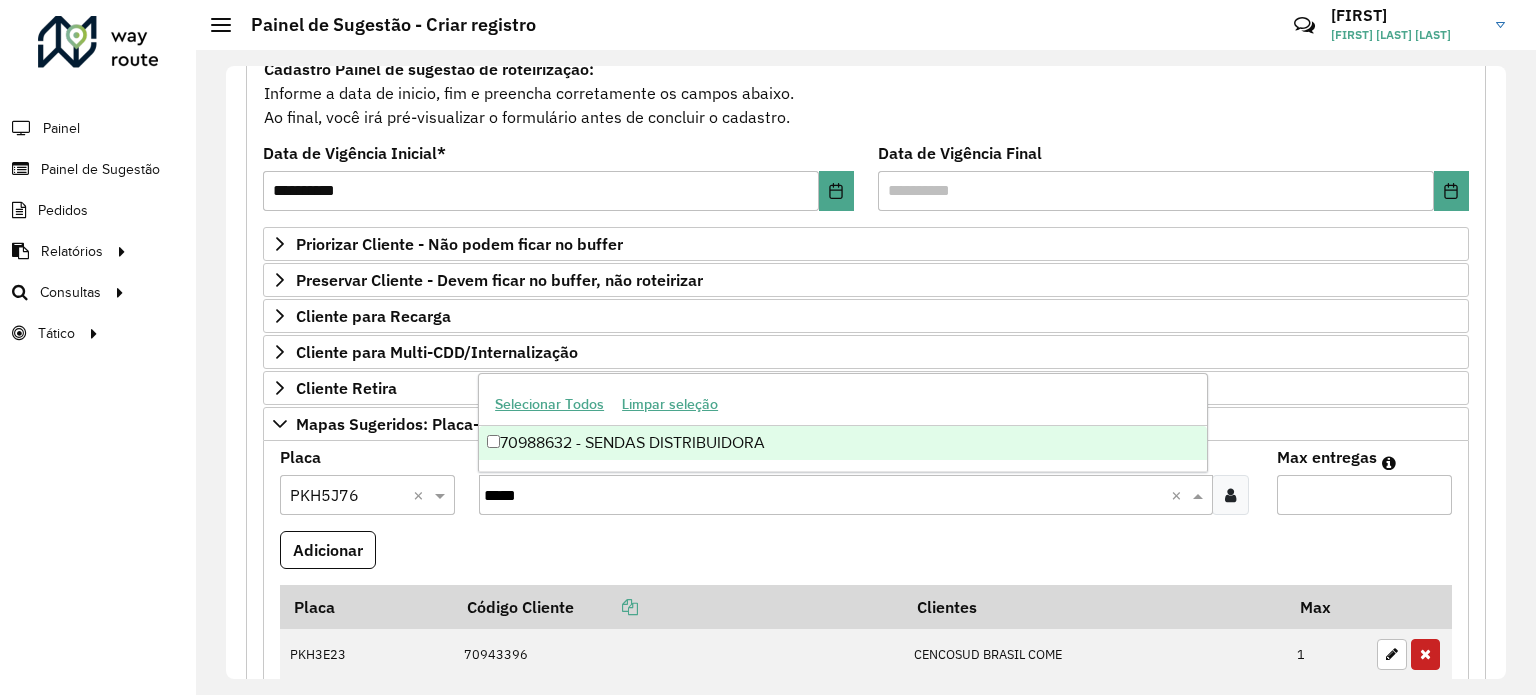 click on "Selecionar Todos   Limpar seleção   70988632 - SENDAS DISTRIBUIDORA" at bounding box center [843, 422] 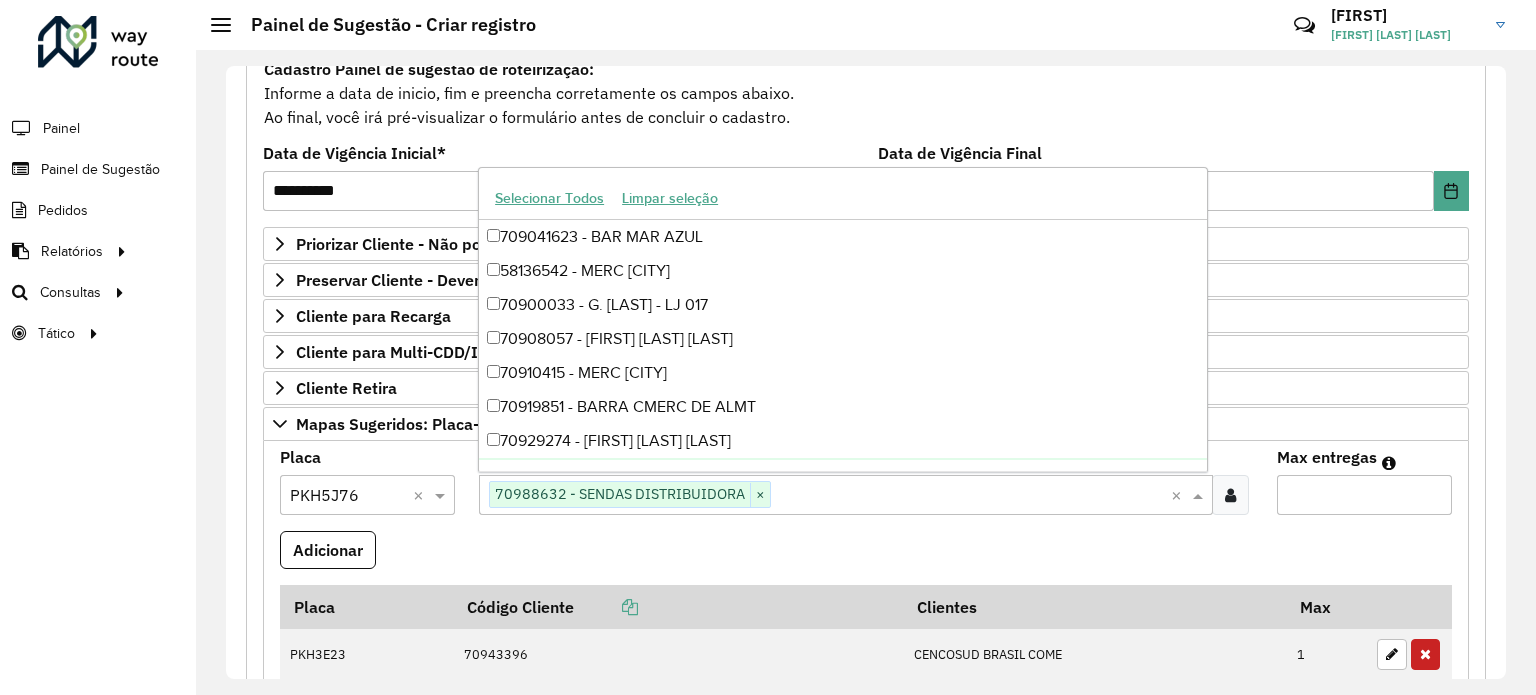 click on "Max entregas" at bounding box center [1364, 495] 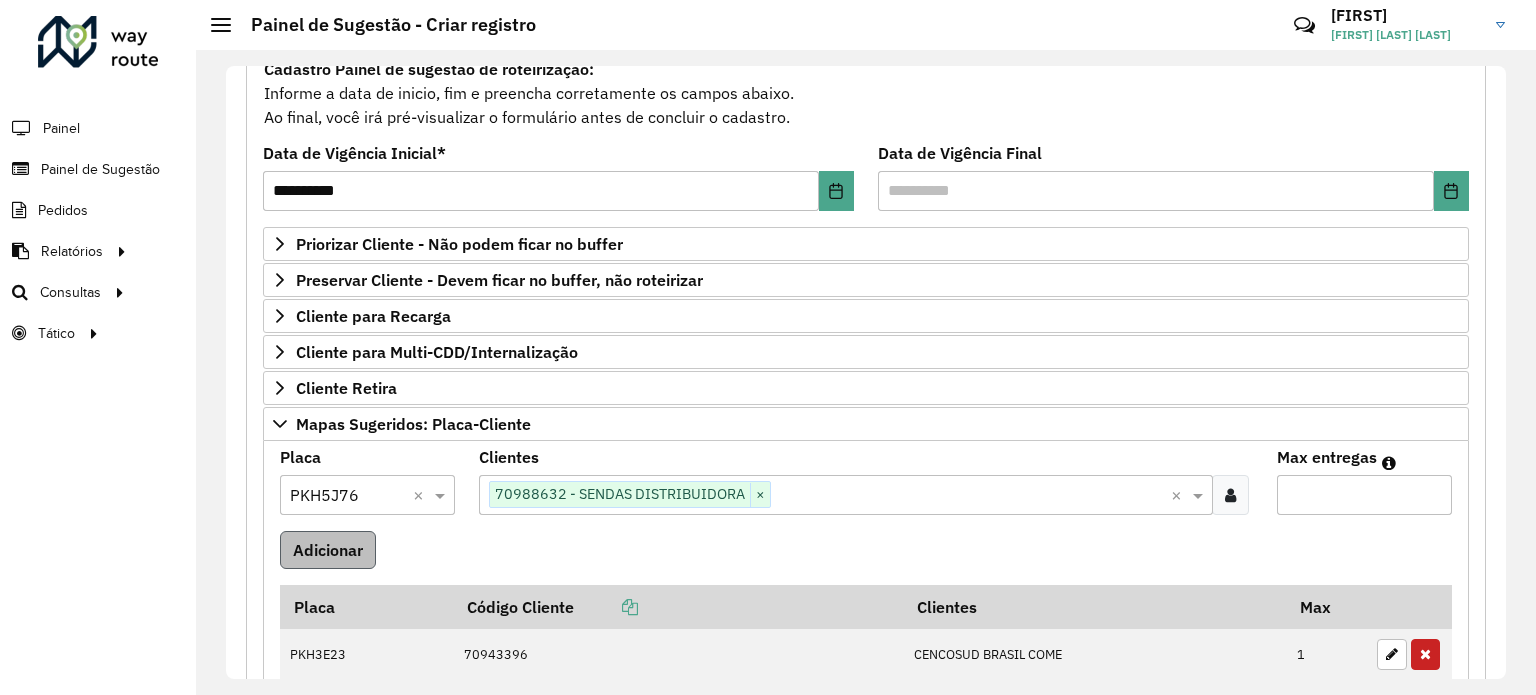 type on "*" 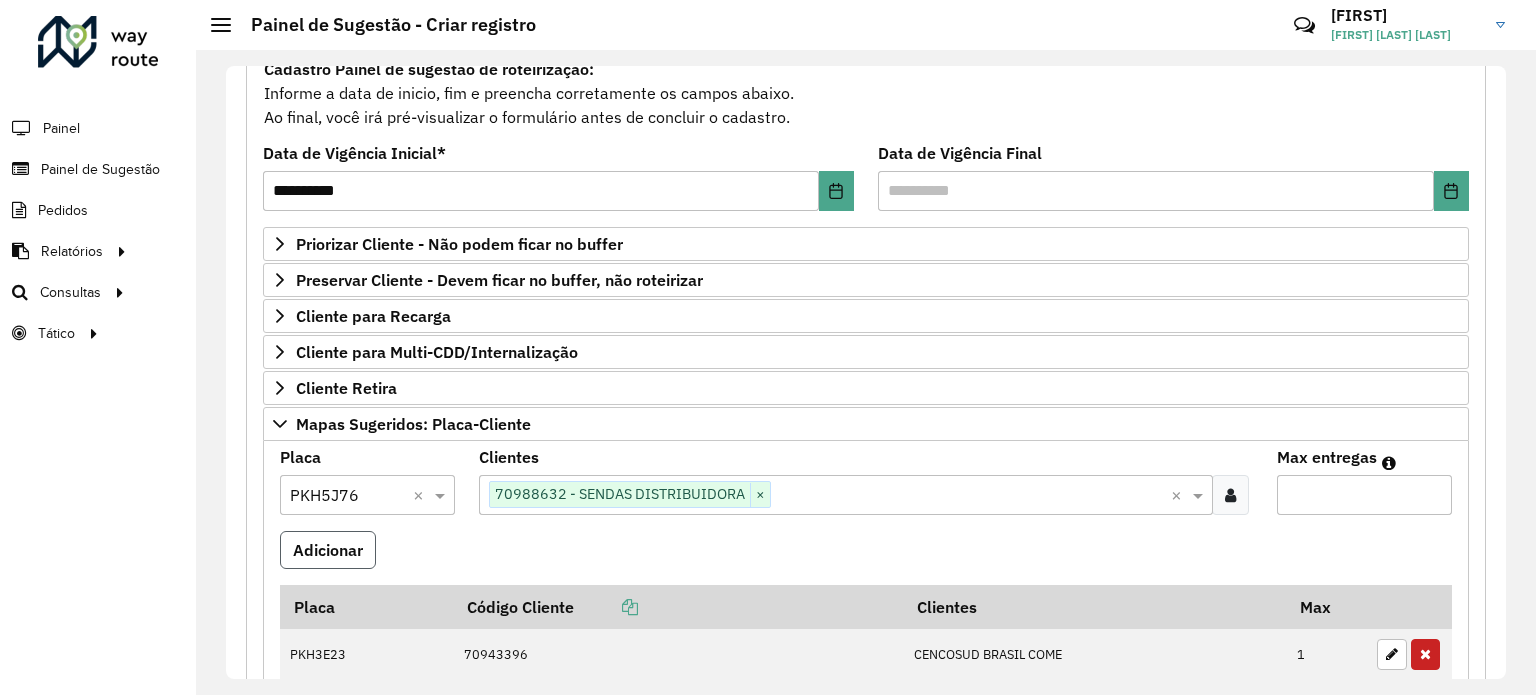 click on "Adicionar" at bounding box center [328, 550] 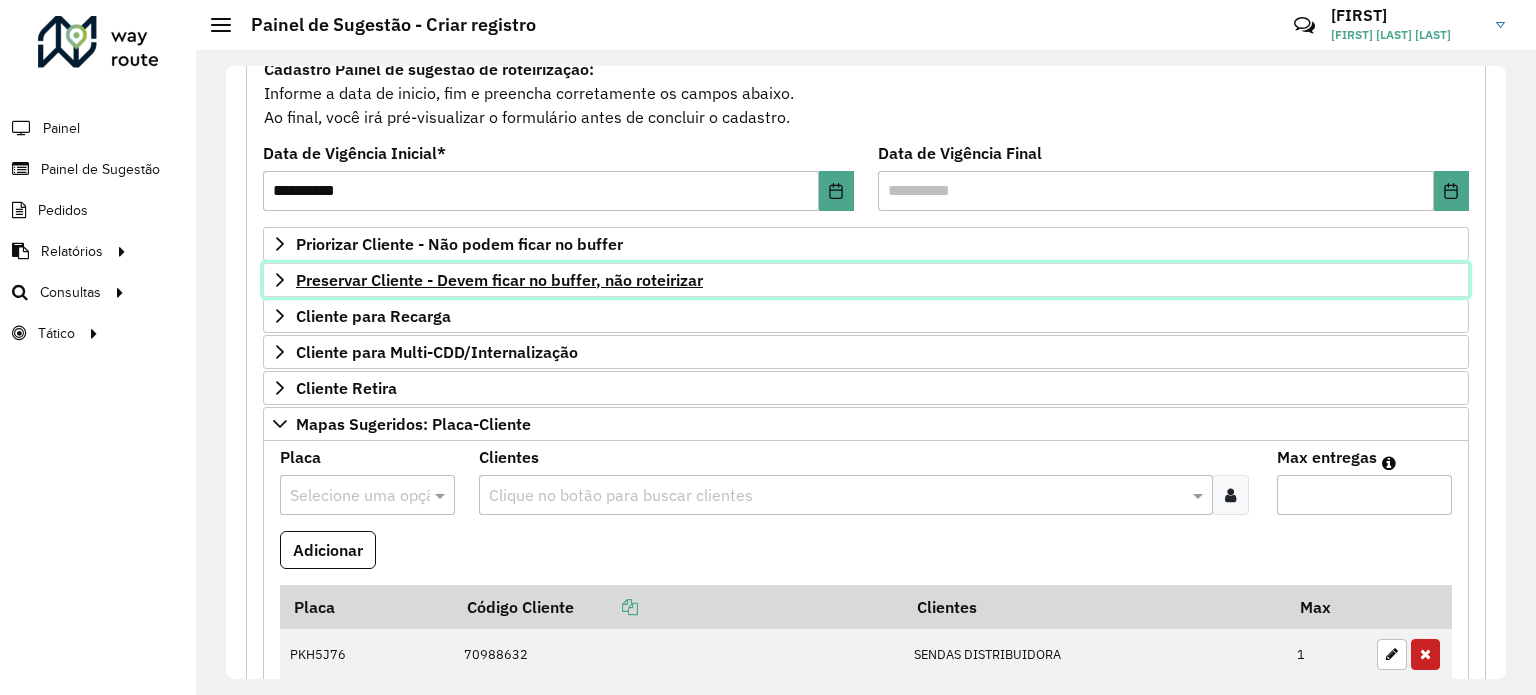 click on "Preservar Cliente - Devem ficar no buffer, não roteirizar" at bounding box center [499, 280] 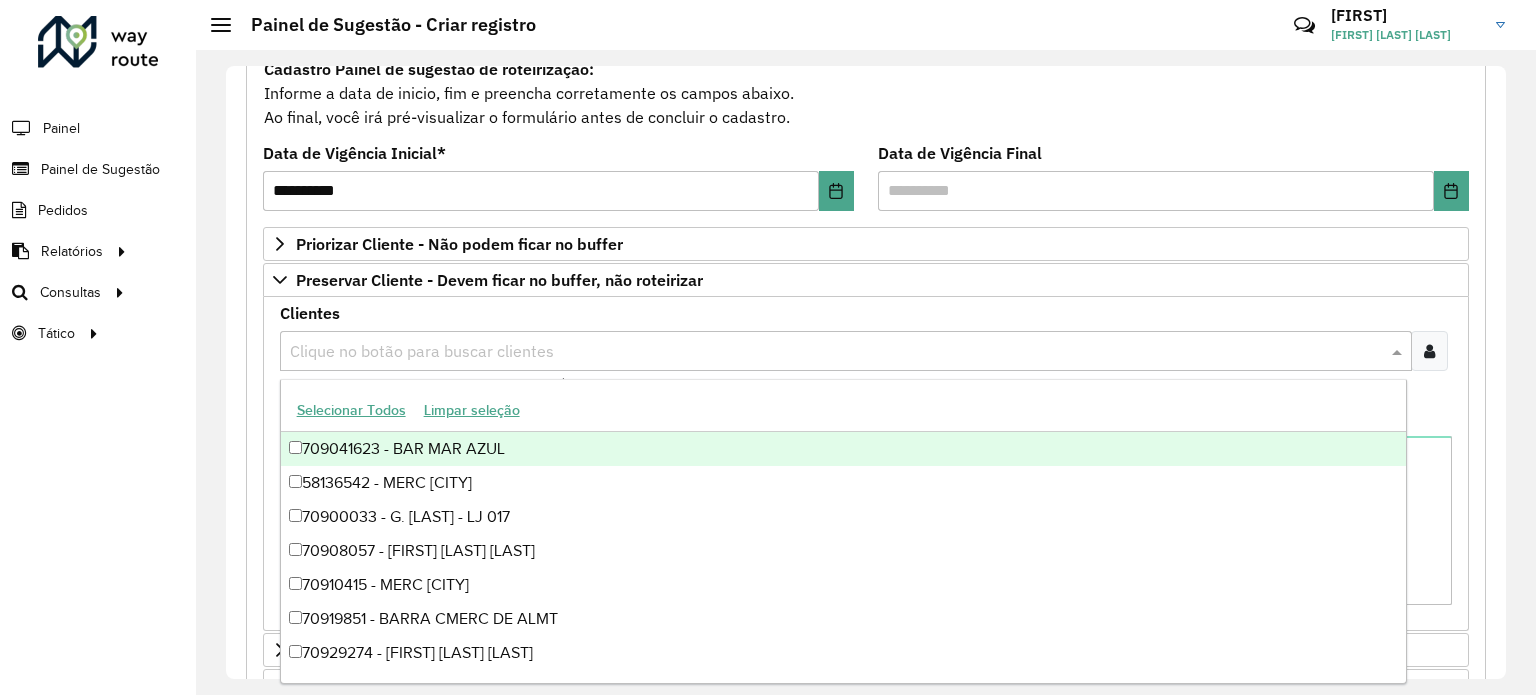 click at bounding box center (836, 352) 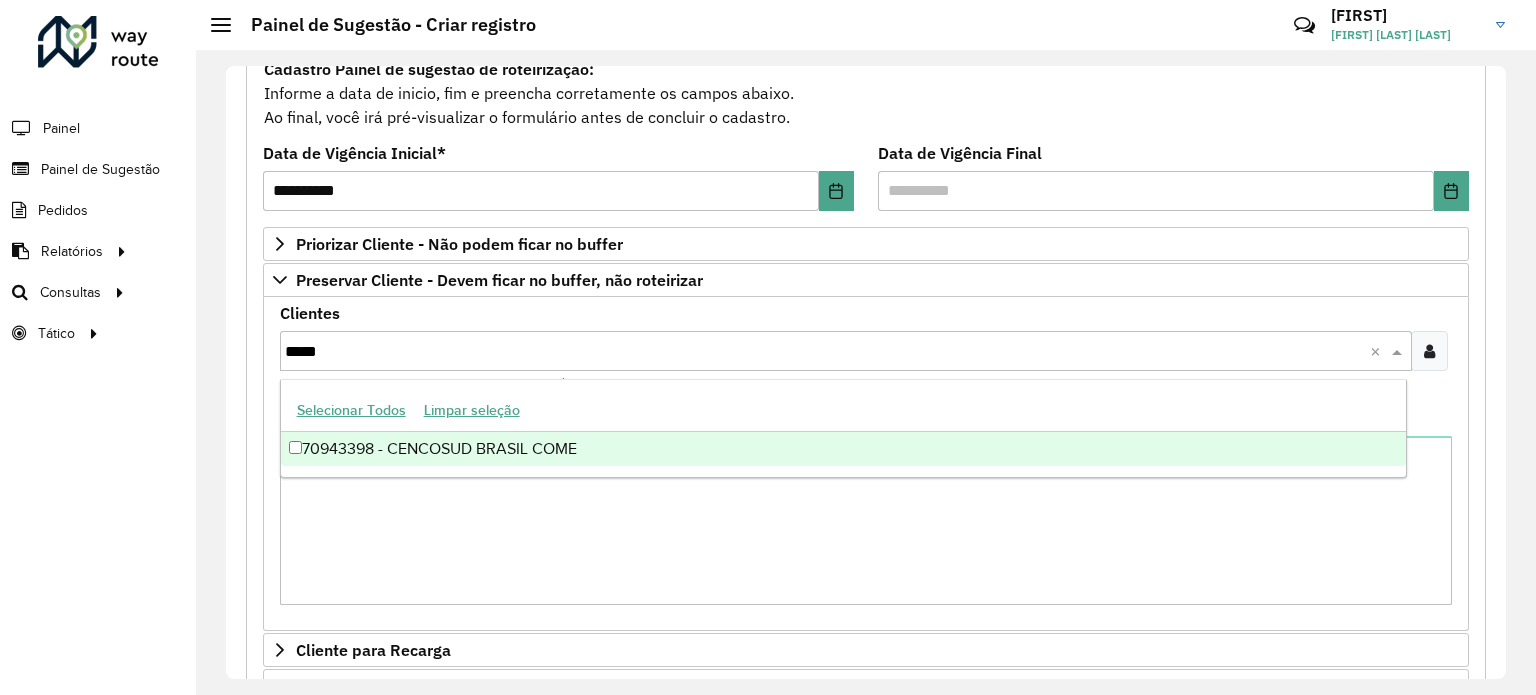 click on "70943398 - CENCOSUD BRASIL COME" at bounding box center [843, 449] 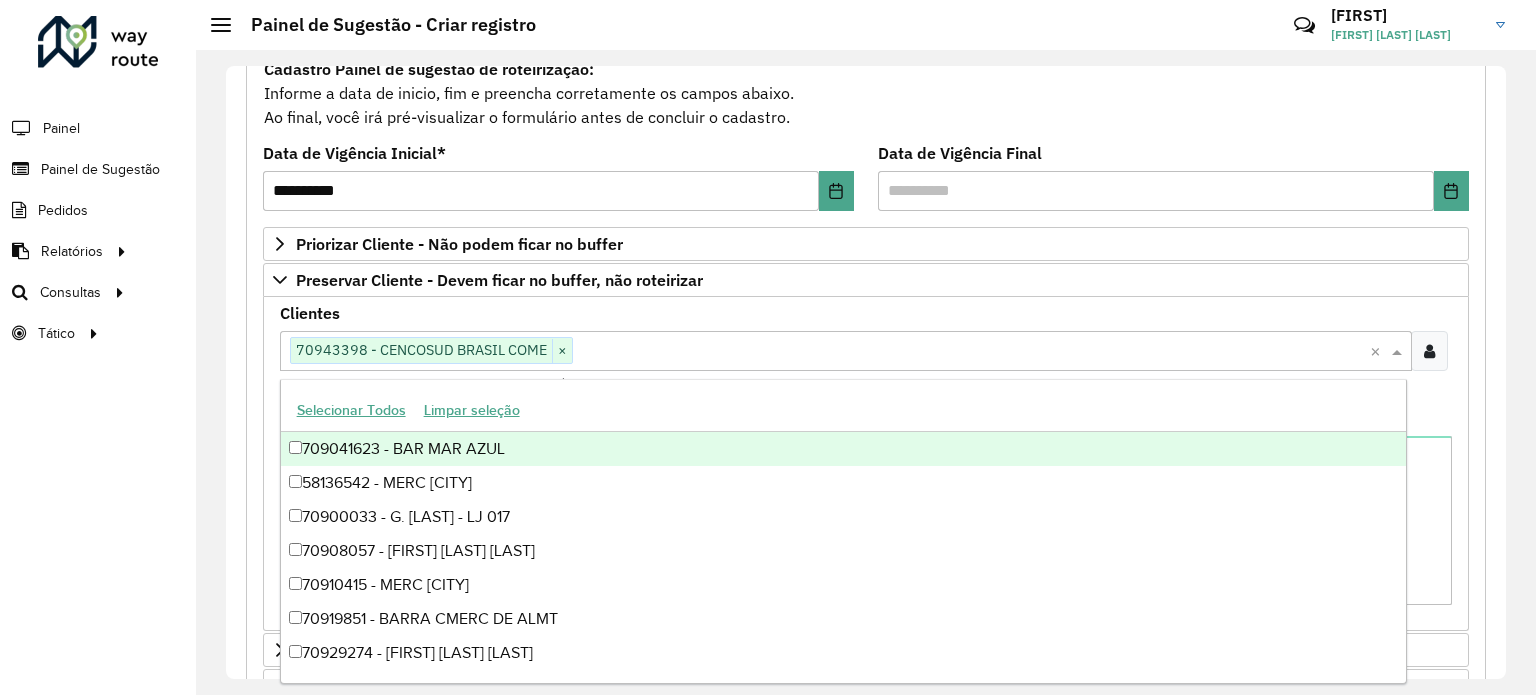 paste on "*****" 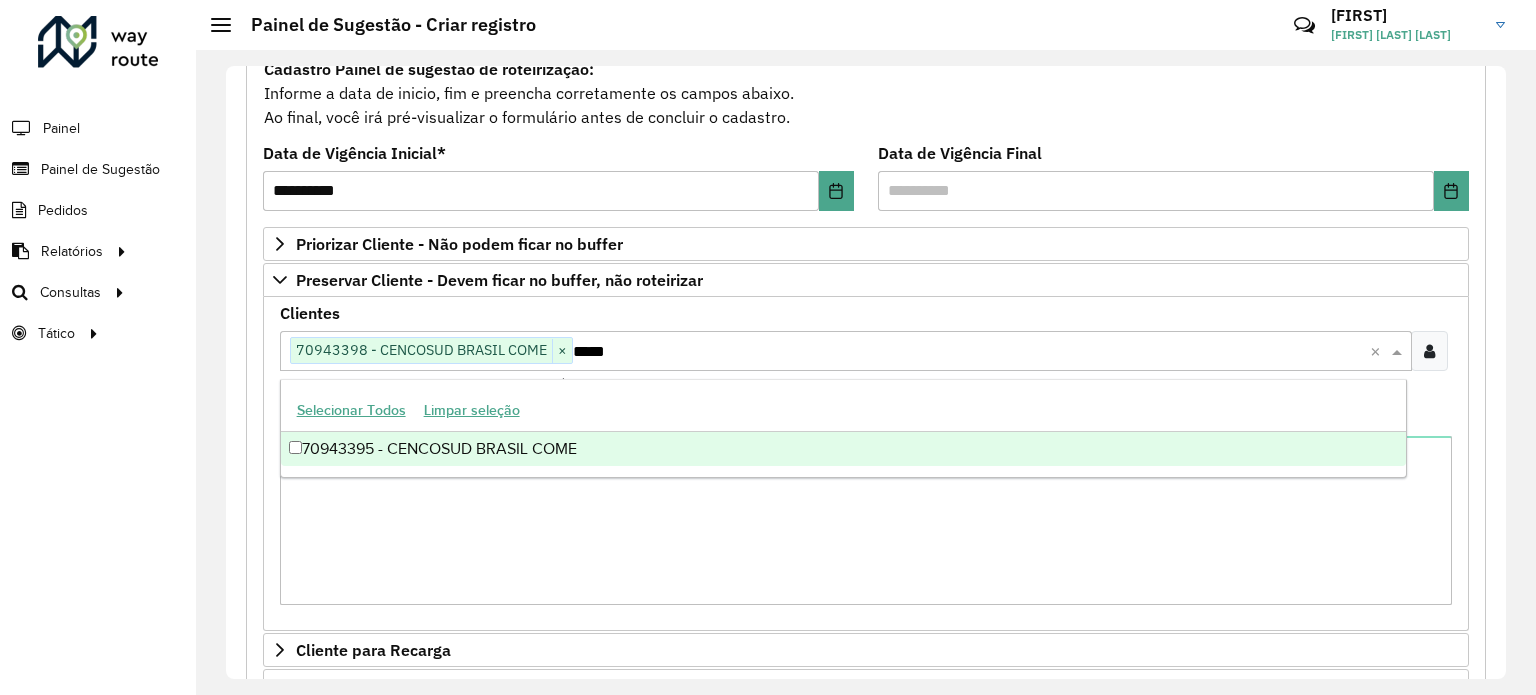 click on "70943395 - CENCOSUD BRASIL COME" at bounding box center (843, 449) 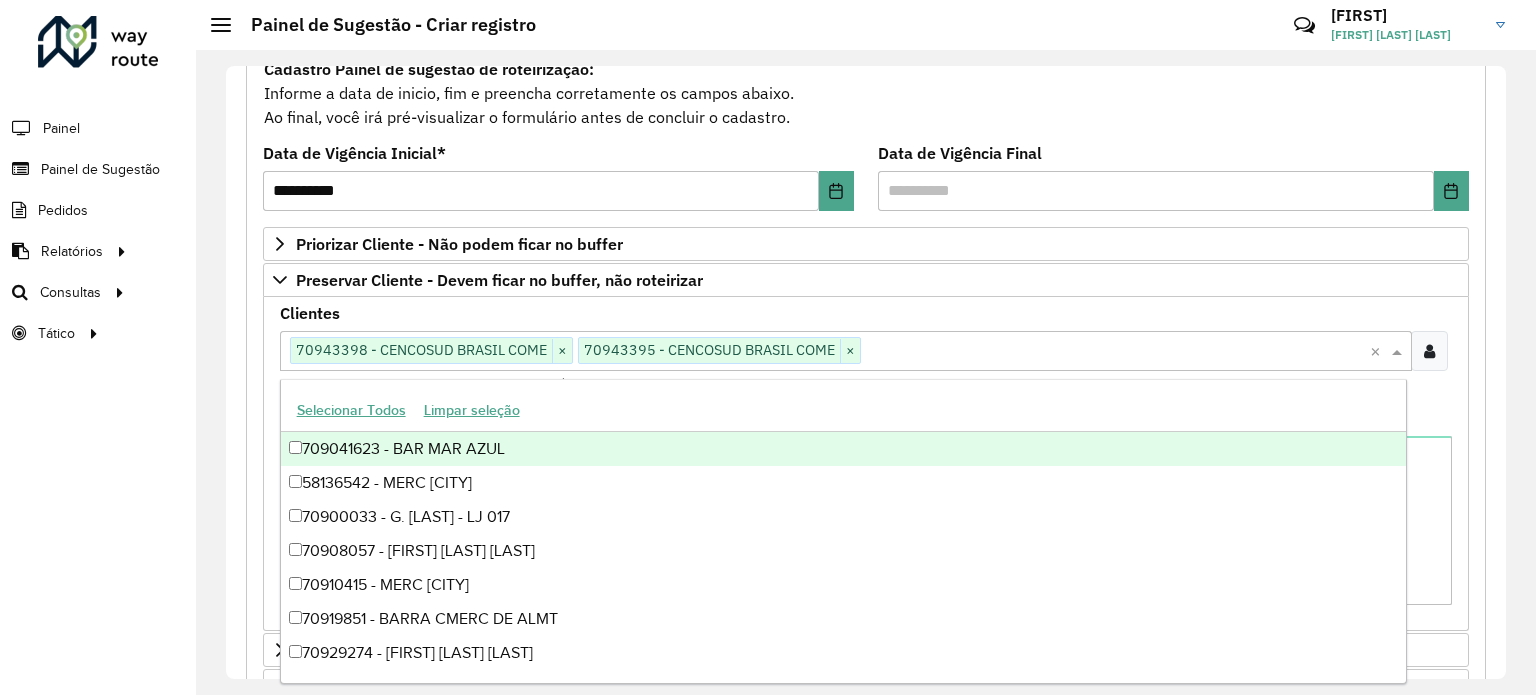 click on "Clientes  Clique no botão para buscar clientes 70943398 - CENCOSUD BRASIL COME × 70943395 - CENCOSUD BRASIL COME × × Clientes que não devem ser roteirizados – Máximo 50 PDVS" at bounding box center [866, 350] 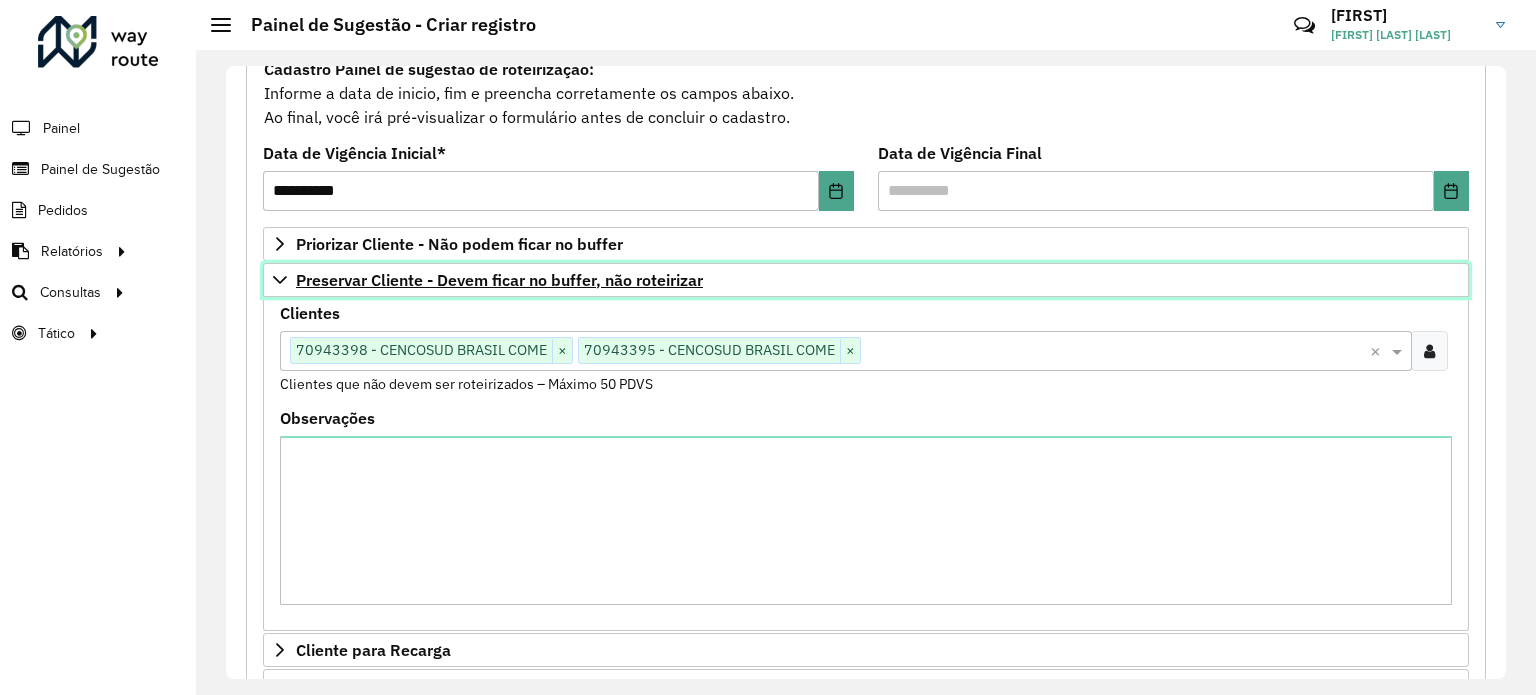 click on "Preservar Cliente - Devem ficar no buffer, não roteirizar" at bounding box center [499, 280] 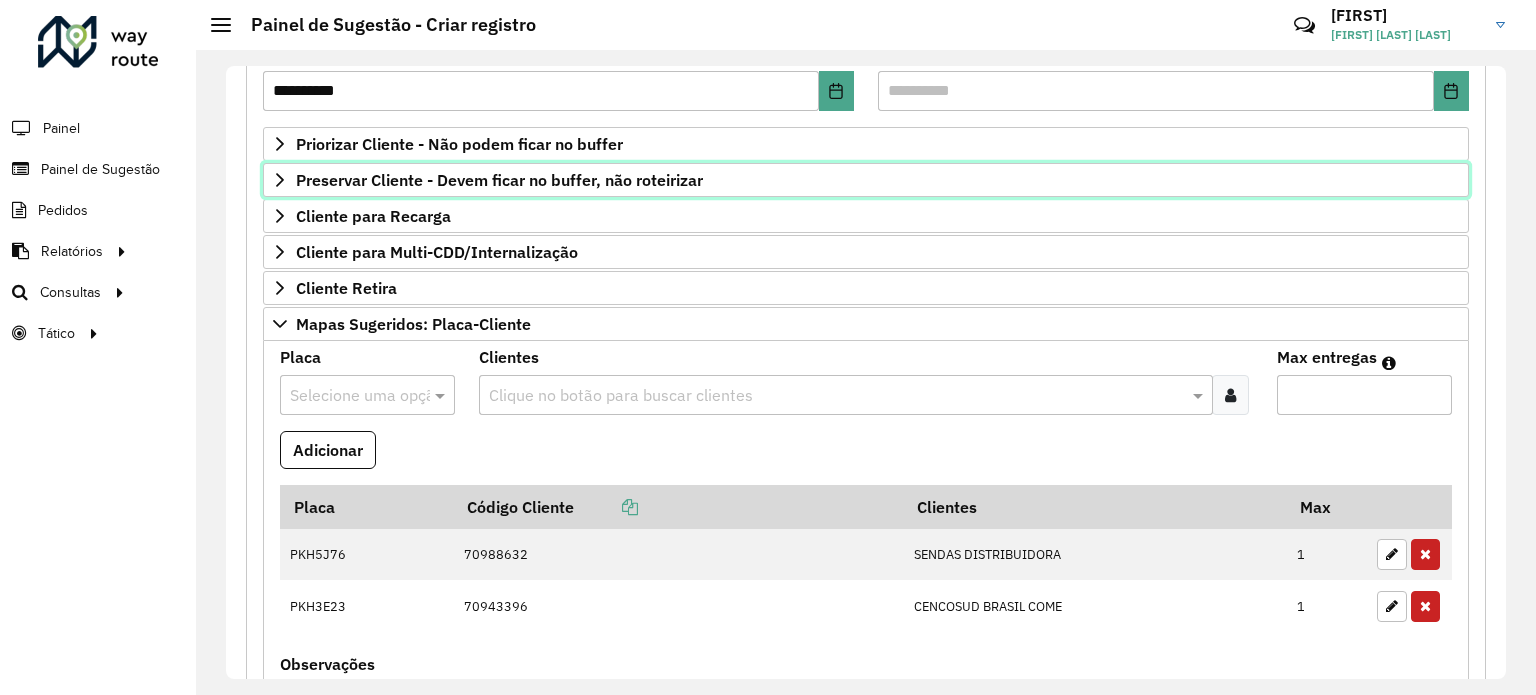 scroll, scrollTop: 400, scrollLeft: 0, axis: vertical 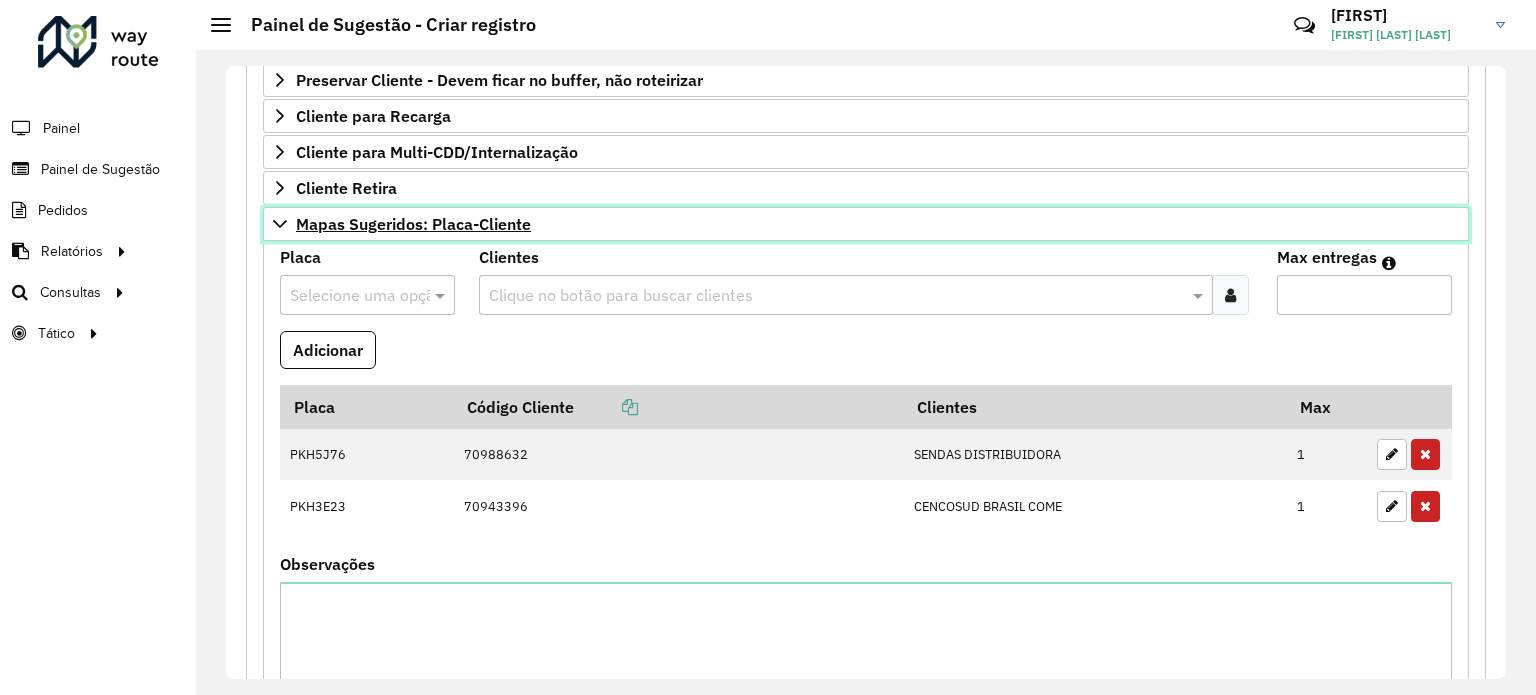 click on "Mapas Sugeridos: Placa-Cliente" at bounding box center [866, 224] 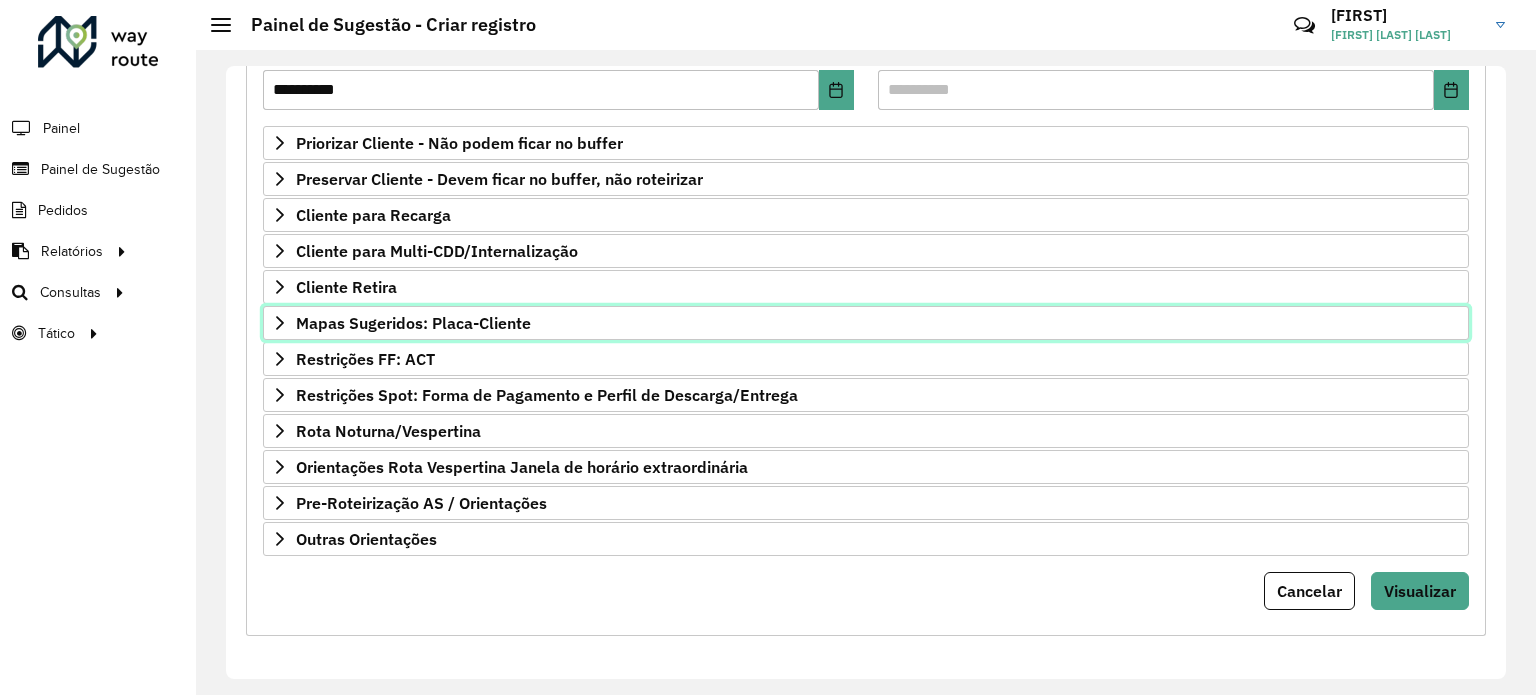 scroll, scrollTop: 294, scrollLeft: 0, axis: vertical 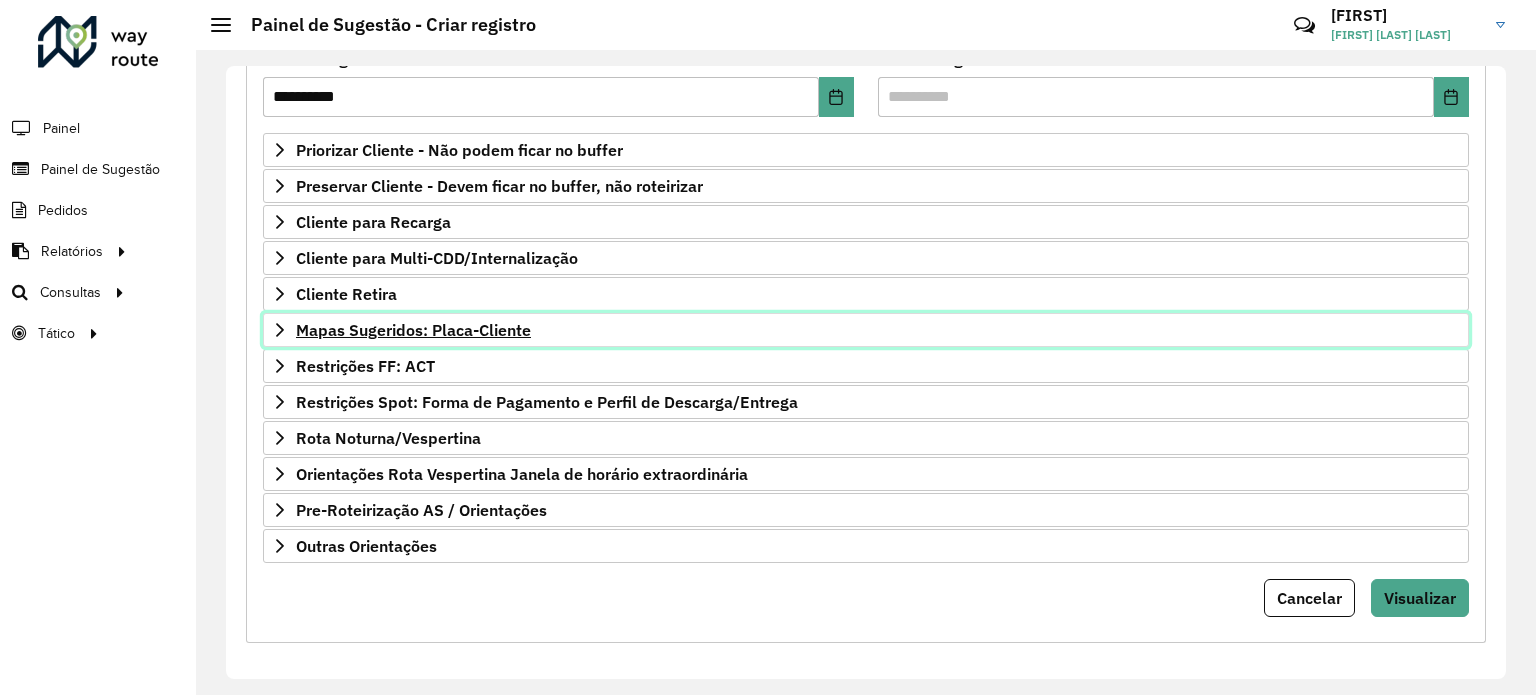 click on "Mapas Sugeridos: Placa-Cliente" at bounding box center (866, 330) 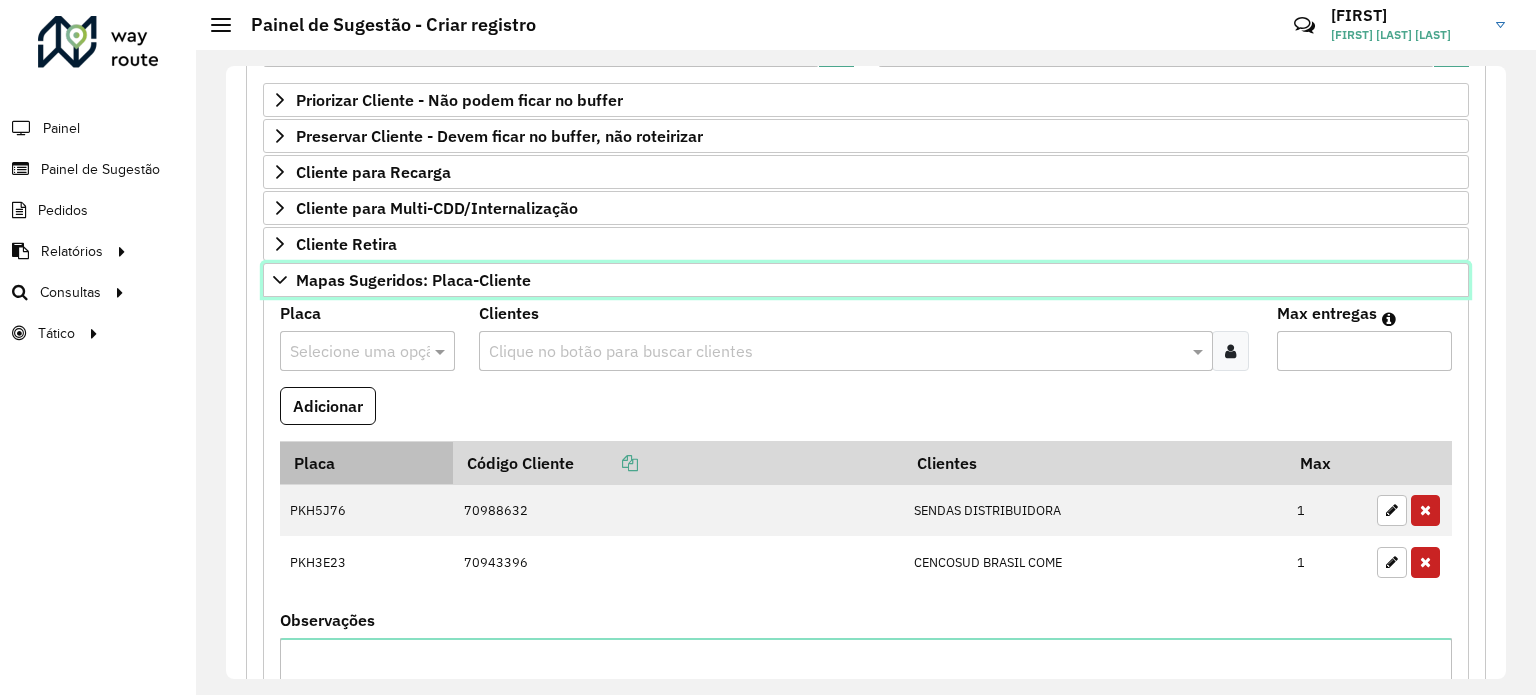 scroll, scrollTop: 400, scrollLeft: 0, axis: vertical 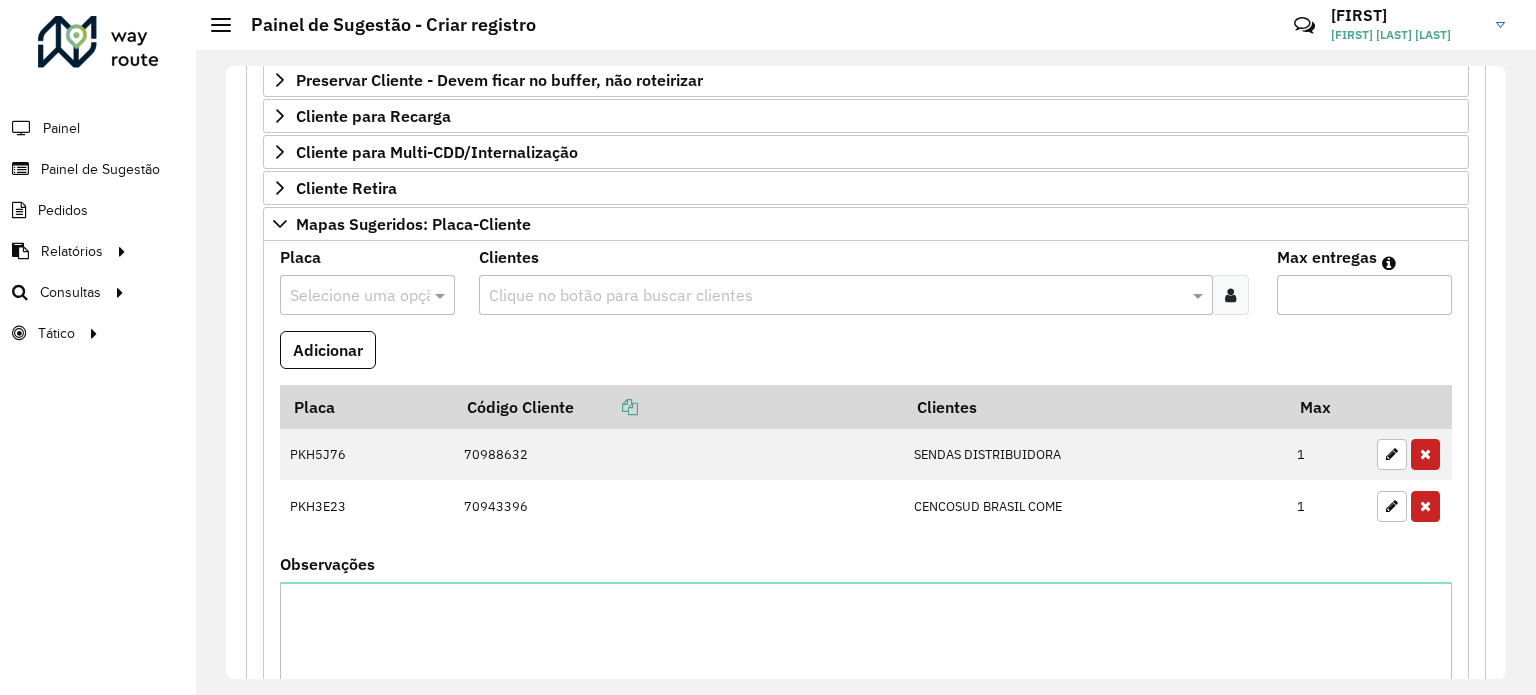 click at bounding box center [347, 296] 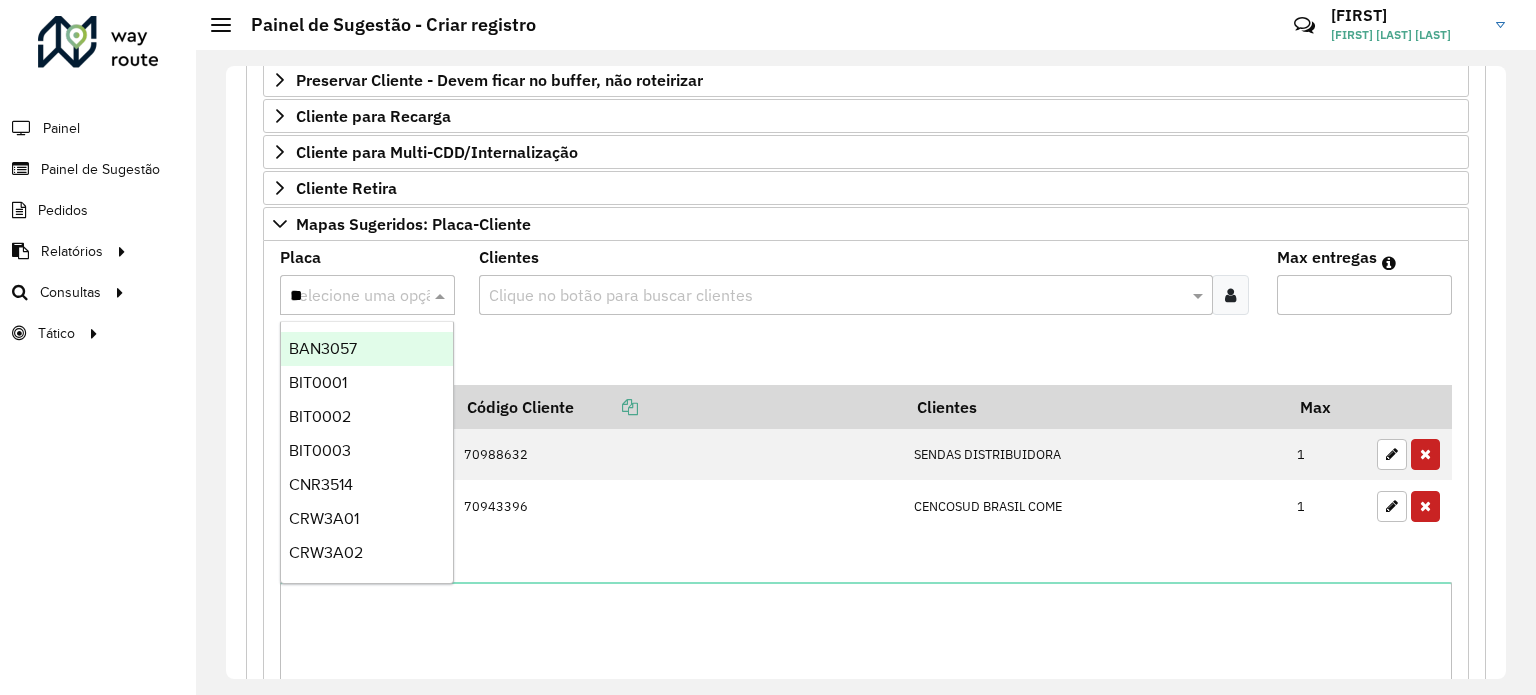 type on "***" 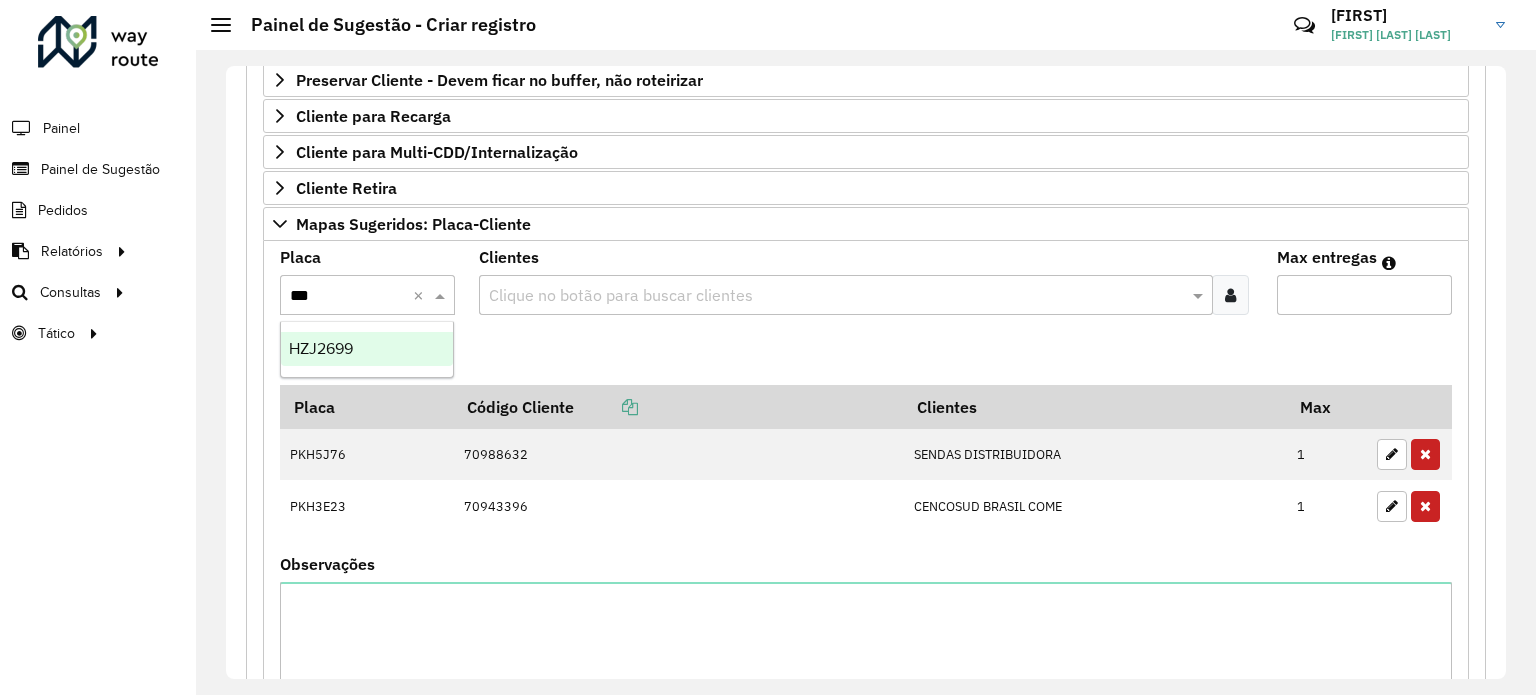 click on "HZJ2699" at bounding box center [367, 349] 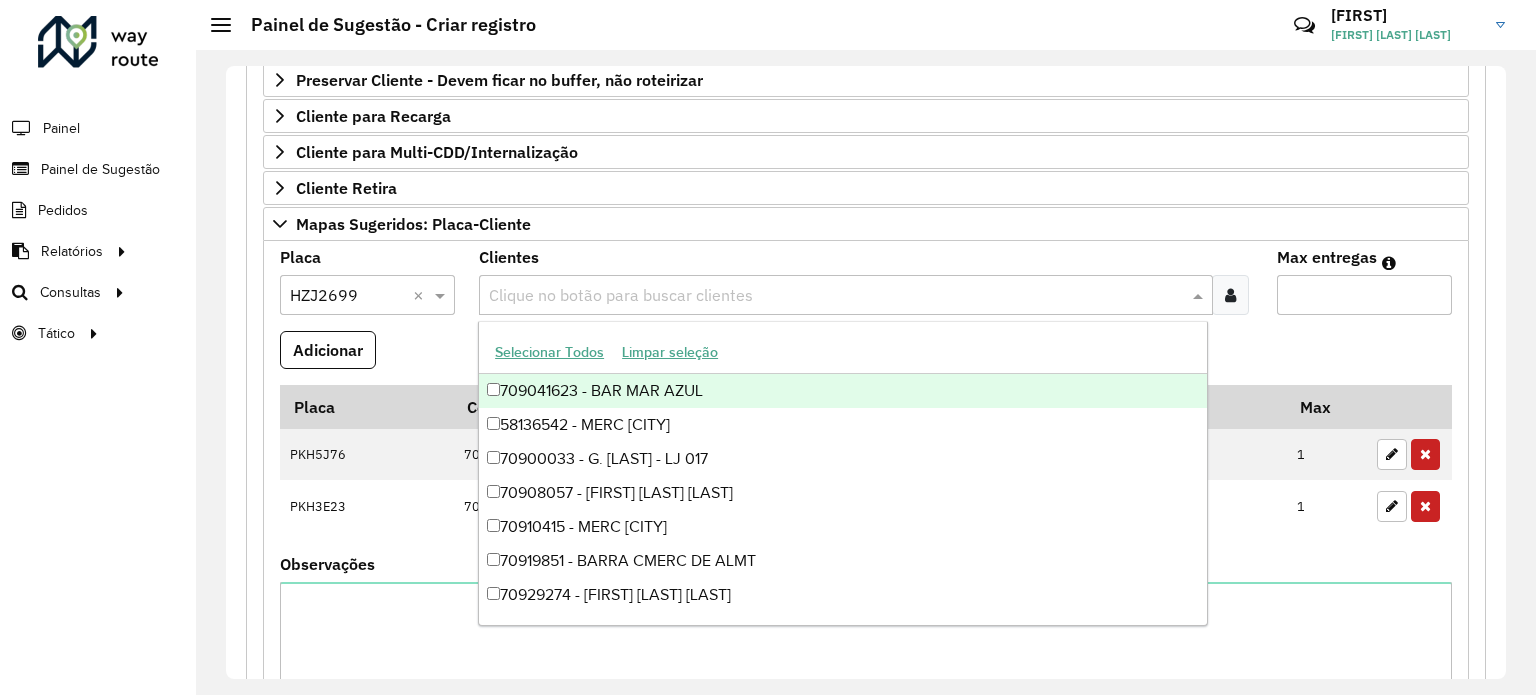 click at bounding box center [835, 296] 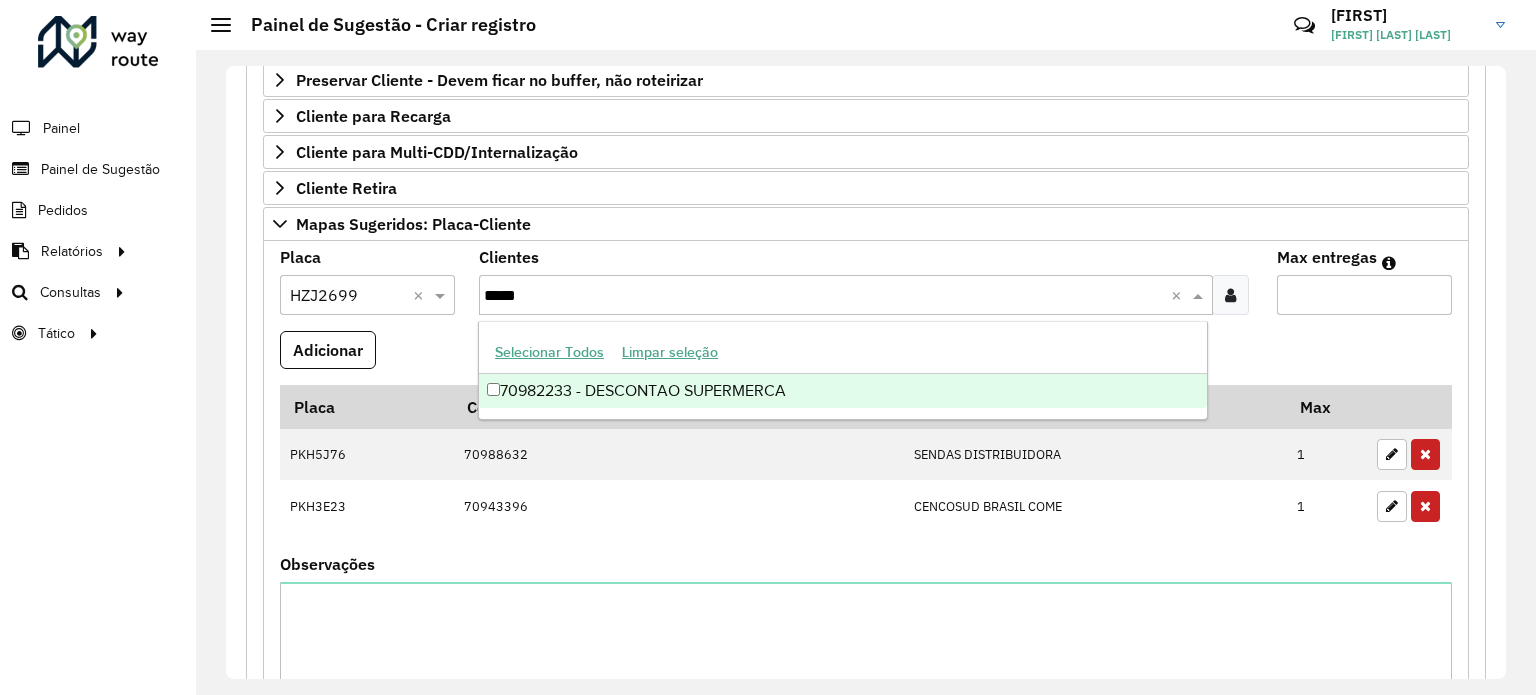 click on "70982233 - DESCONTAO SUPERMERCA" at bounding box center [843, 391] 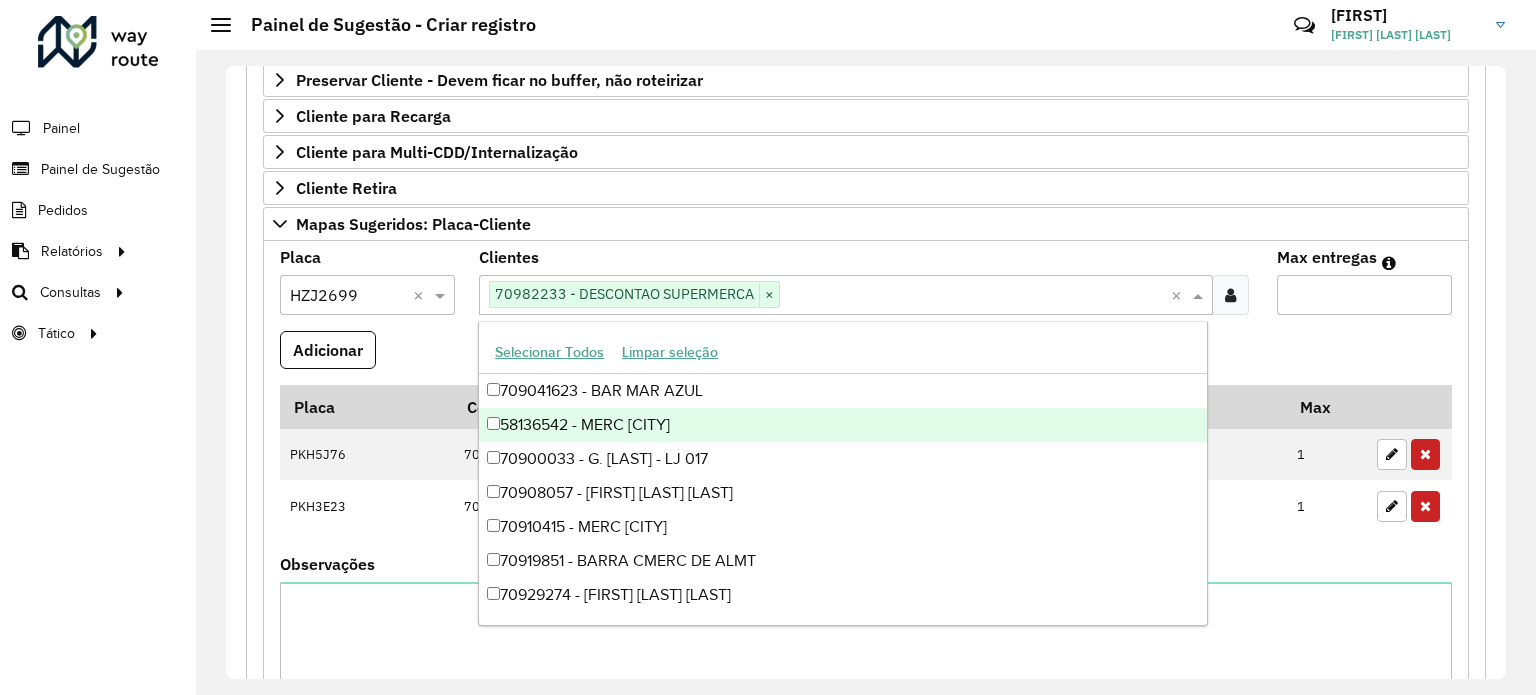 paste on "*****" 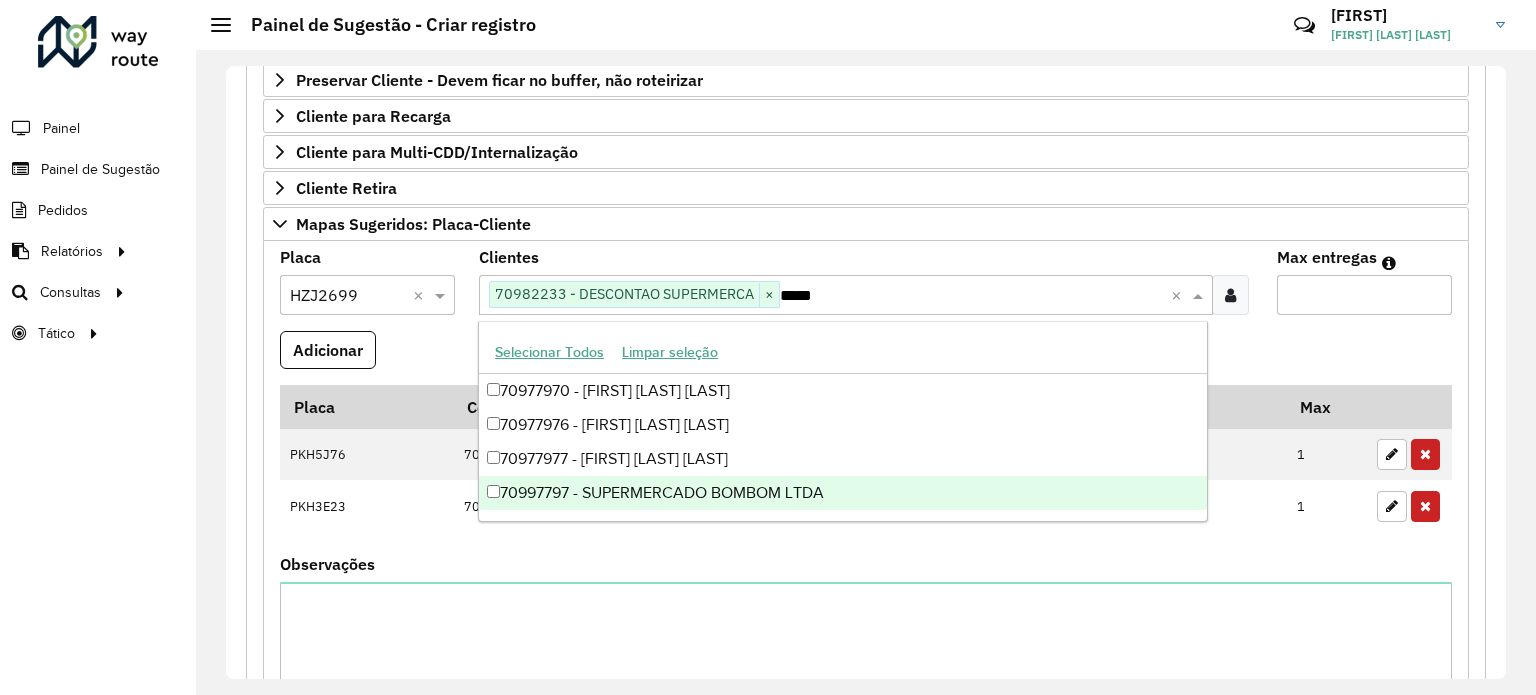 click on "70997797 - SUPERMERCADO BOMBOM LTDA" at bounding box center (843, 493) 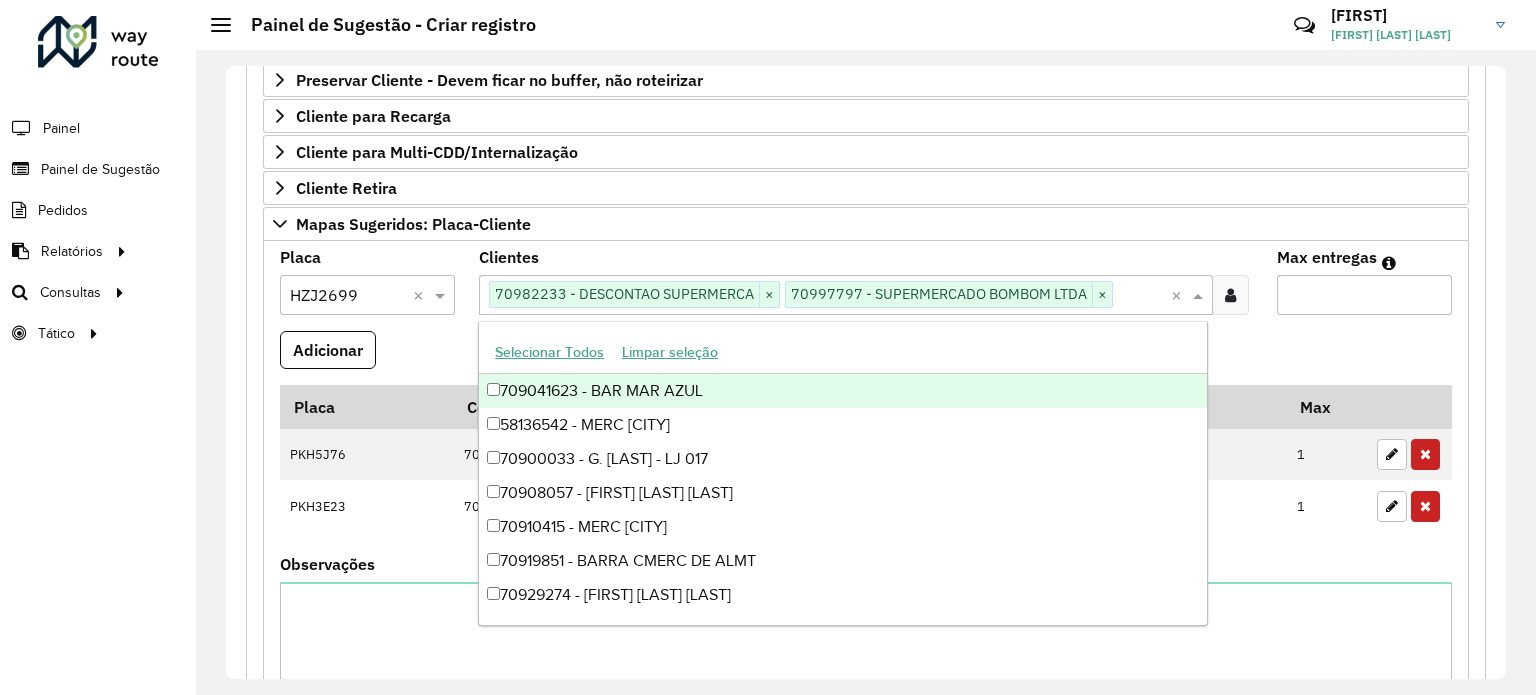click on "Adicionar" at bounding box center [866, 358] 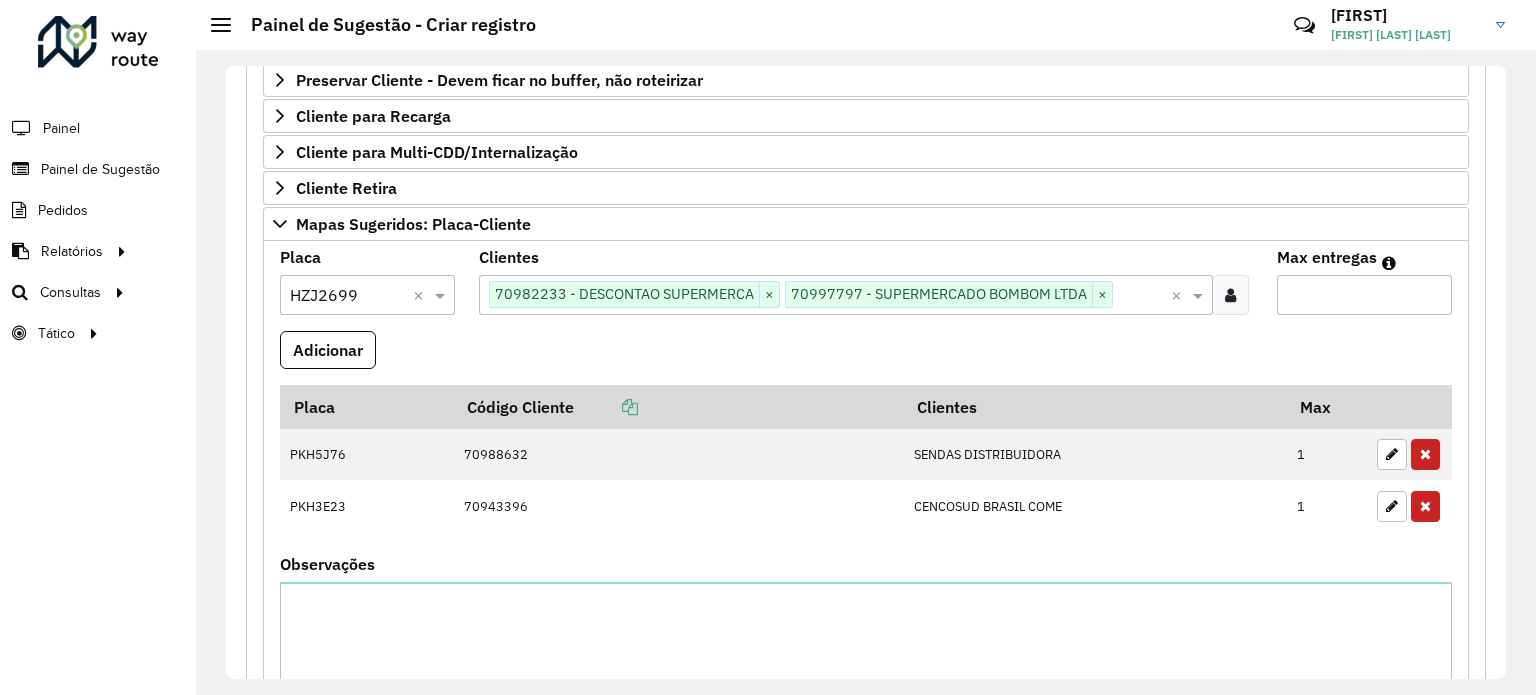 click at bounding box center (1141, 296) 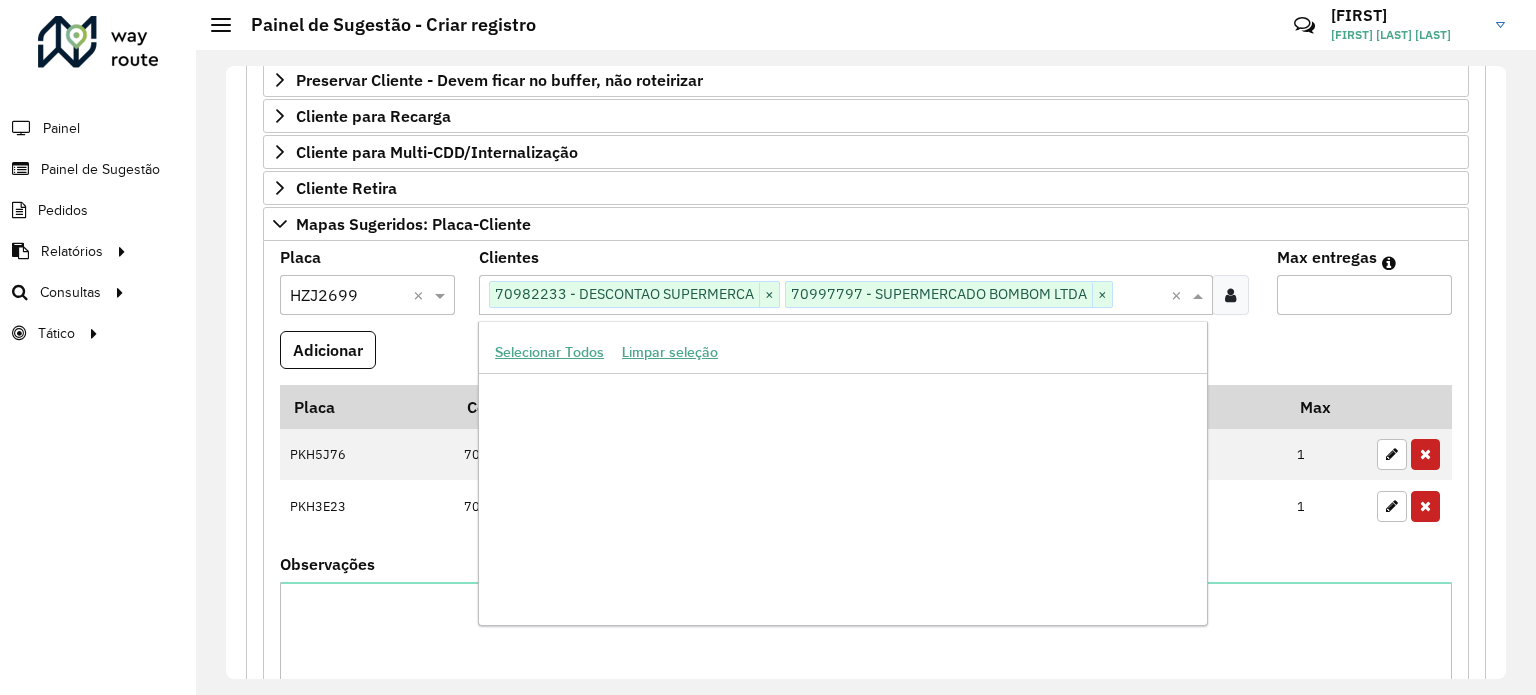scroll, scrollTop: 555050, scrollLeft: 0, axis: vertical 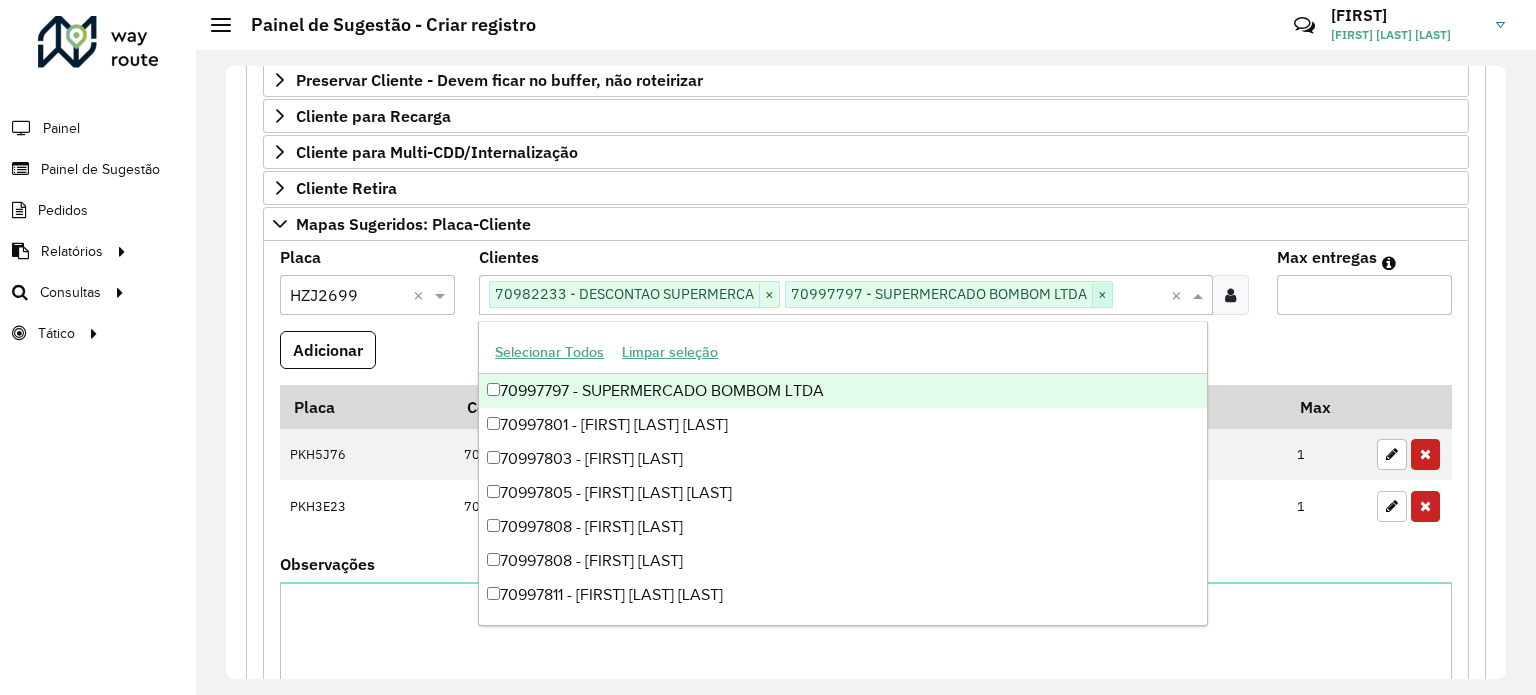 paste on "*****" 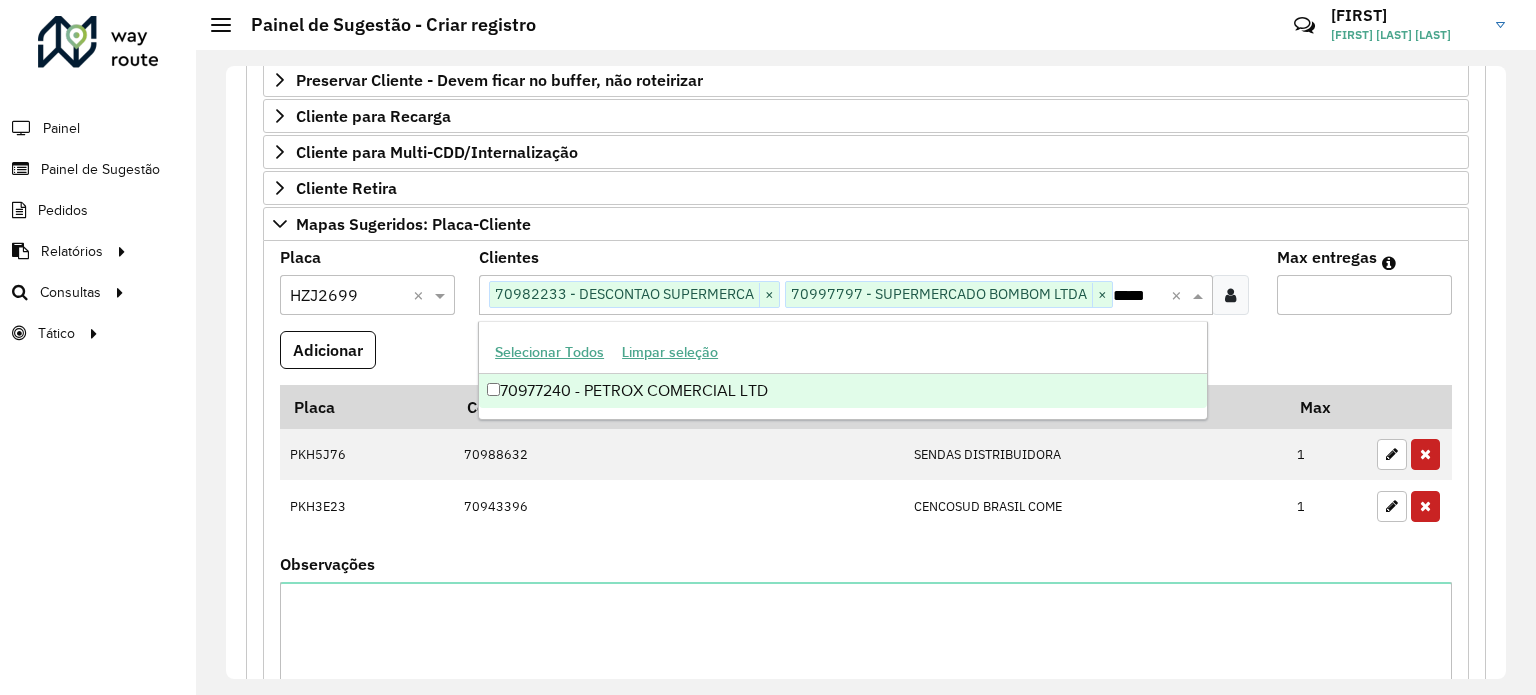 scroll, scrollTop: 0, scrollLeft: 0, axis: both 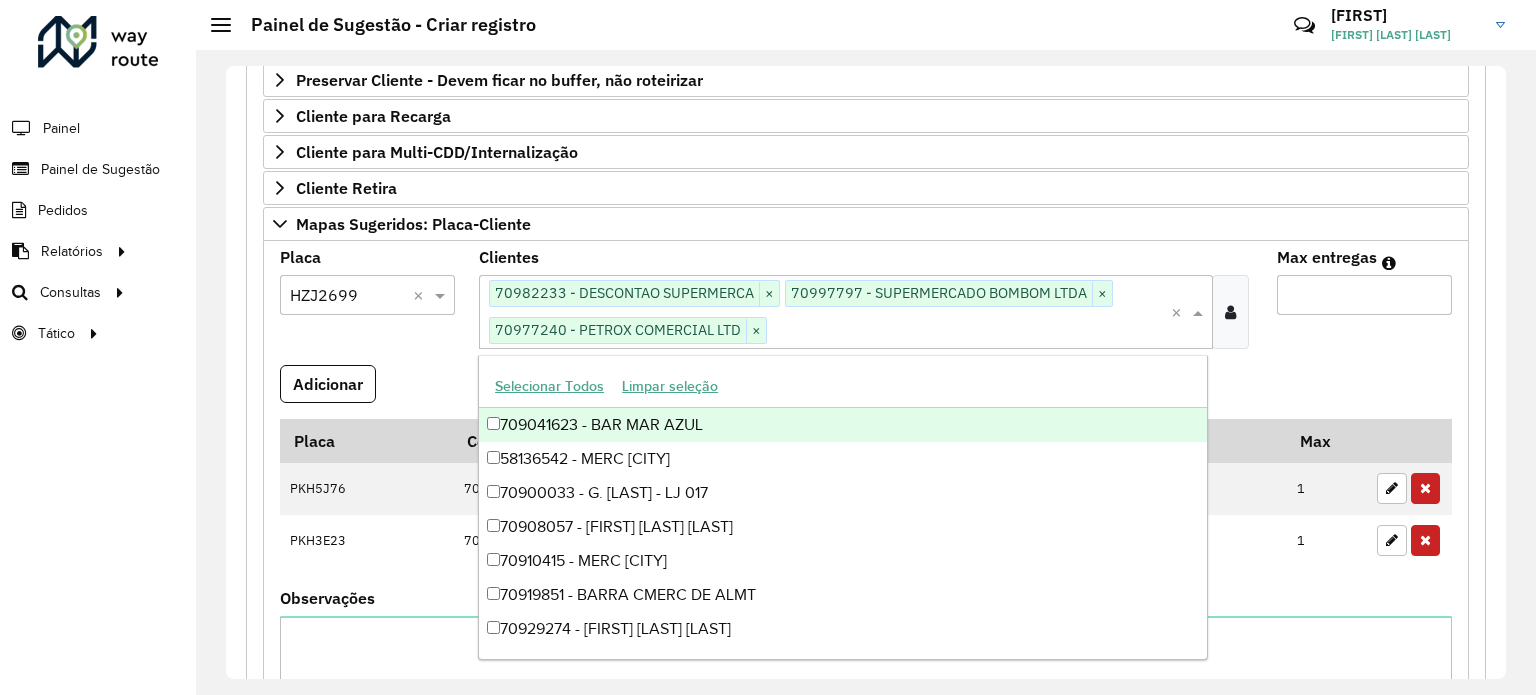 click on "Max entregas" at bounding box center (1364, 295) 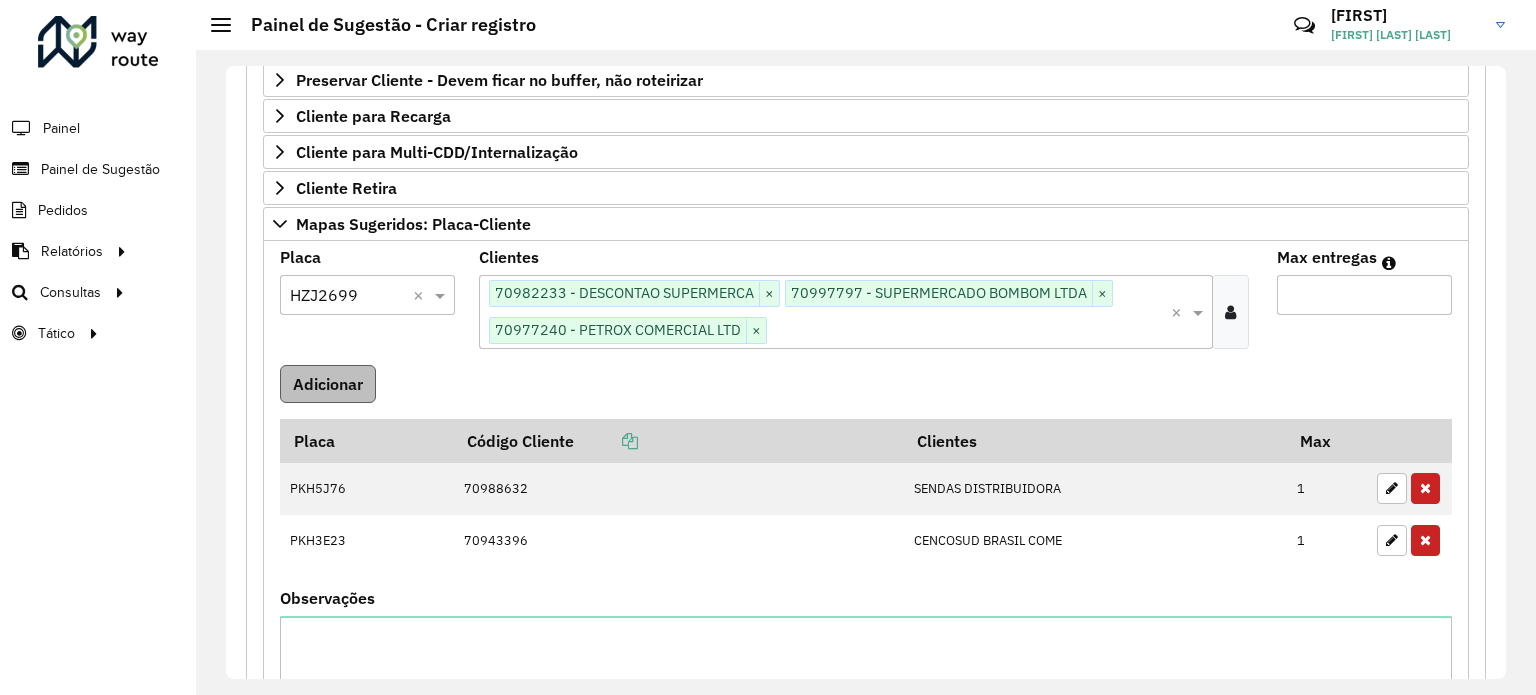 type on "*" 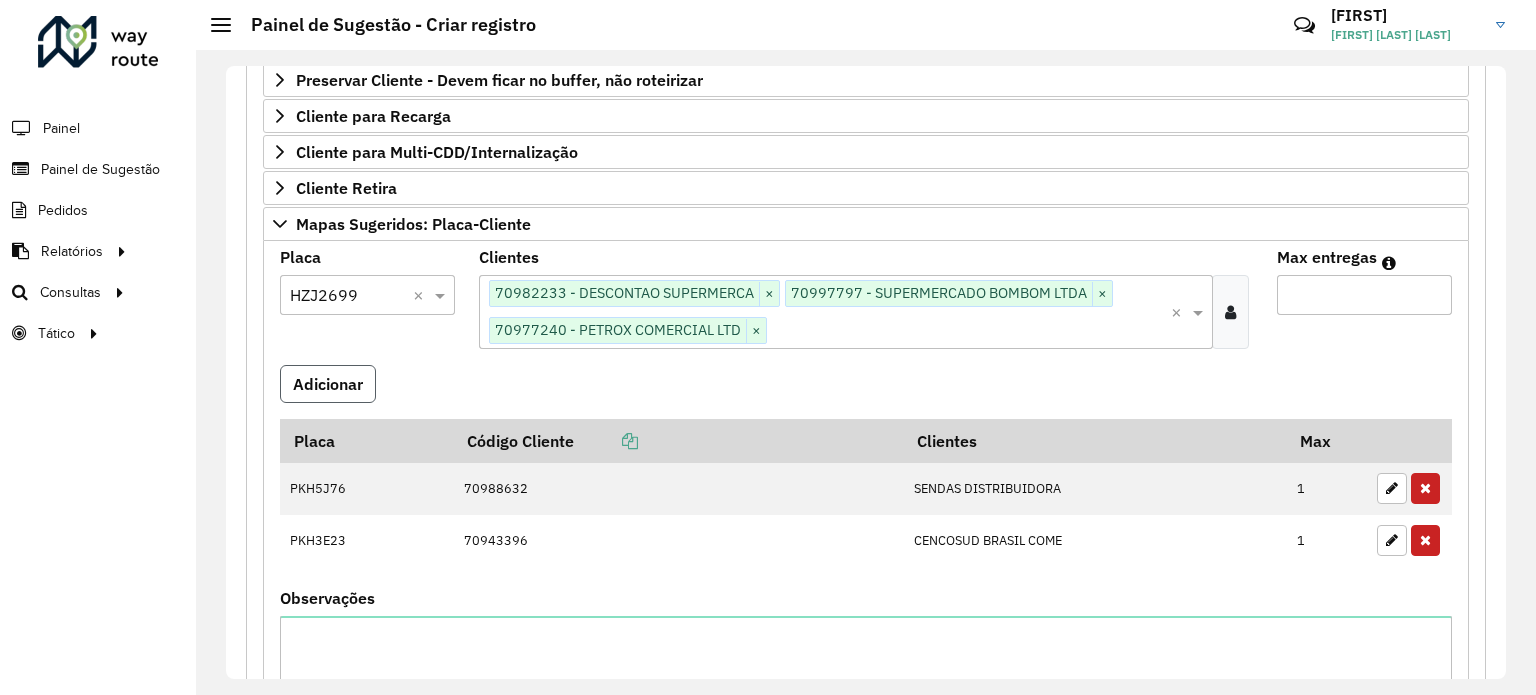 click on "Adicionar" at bounding box center (328, 384) 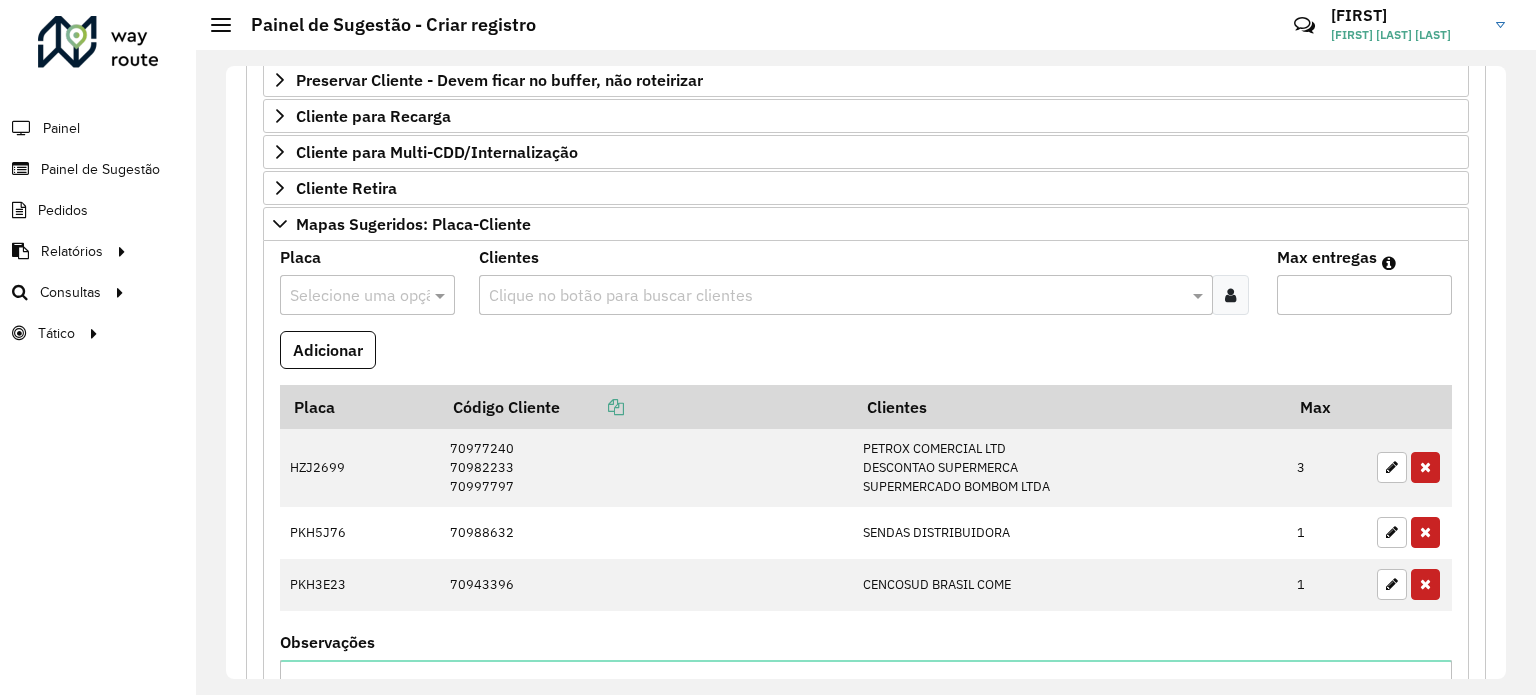 scroll, scrollTop: 100, scrollLeft: 0, axis: vertical 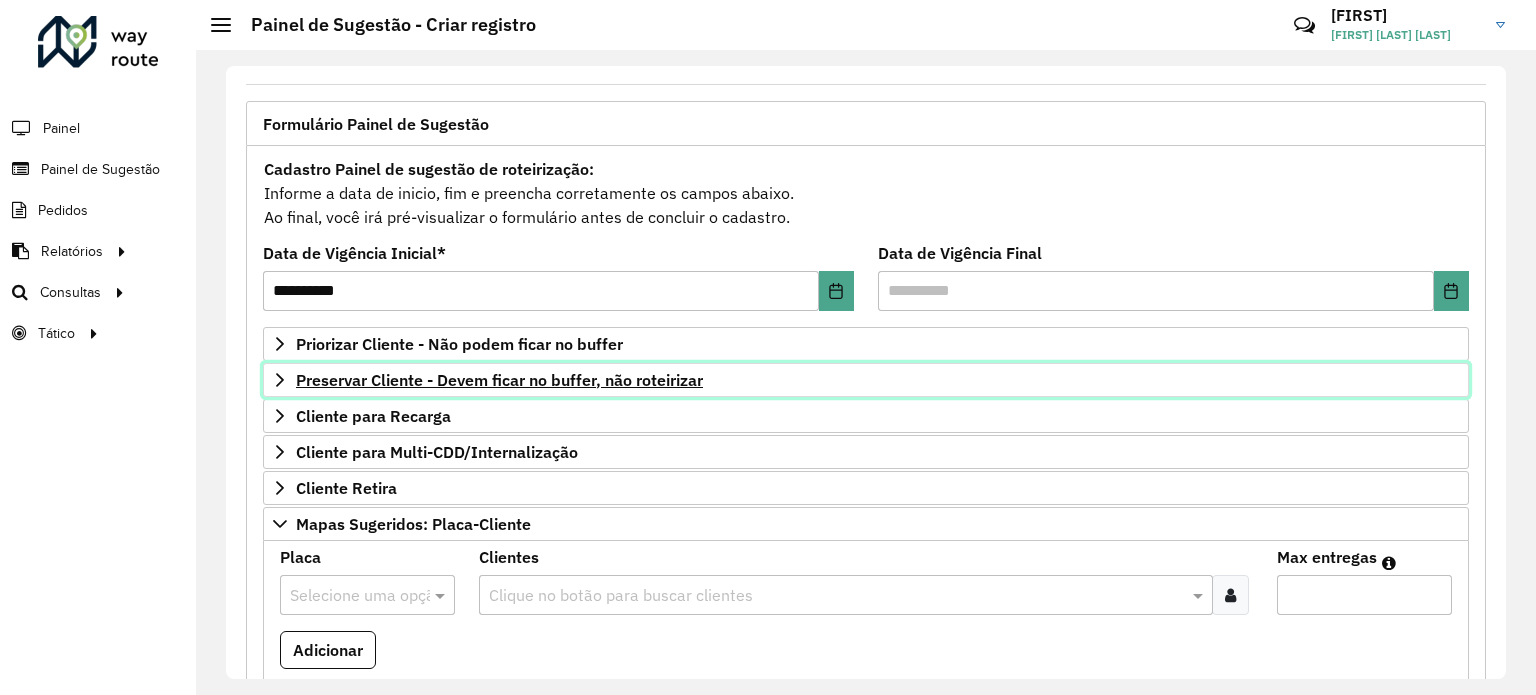 click on "Preservar Cliente - Devem ficar no buffer, não roteirizar" at bounding box center [499, 380] 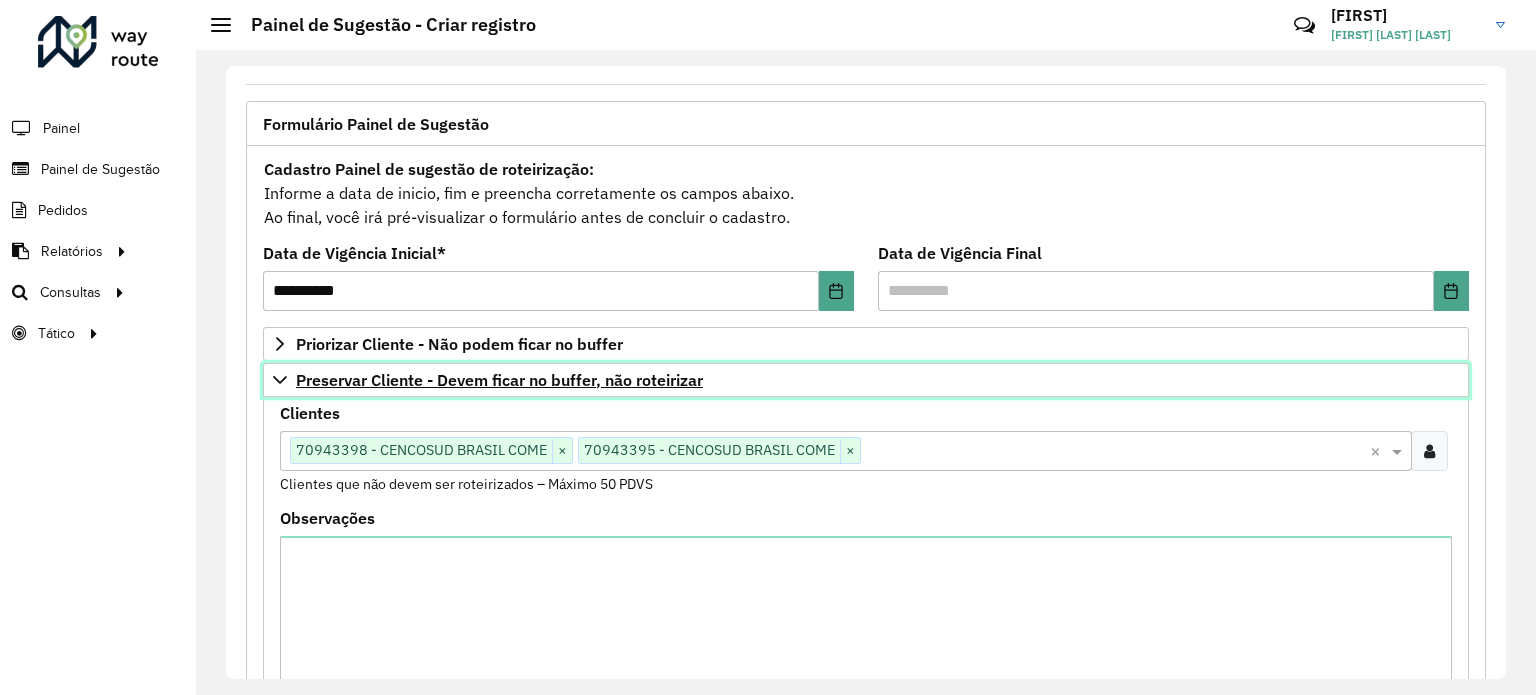 click on "Preservar Cliente - Devem ficar no buffer, não roteirizar" at bounding box center (499, 380) 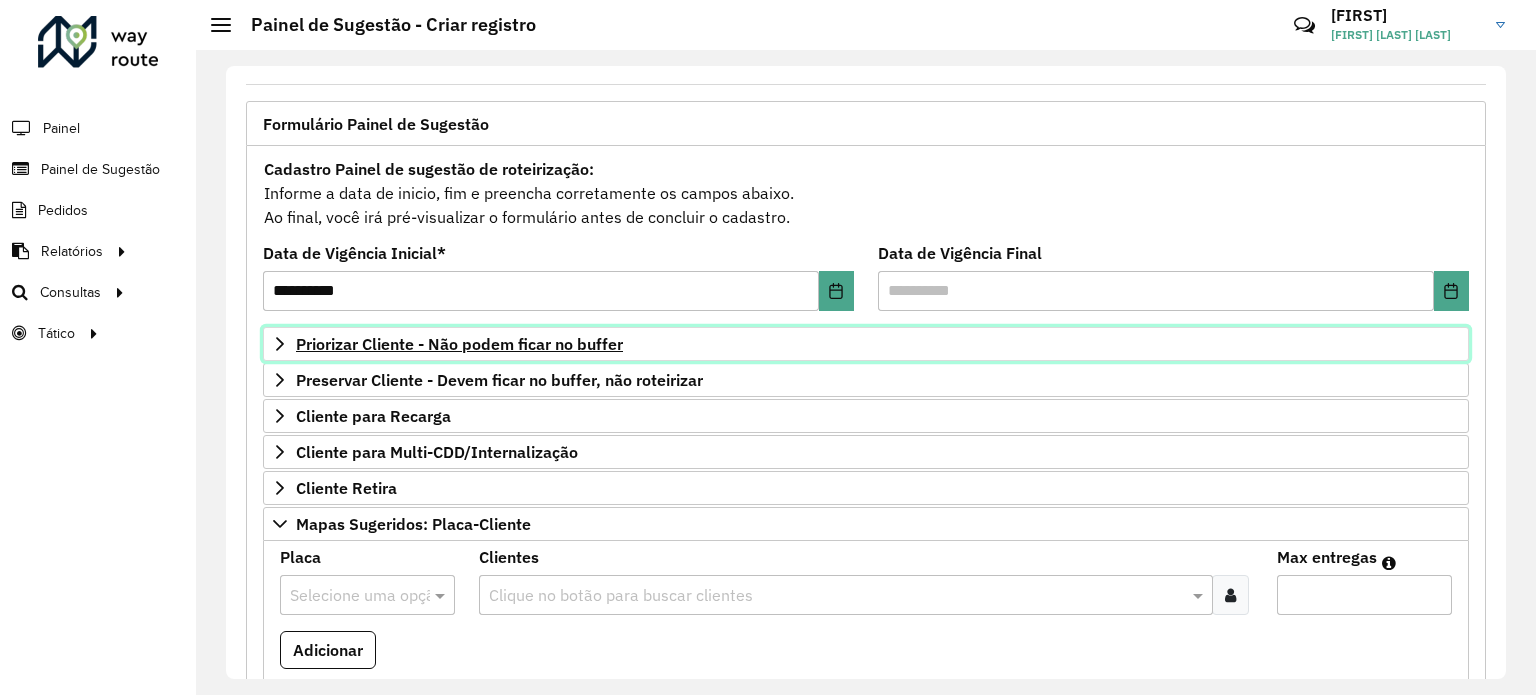 click on "Priorizar Cliente - Não podem ficar no buffer" at bounding box center (459, 344) 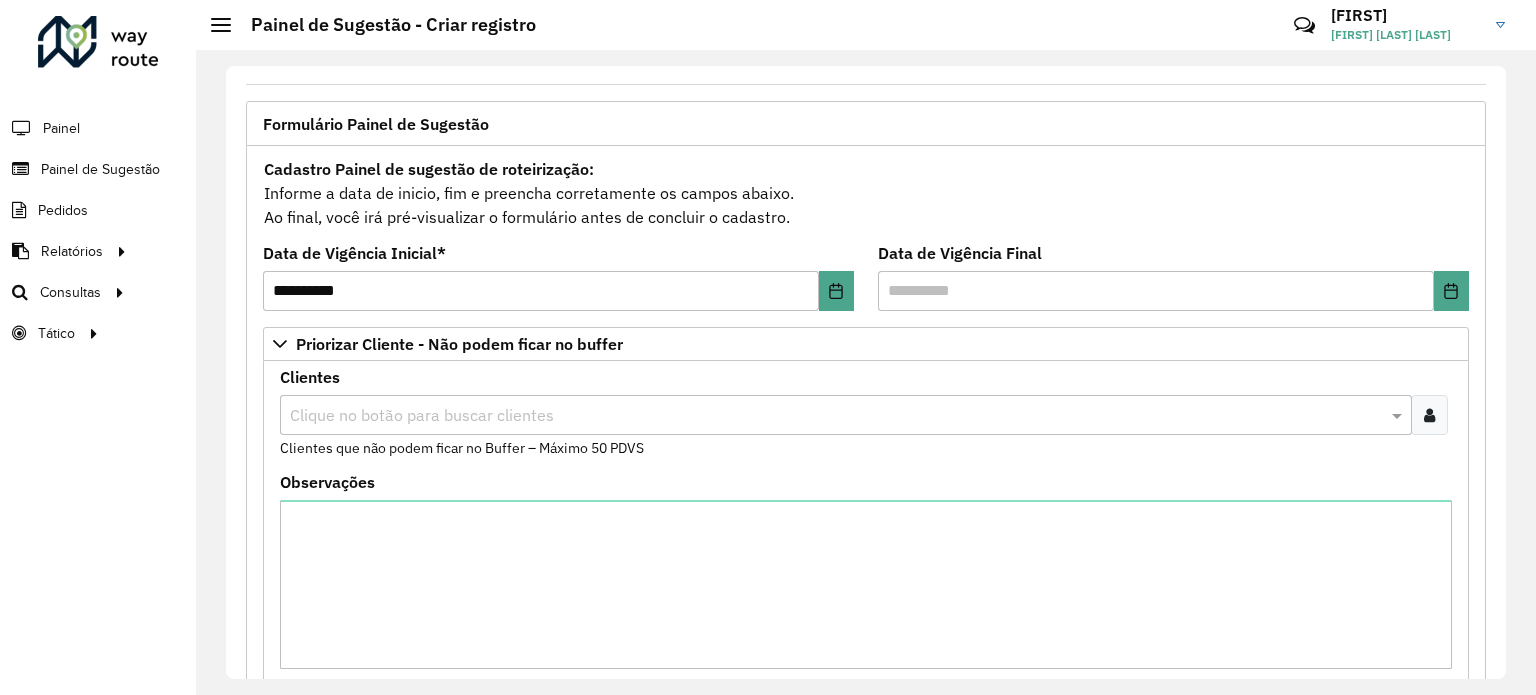 click on "Clientes  Clique no botão para buscar clientes Clientes que não podem ficar no Buffer – Máximo 50 PDVS" at bounding box center [866, 414] 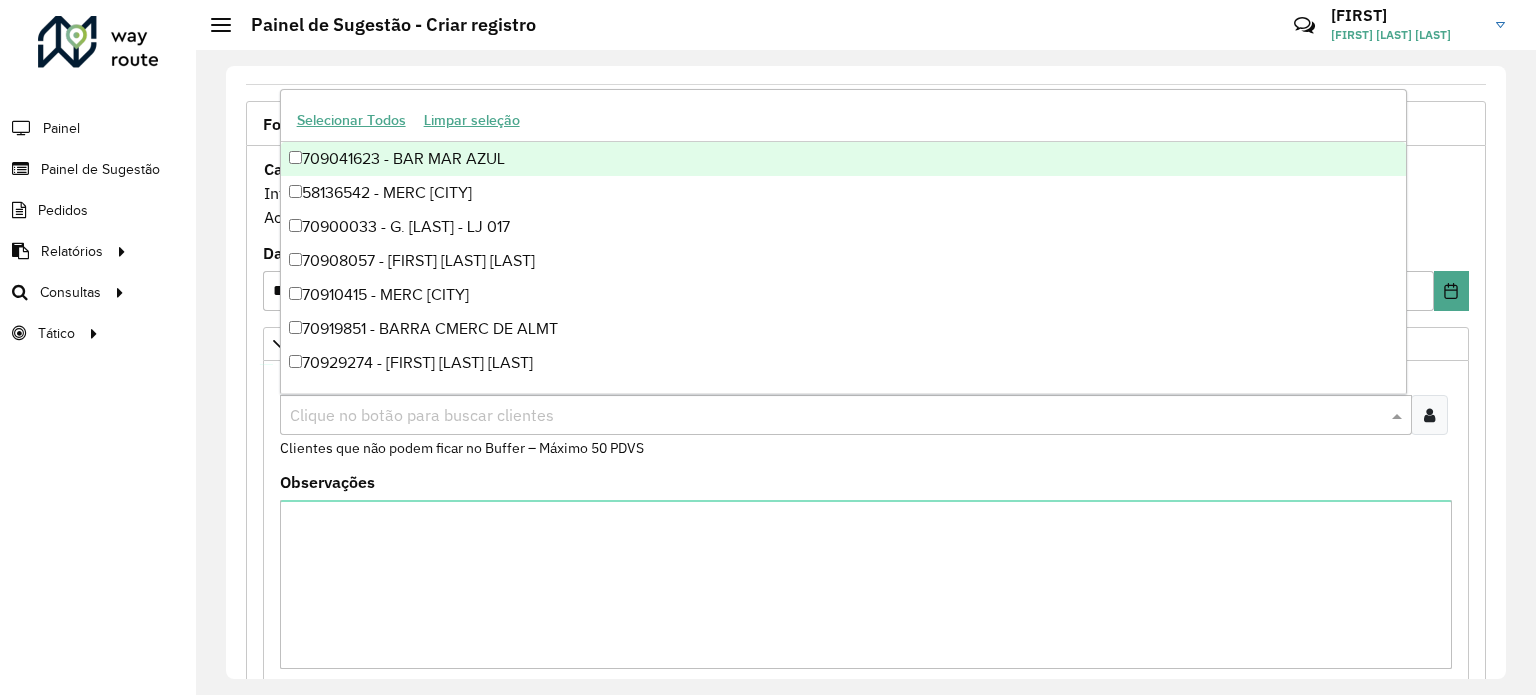 paste on "*****" 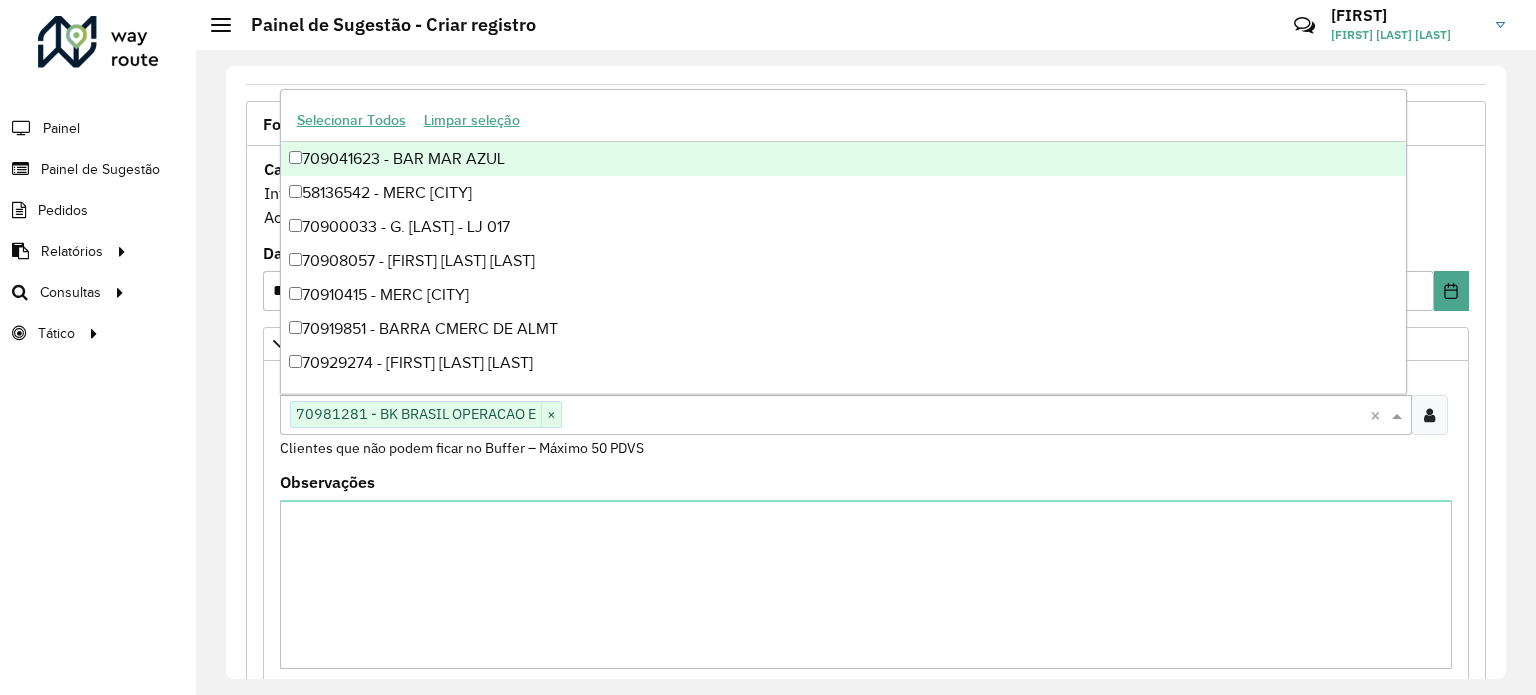 paste on "*****" 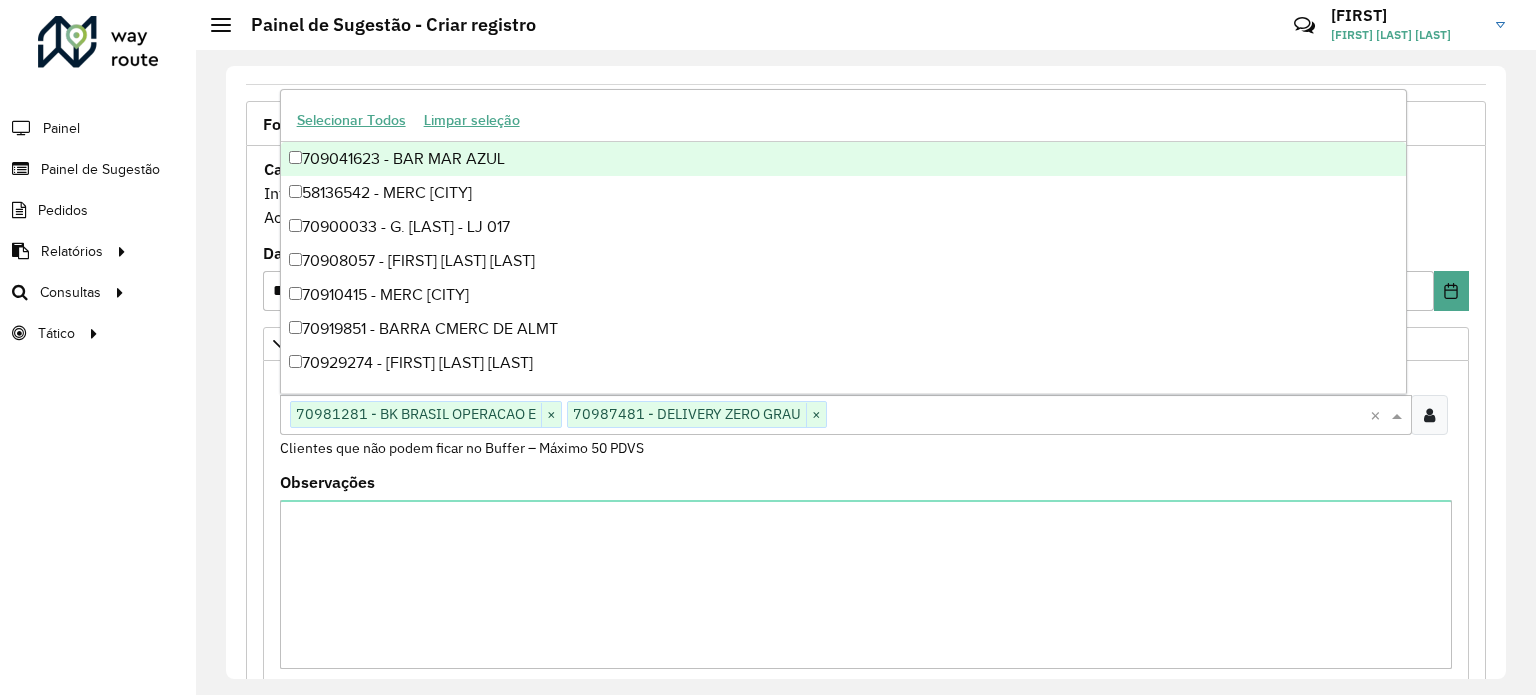 paste on "*****" 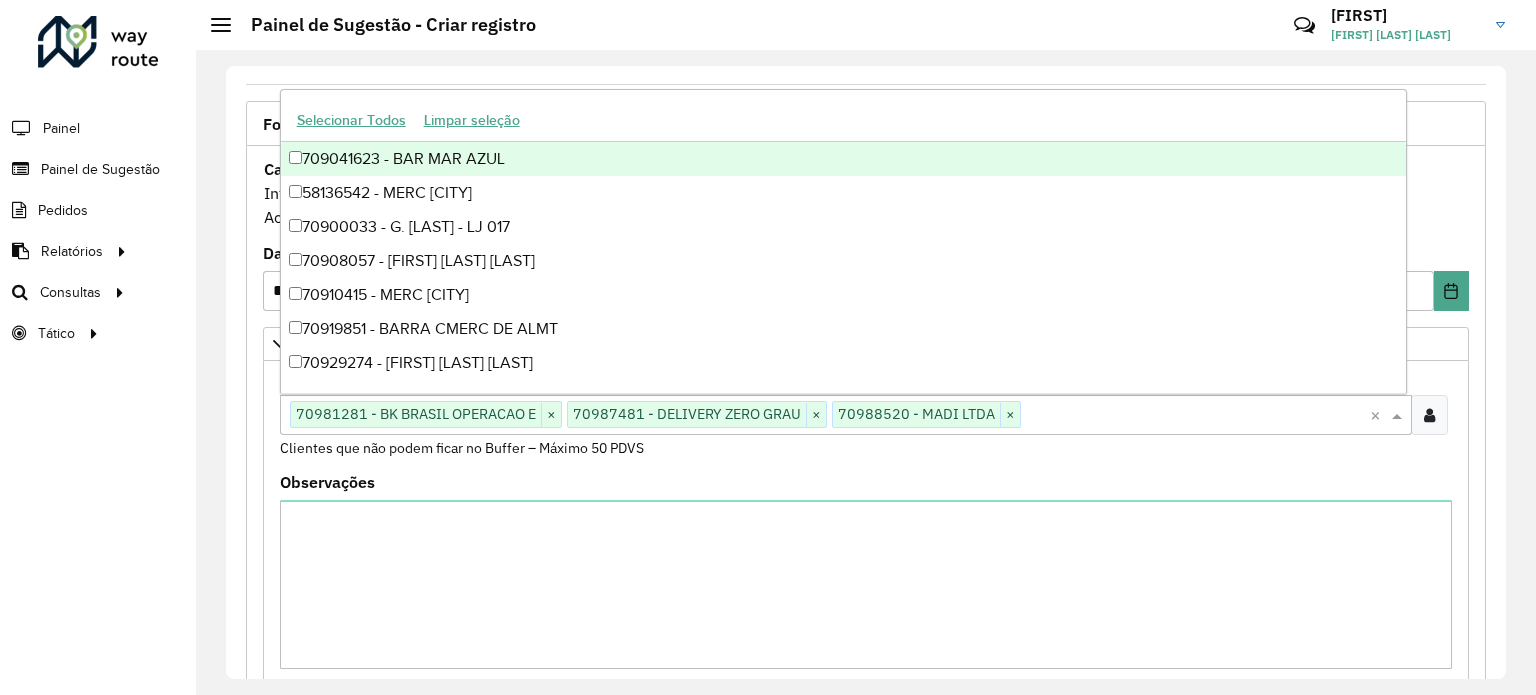 paste on "*****" 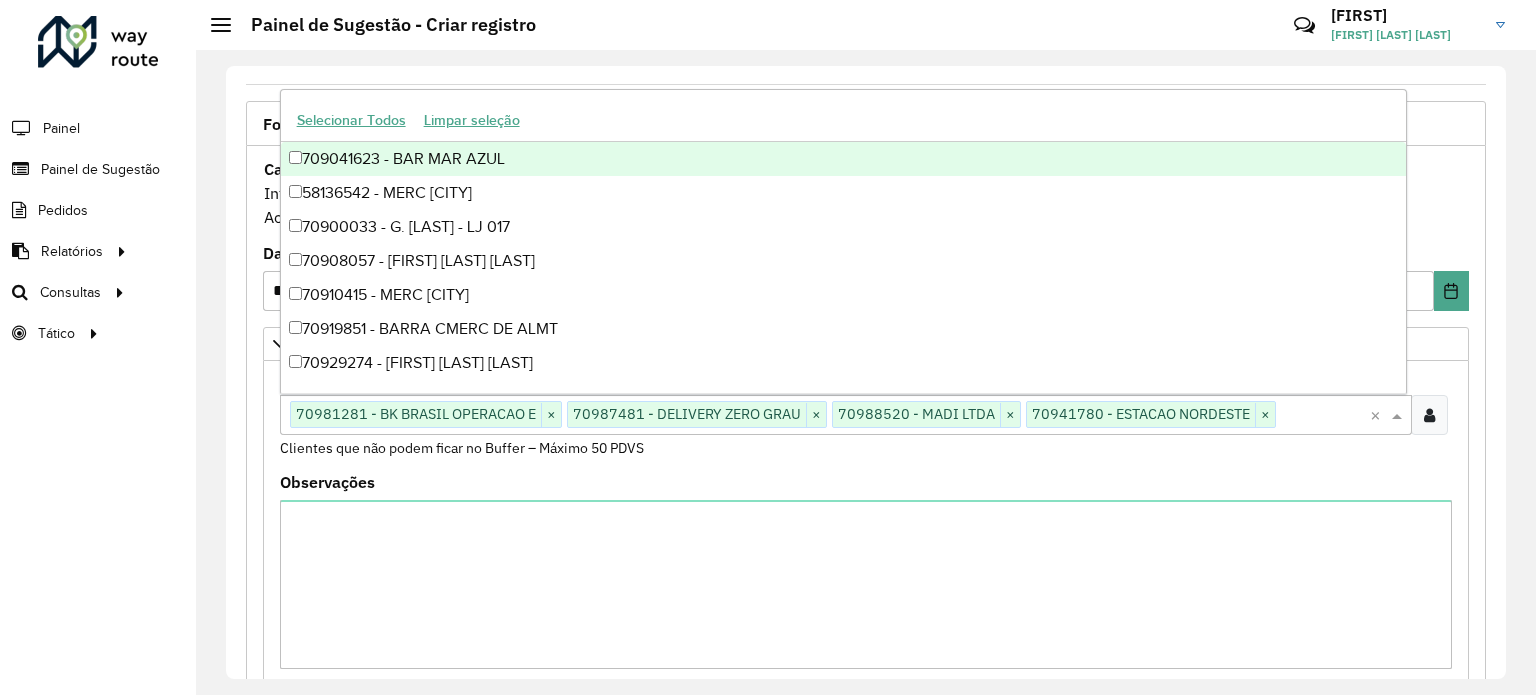 paste on "*****" 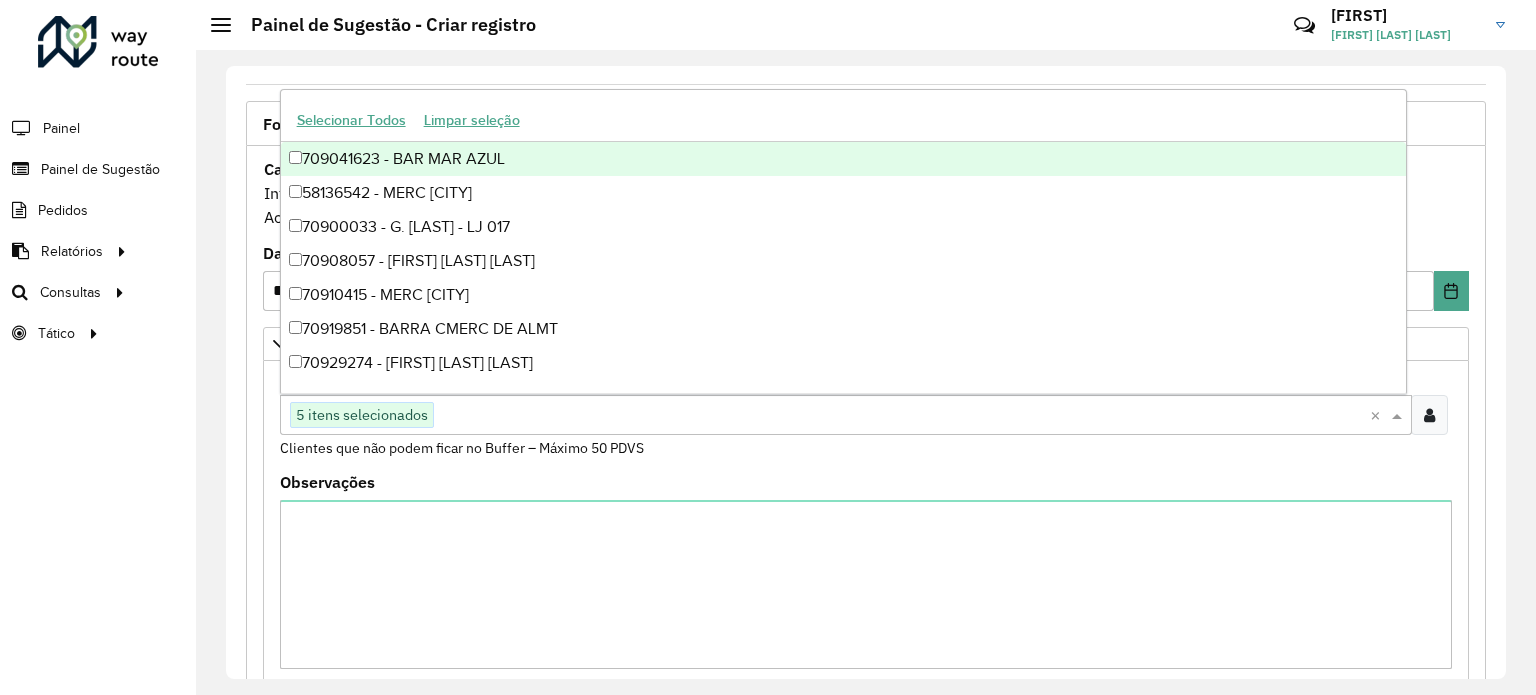 paste on "*****" 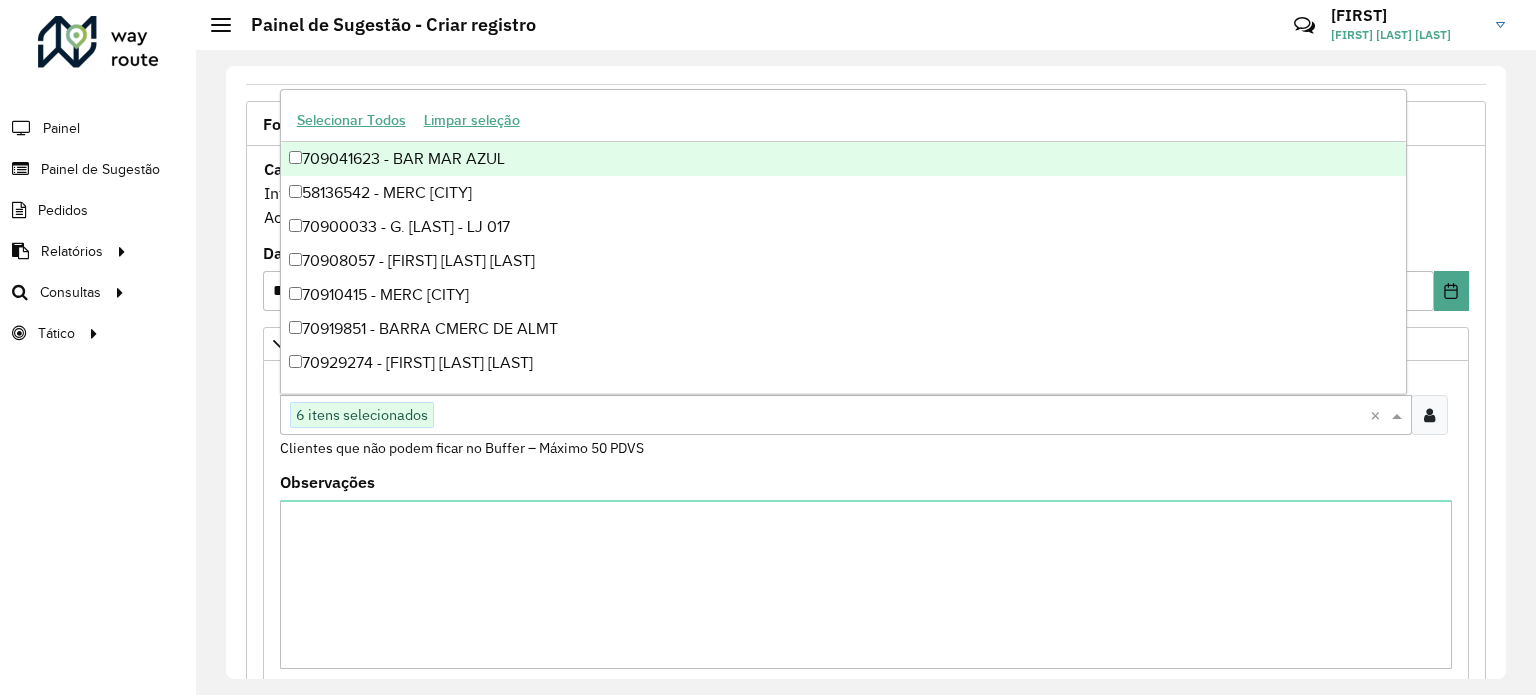 paste on "*****" 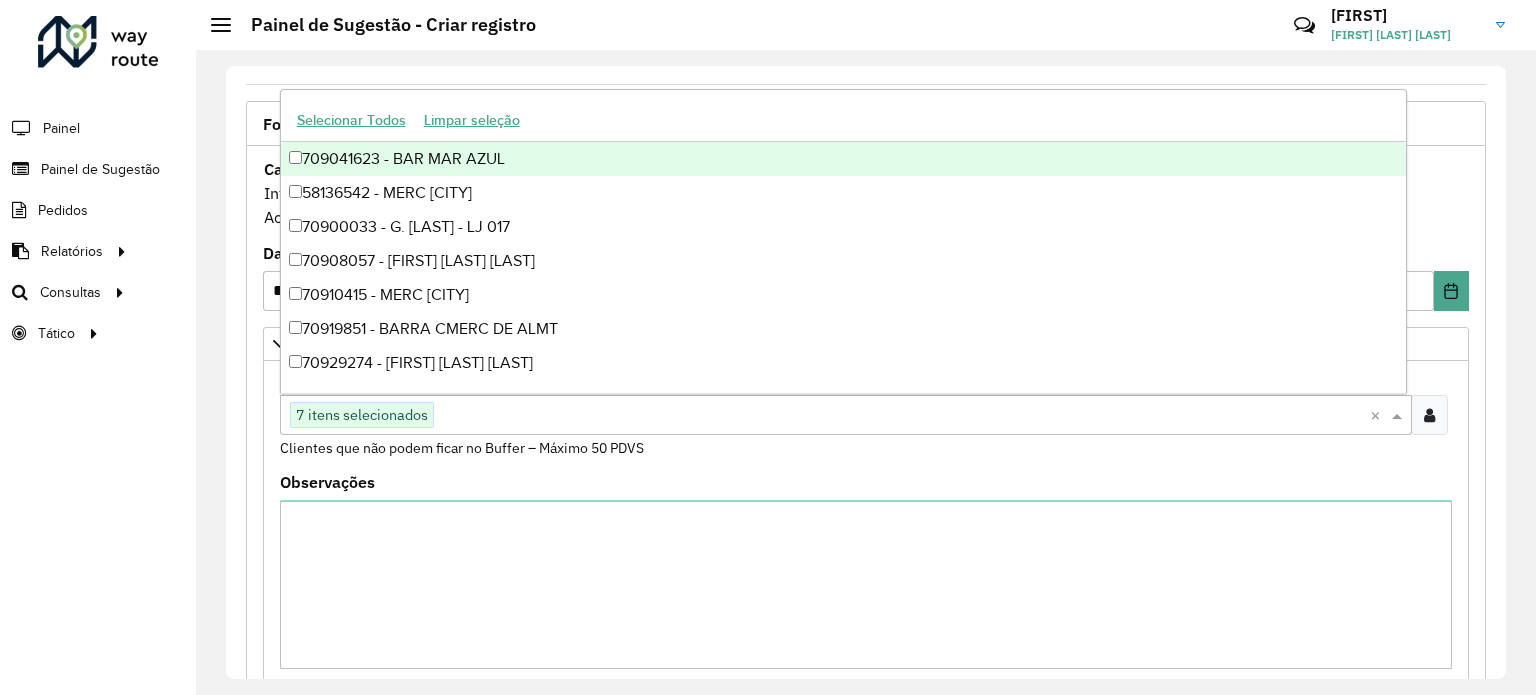 paste on "*****" 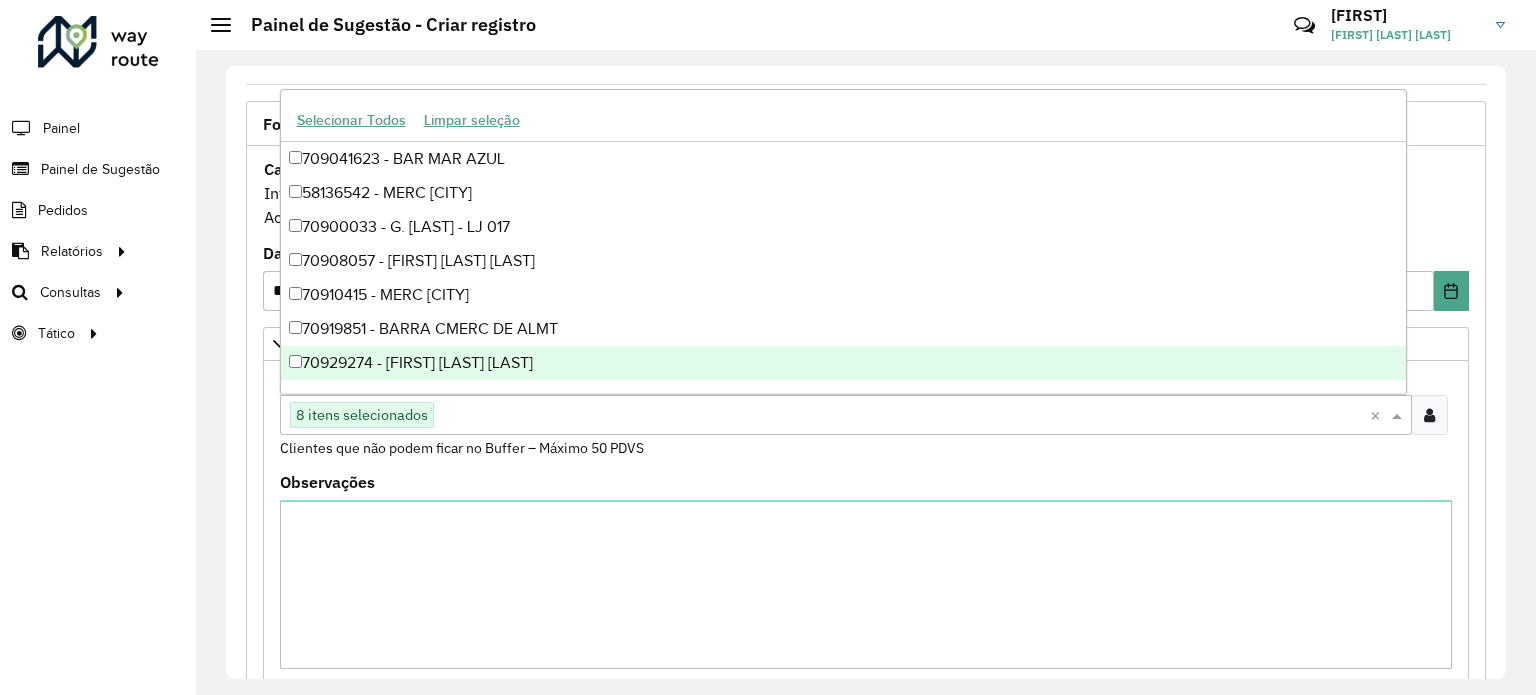 click on "Clientes  Clique no botão para buscar clientes 8 itens selecionados × Clientes que não podem ficar no Buffer – Máximo 50 PDVS" at bounding box center (866, 422) 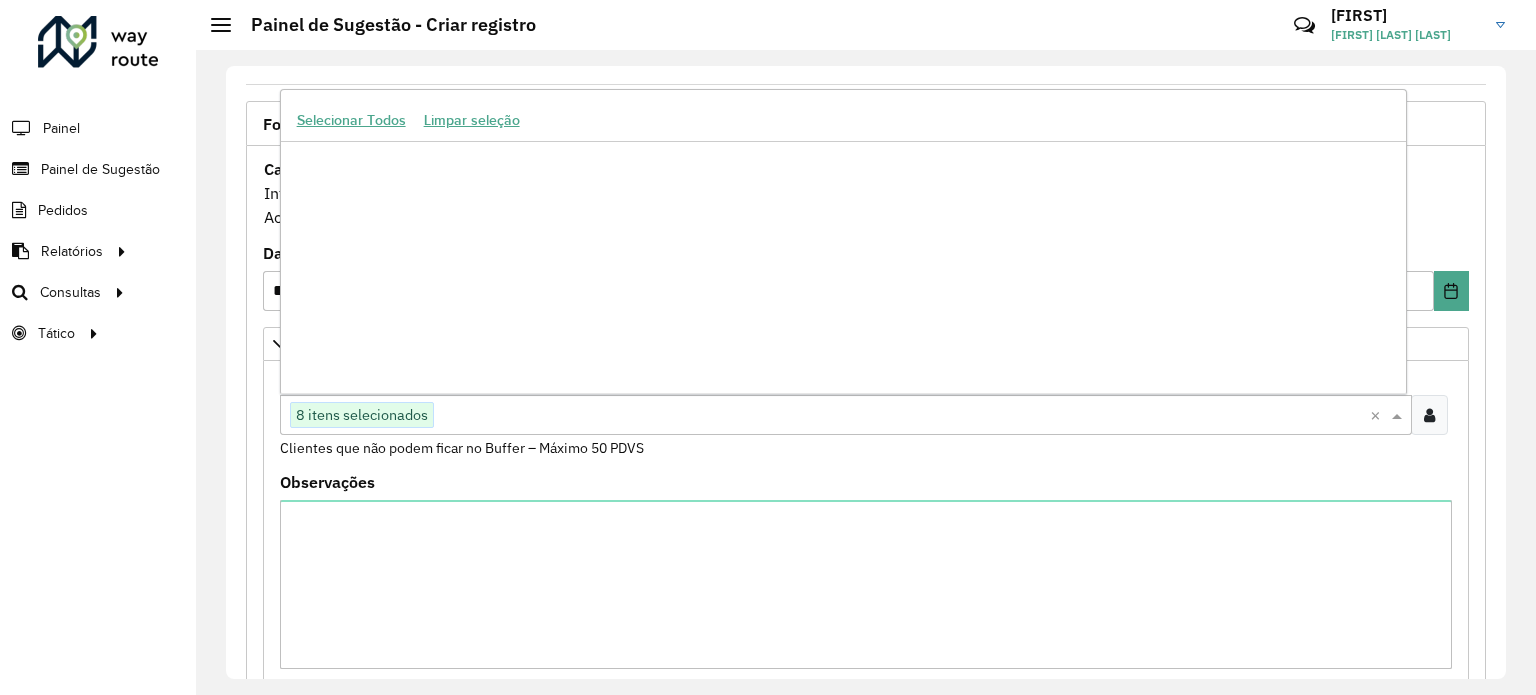 click at bounding box center [902, 416] 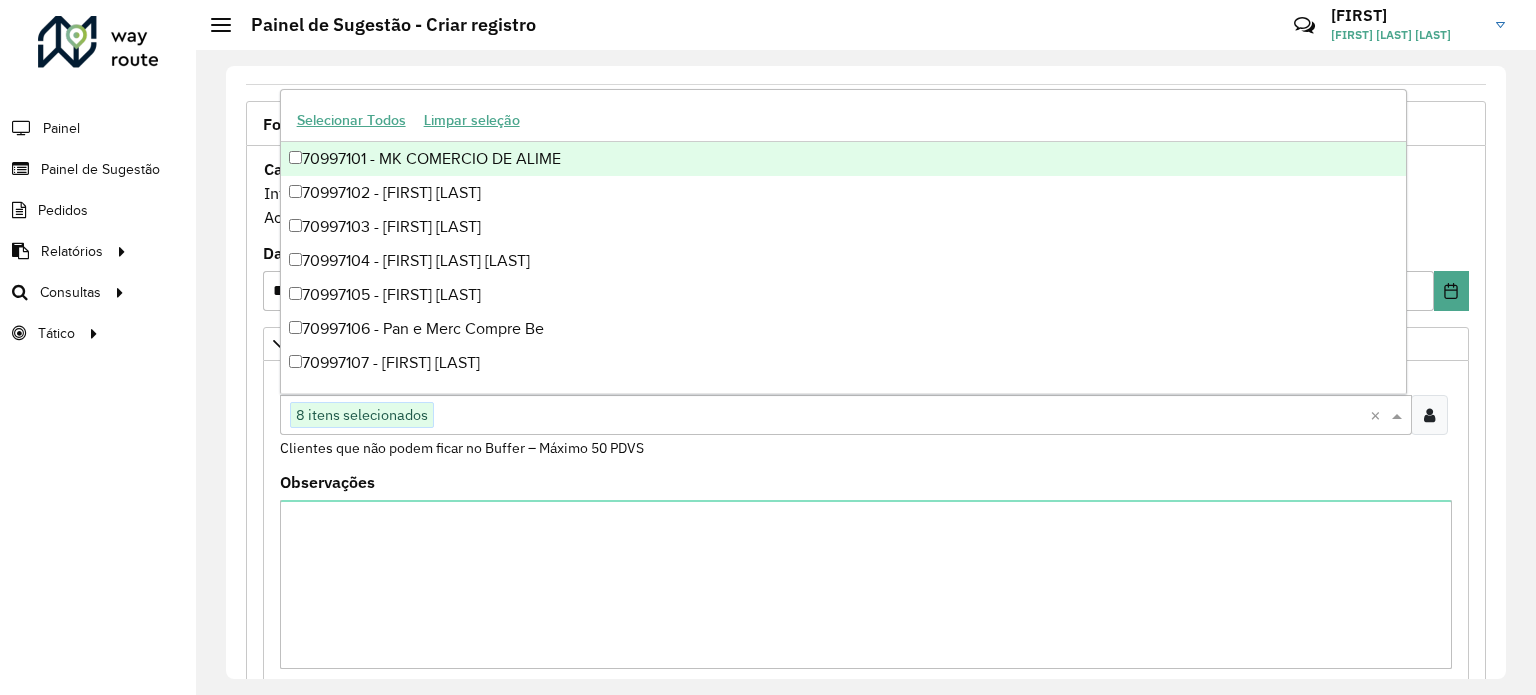 paste on "*****" 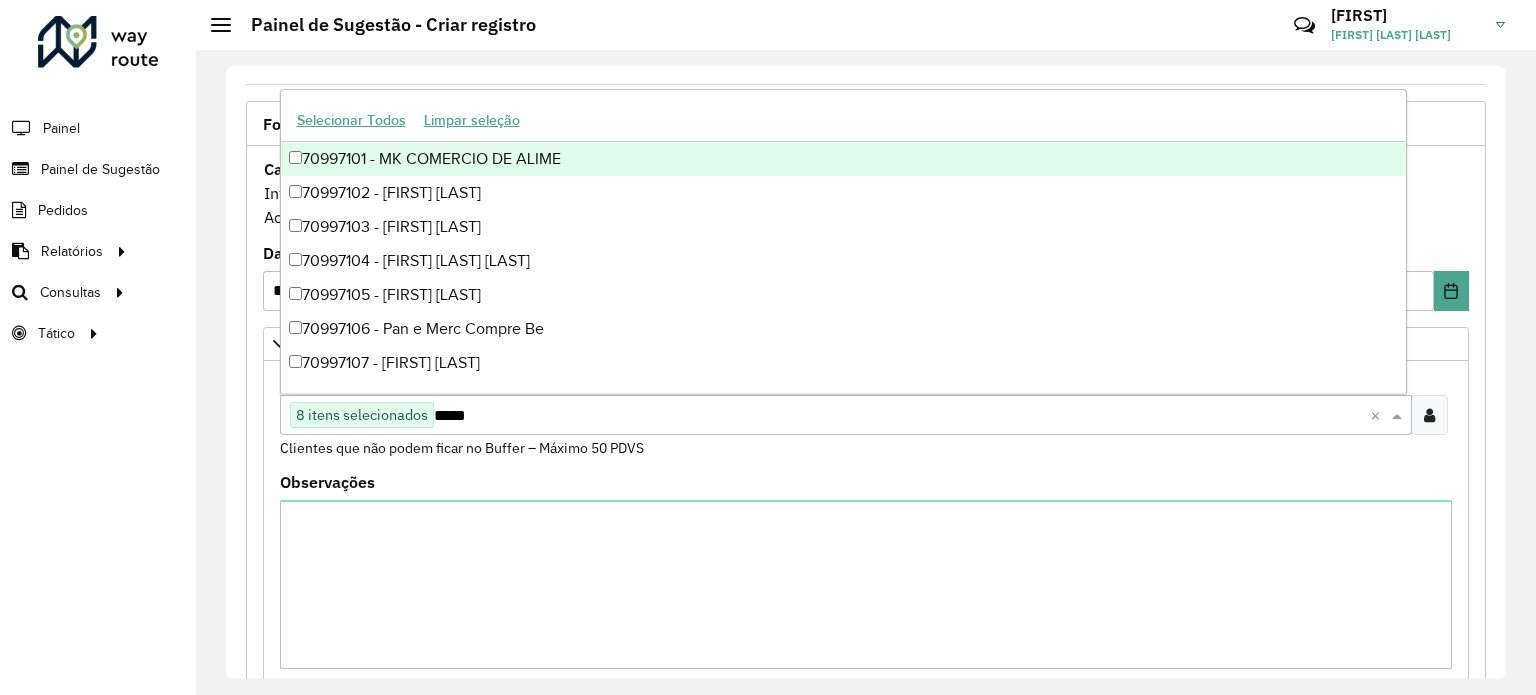 scroll, scrollTop: 0, scrollLeft: 0, axis: both 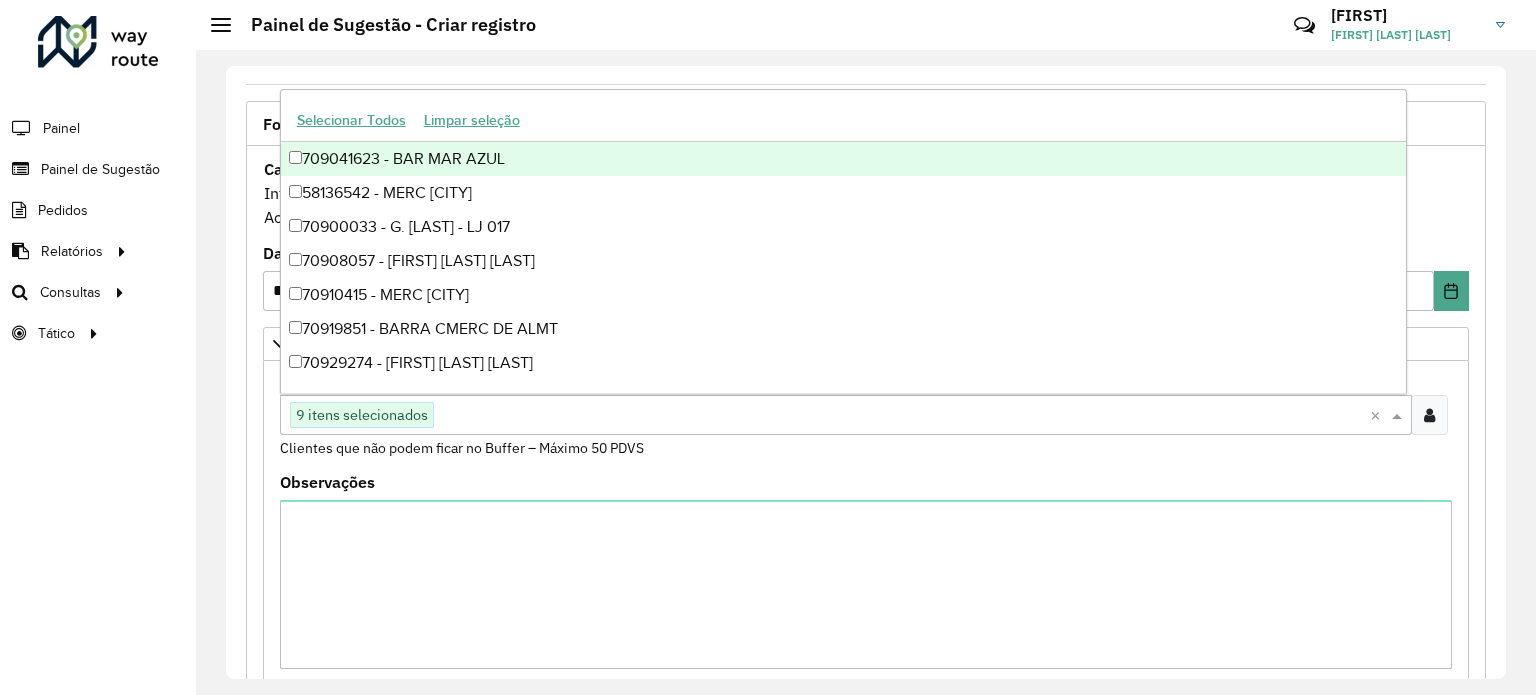 paste on "*****" 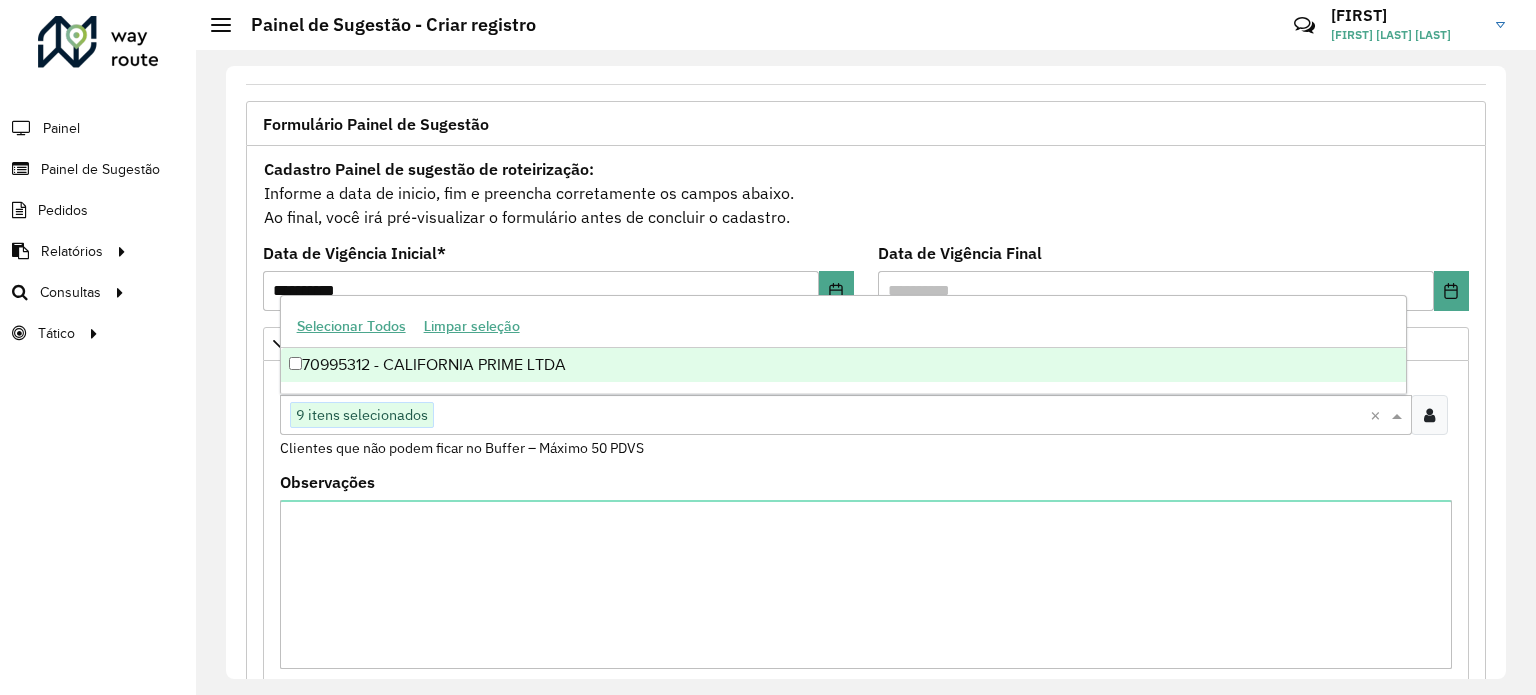 type on "*****" 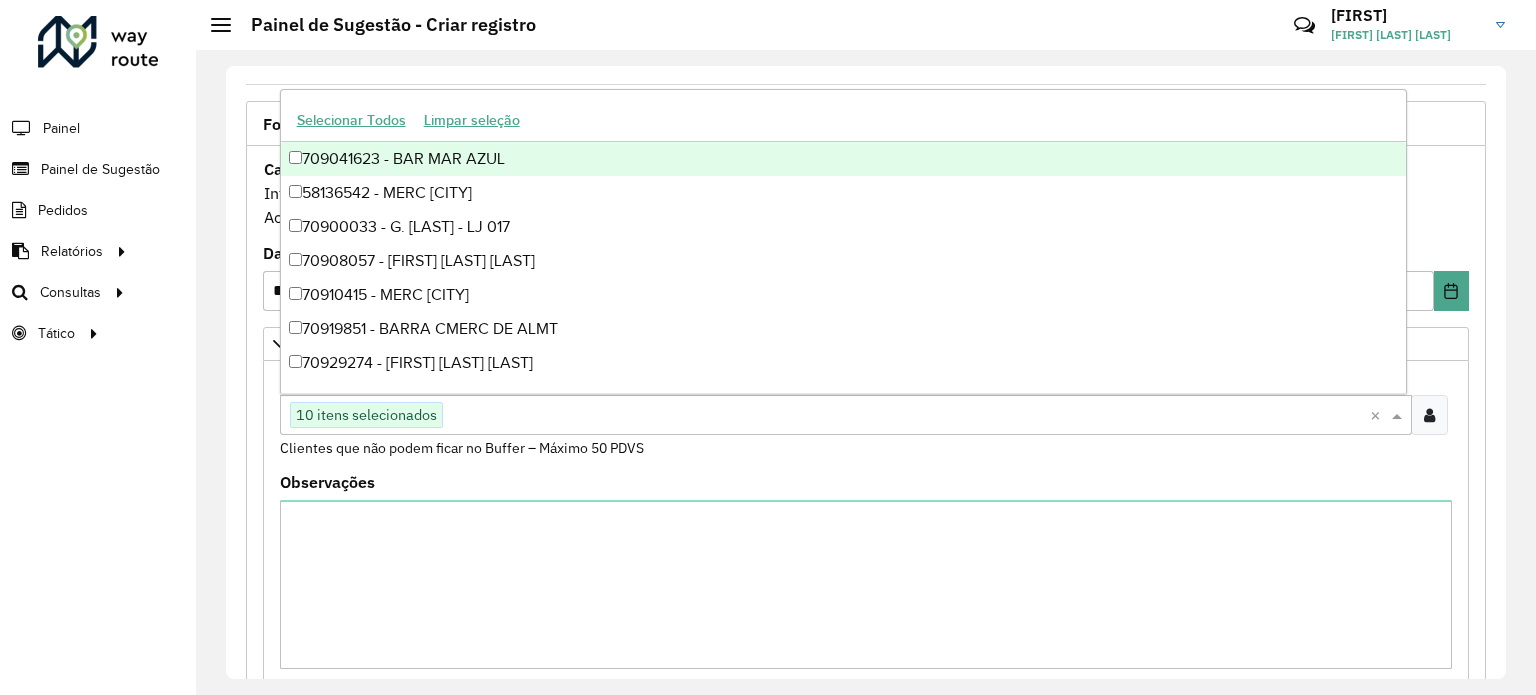 paste on "*****" 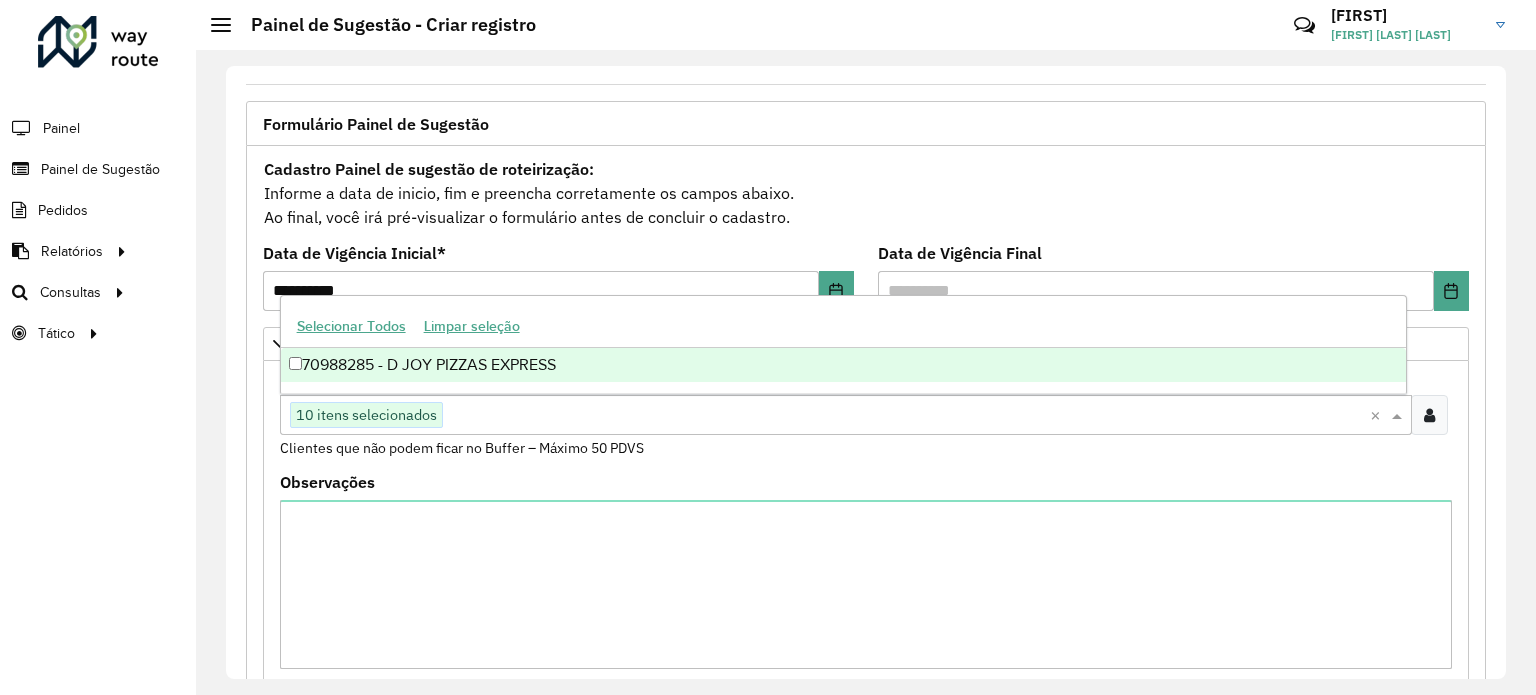 type on "*****" 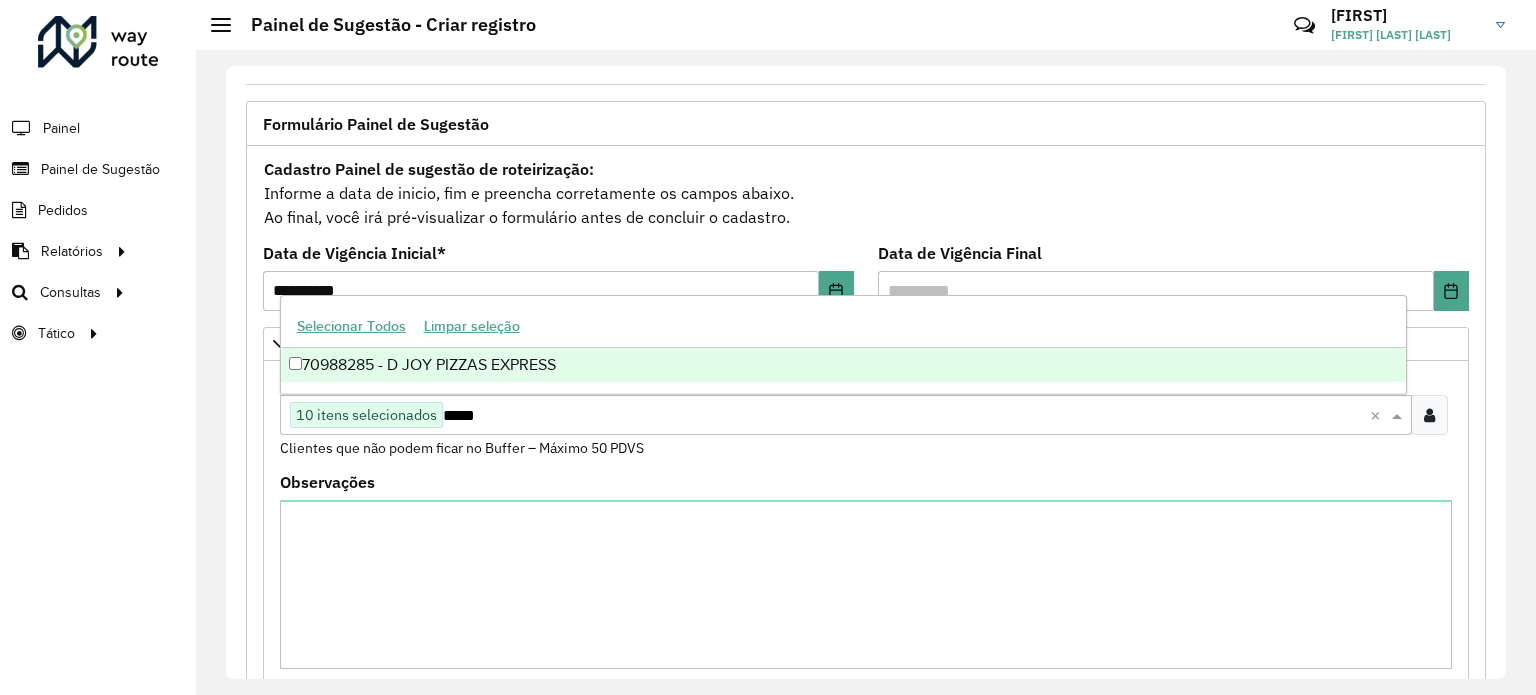 type 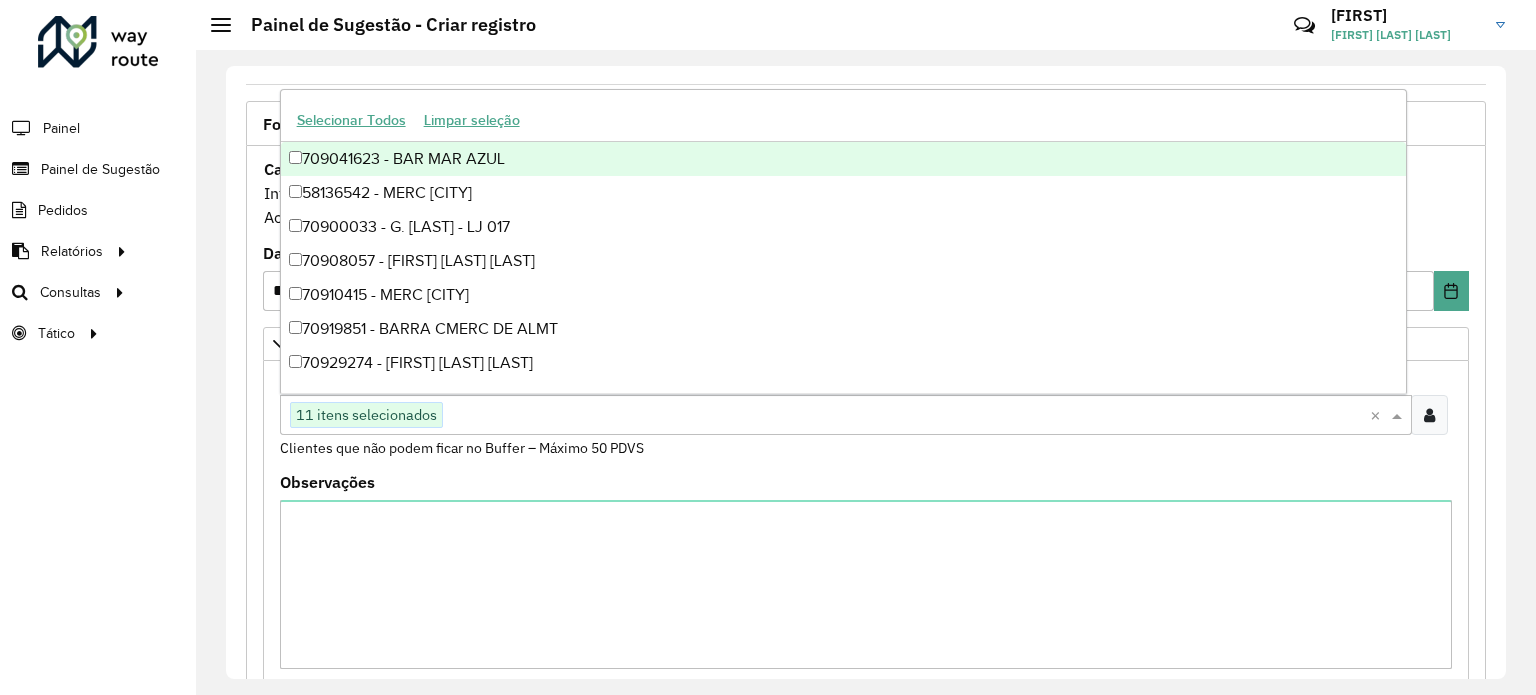 click on "Clientes que não podem ficar no Buffer – Máximo 50 PDVS" at bounding box center (462, 448) 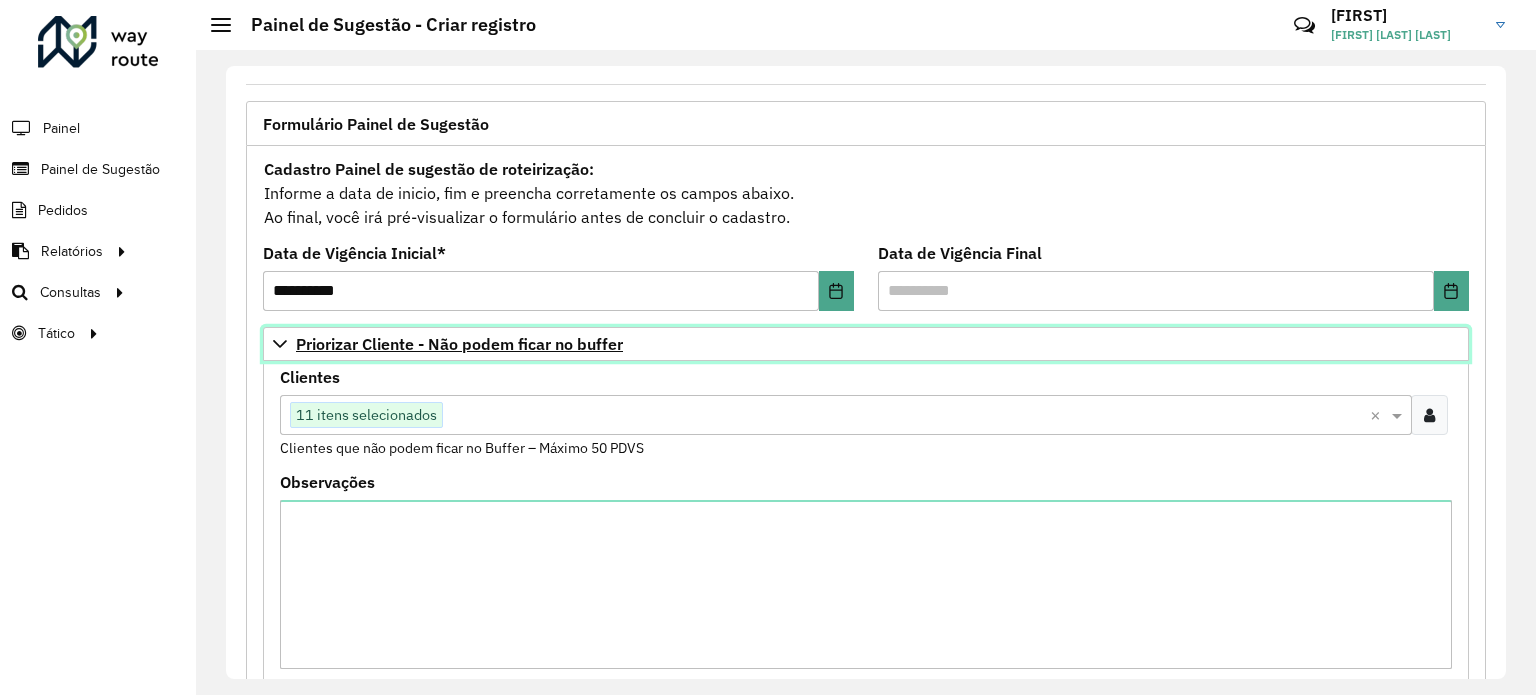 click on "Priorizar Cliente - Não podem ficar no buffer" at bounding box center (459, 344) 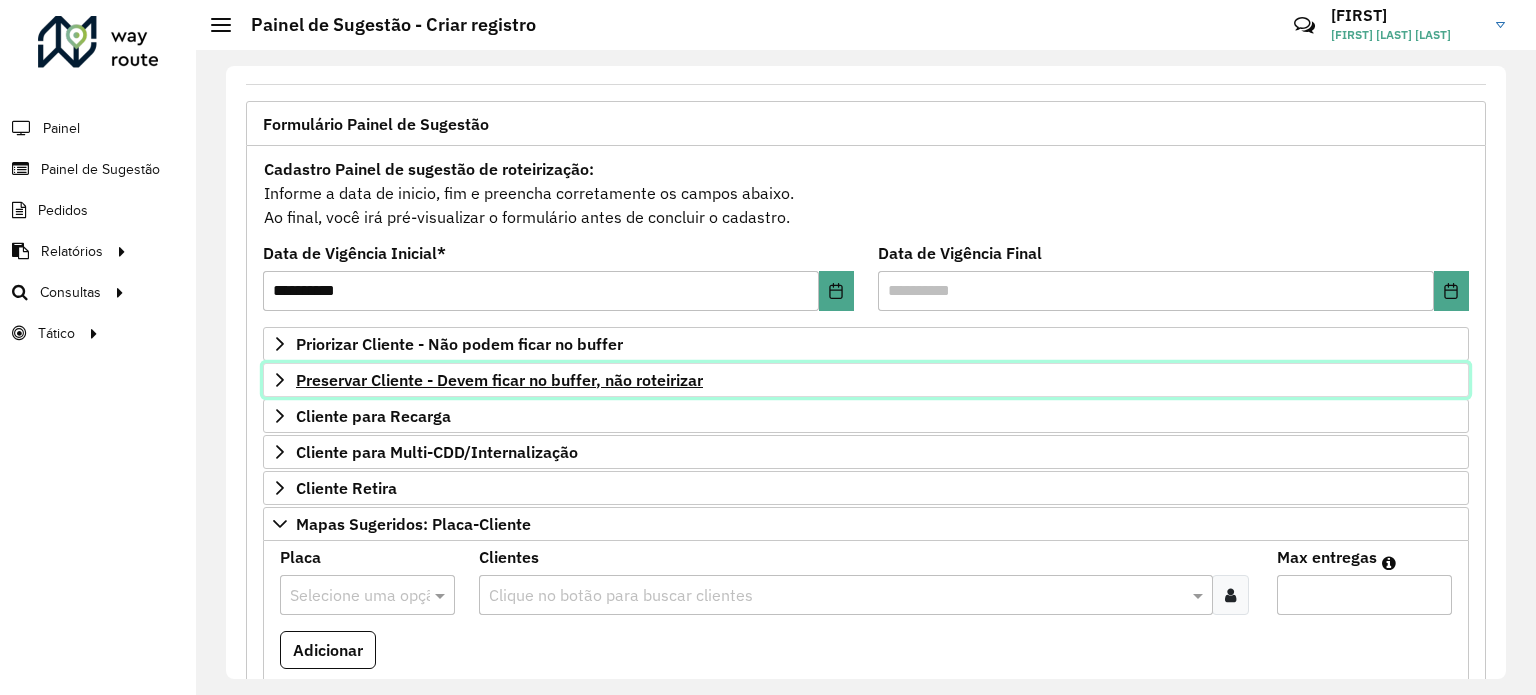 click on "Preservar Cliente - Devem ficar no buffer, não roteirizar" at bounding box center (499, 380) 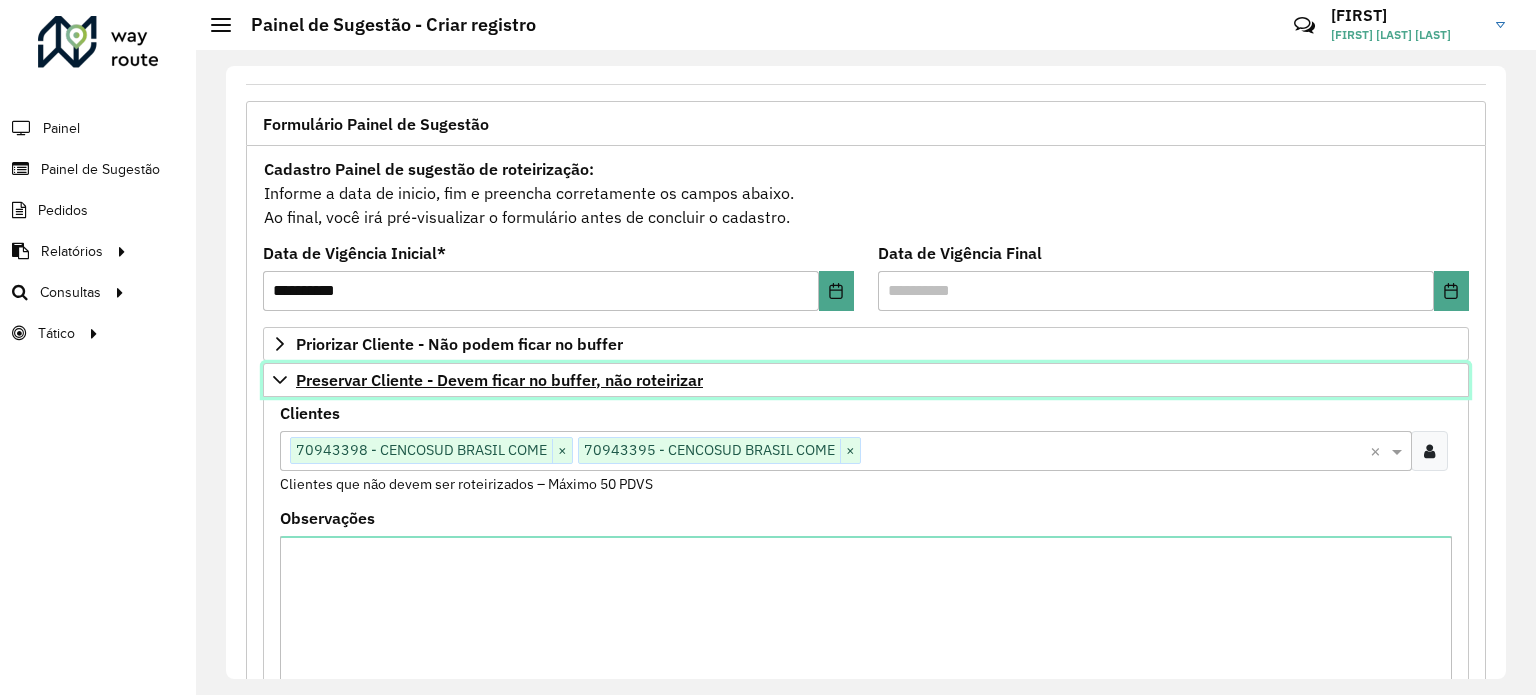 click on "Preservar Cliente - Devem ficar no buffer, não roteirizar" at bounding box center [499, 380] 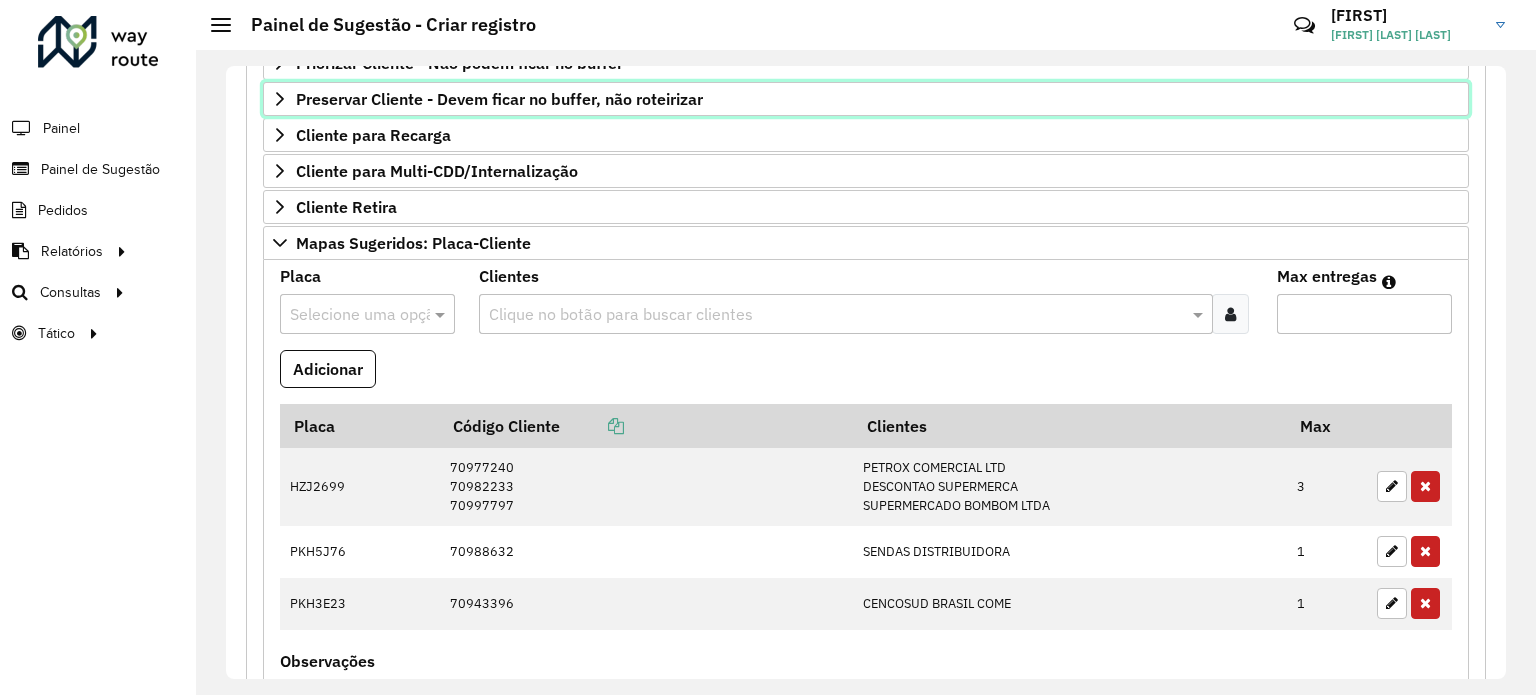 scroll, scrollTop: 400, scrollLeft: 0, axis: vertical 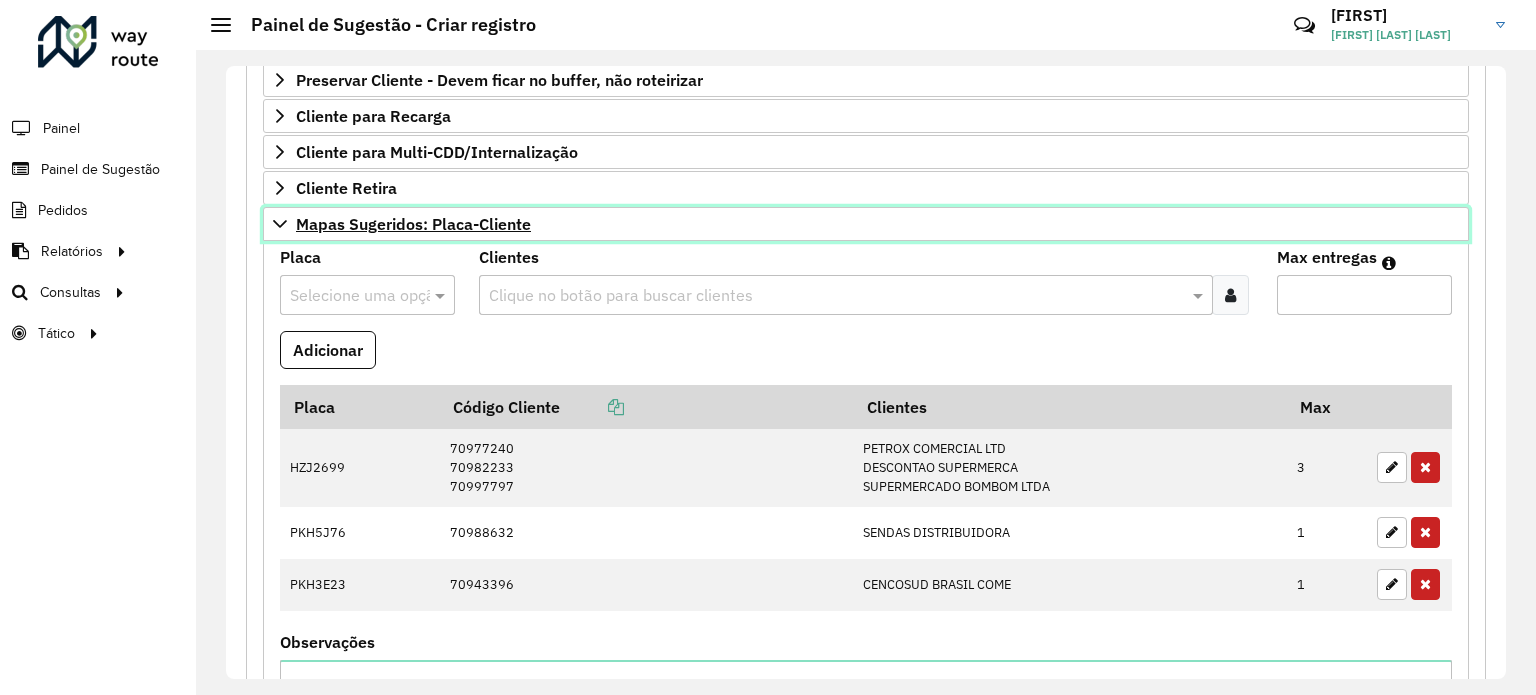 click on "Mapas Sugeridos: Placa-Cliente" at bounding box center [413, 224] 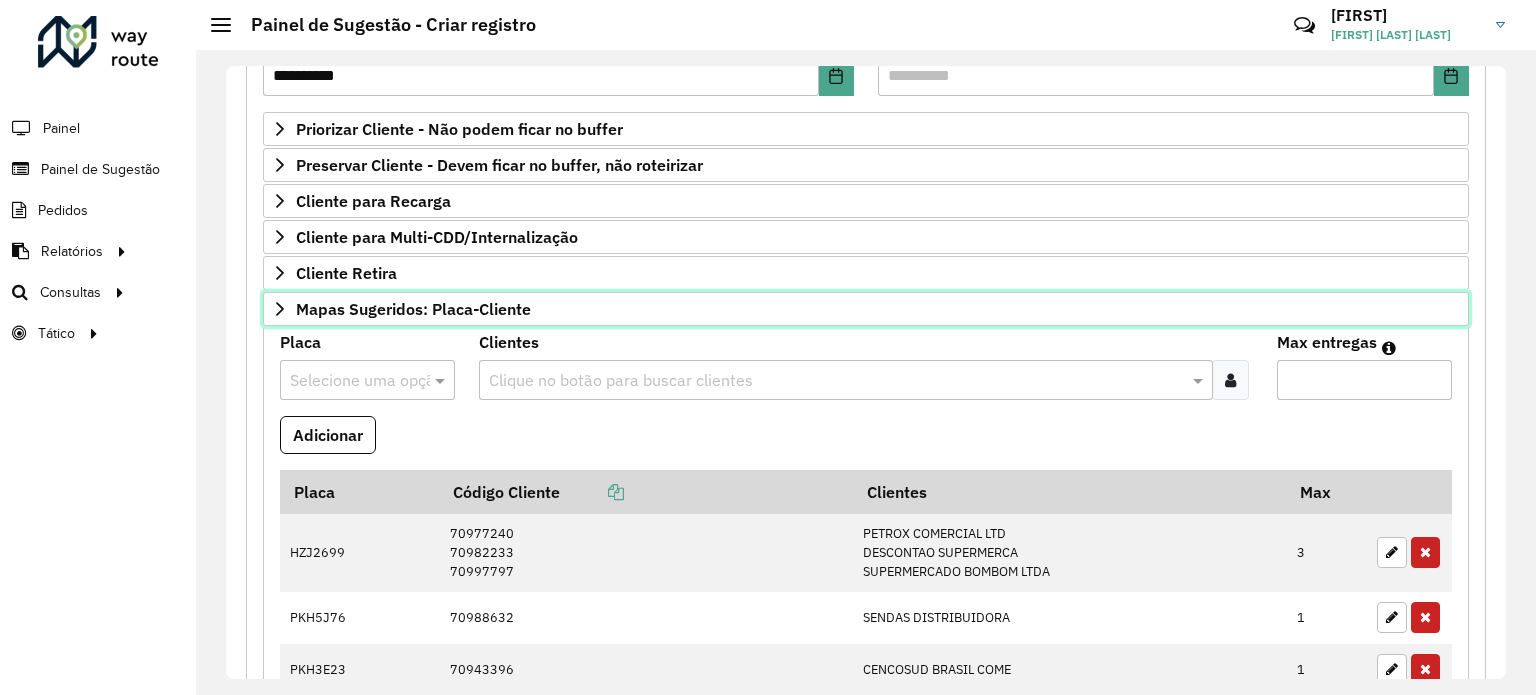 scroll, scrollTop: 294, scrollLeft: 0, axis: vertical 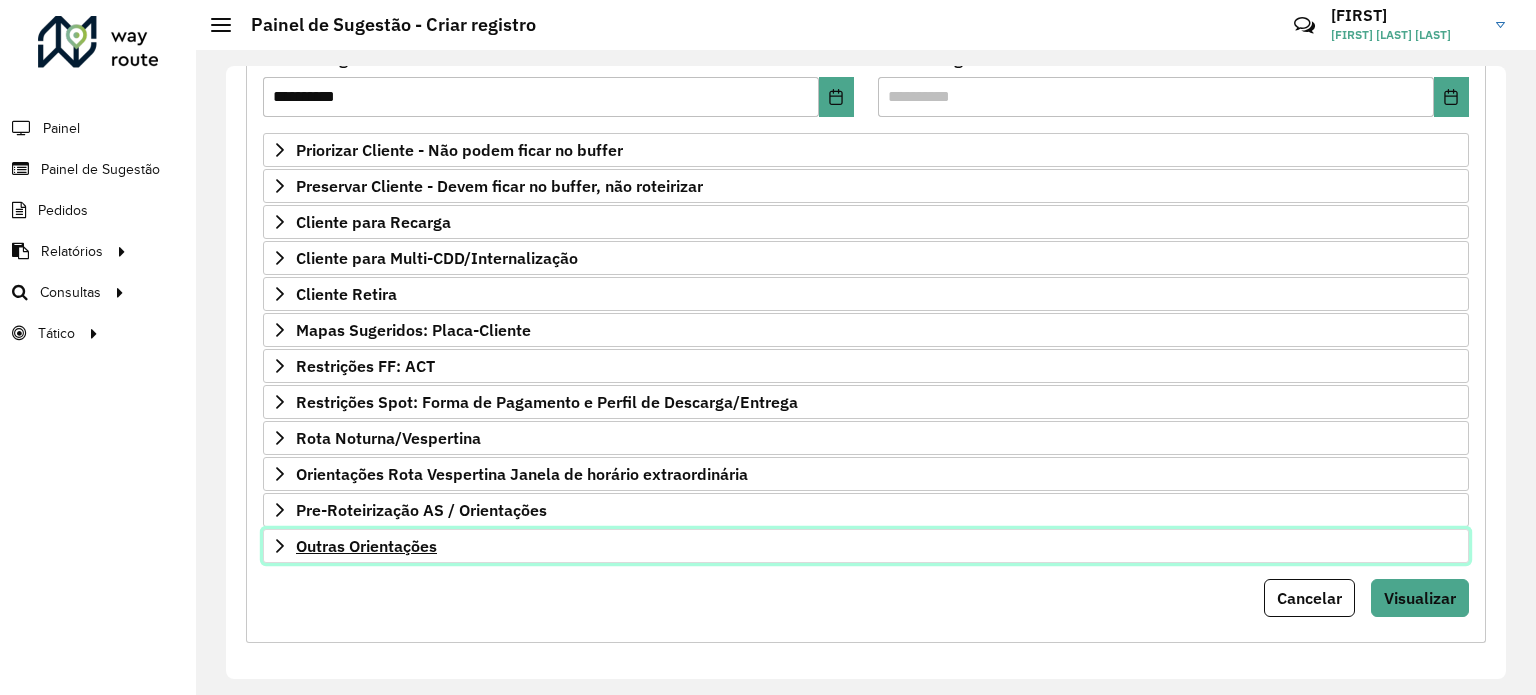 click on "Outras Orientações" at bounding box center (366, 546) 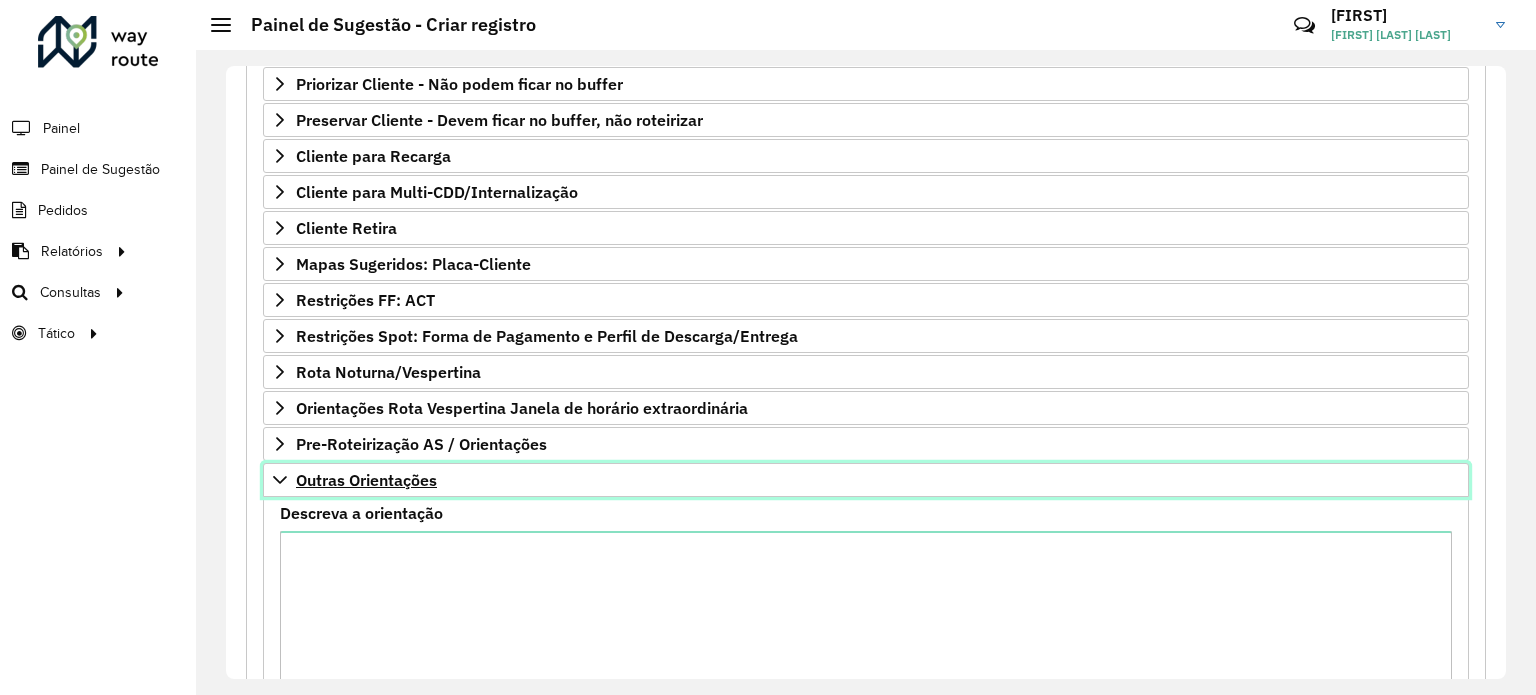 scroll, scrollTop: 394, scrollLeft: 0, axis: vertical 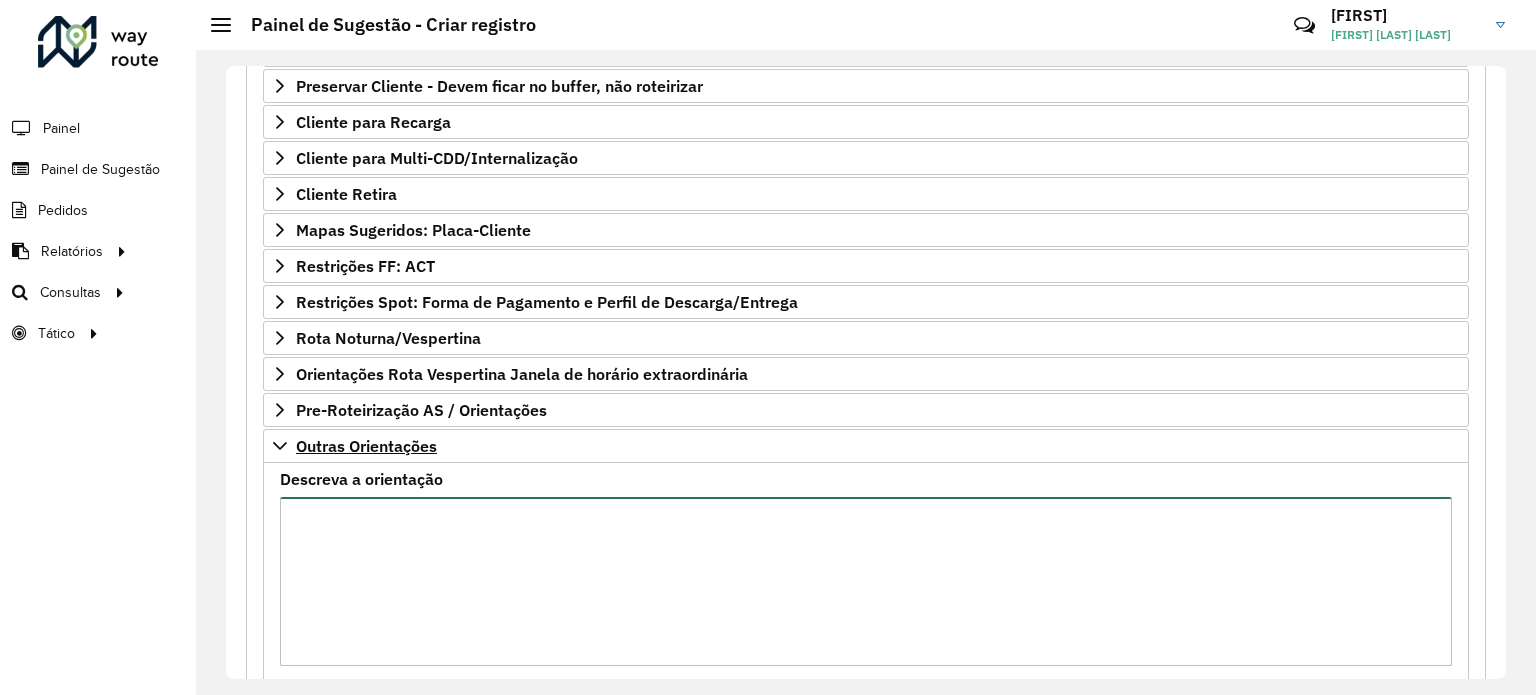 click on "Descreva a orientação" at bounding box center (866, 581) 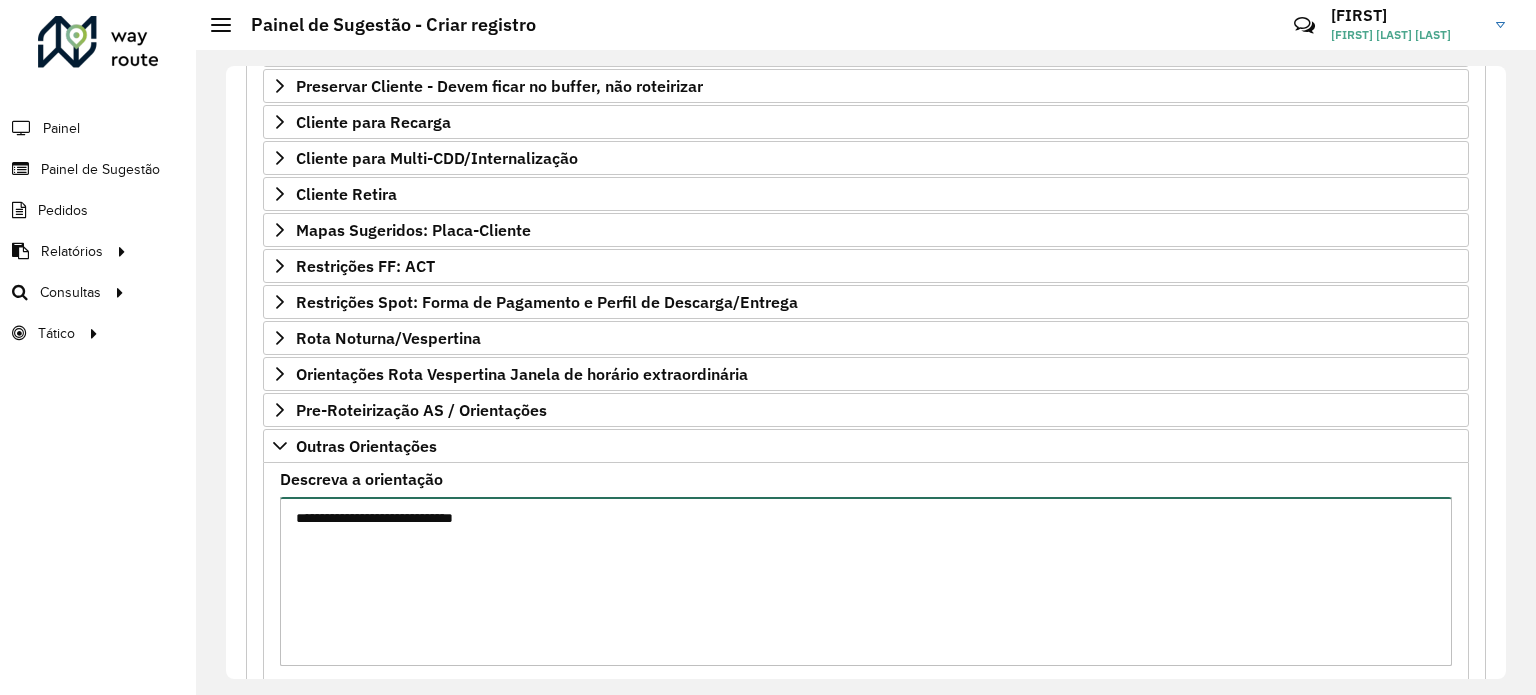 paste on "********" 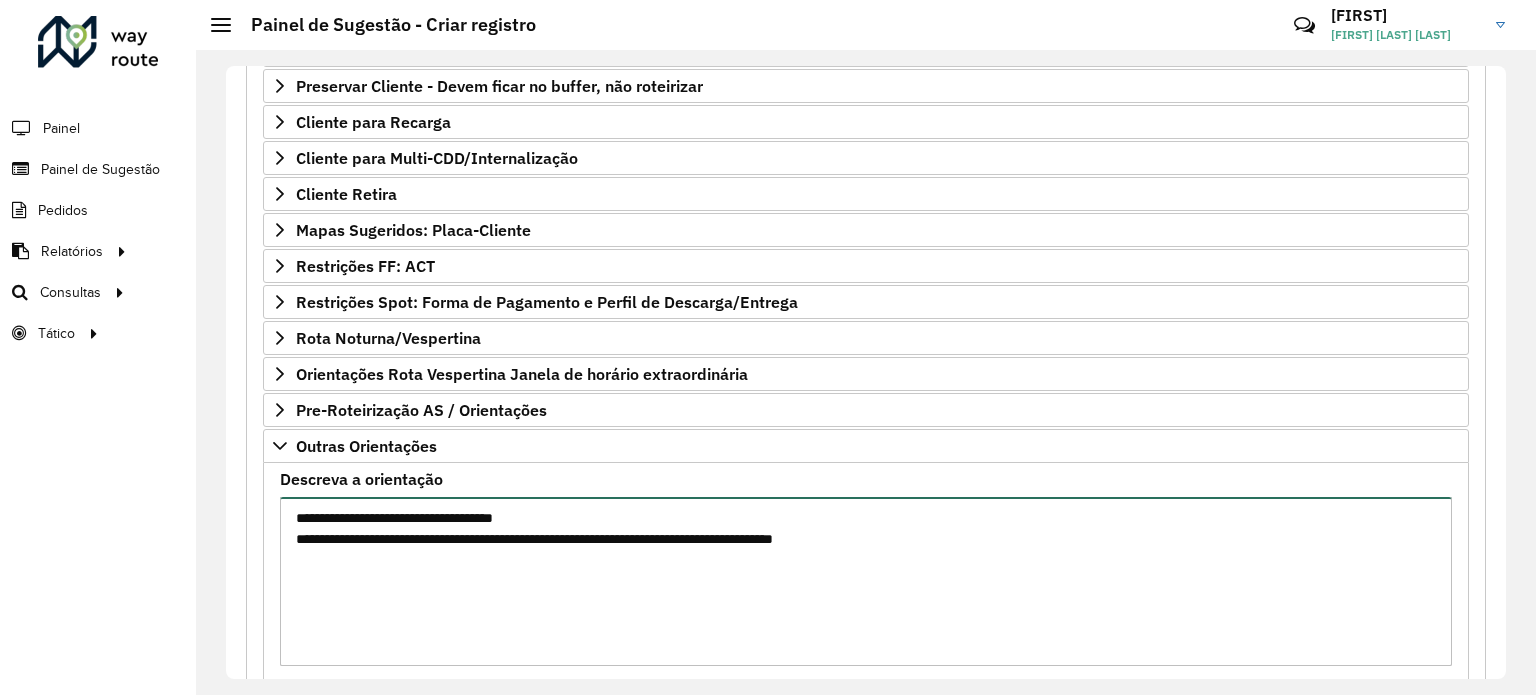 scroll, scrollTop: 494, scrollLeft: 0, axis: vertical 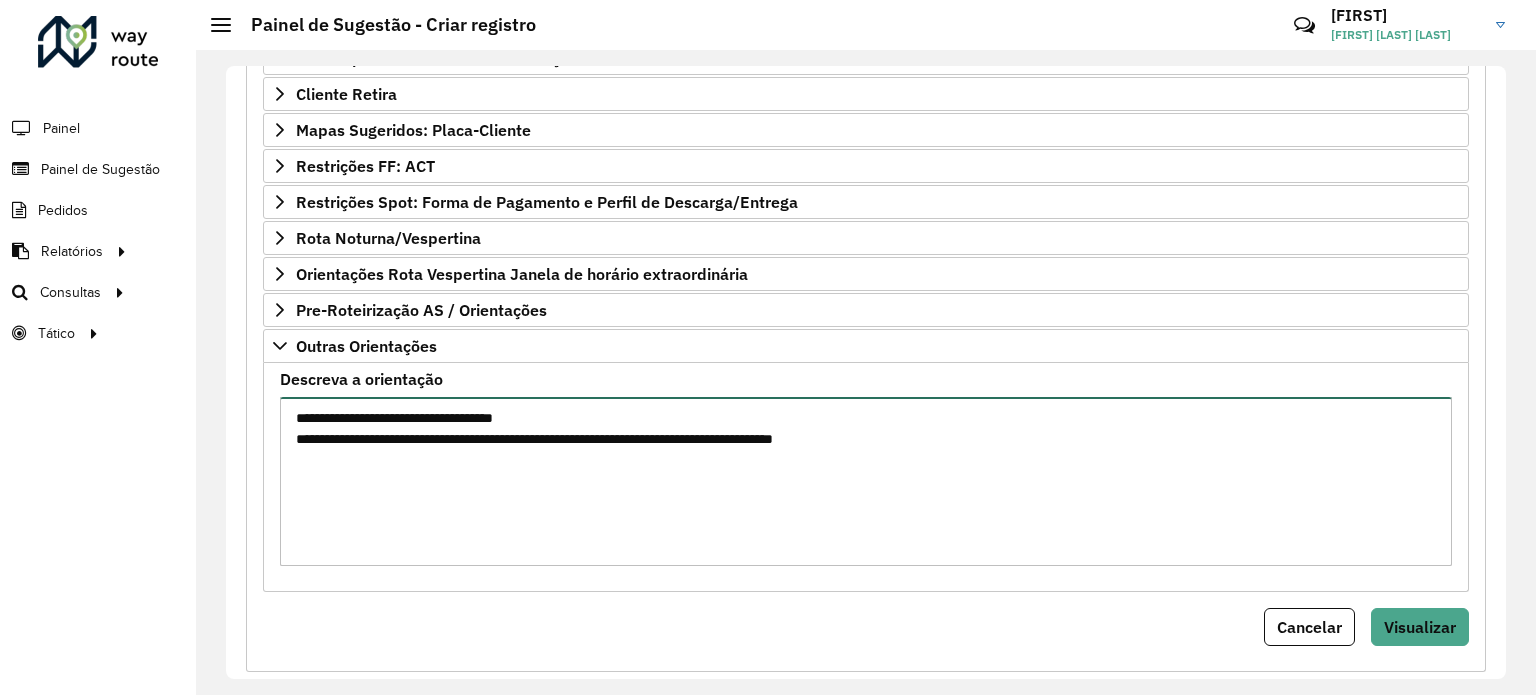 click on "**********" at bounding box center (866, 481) 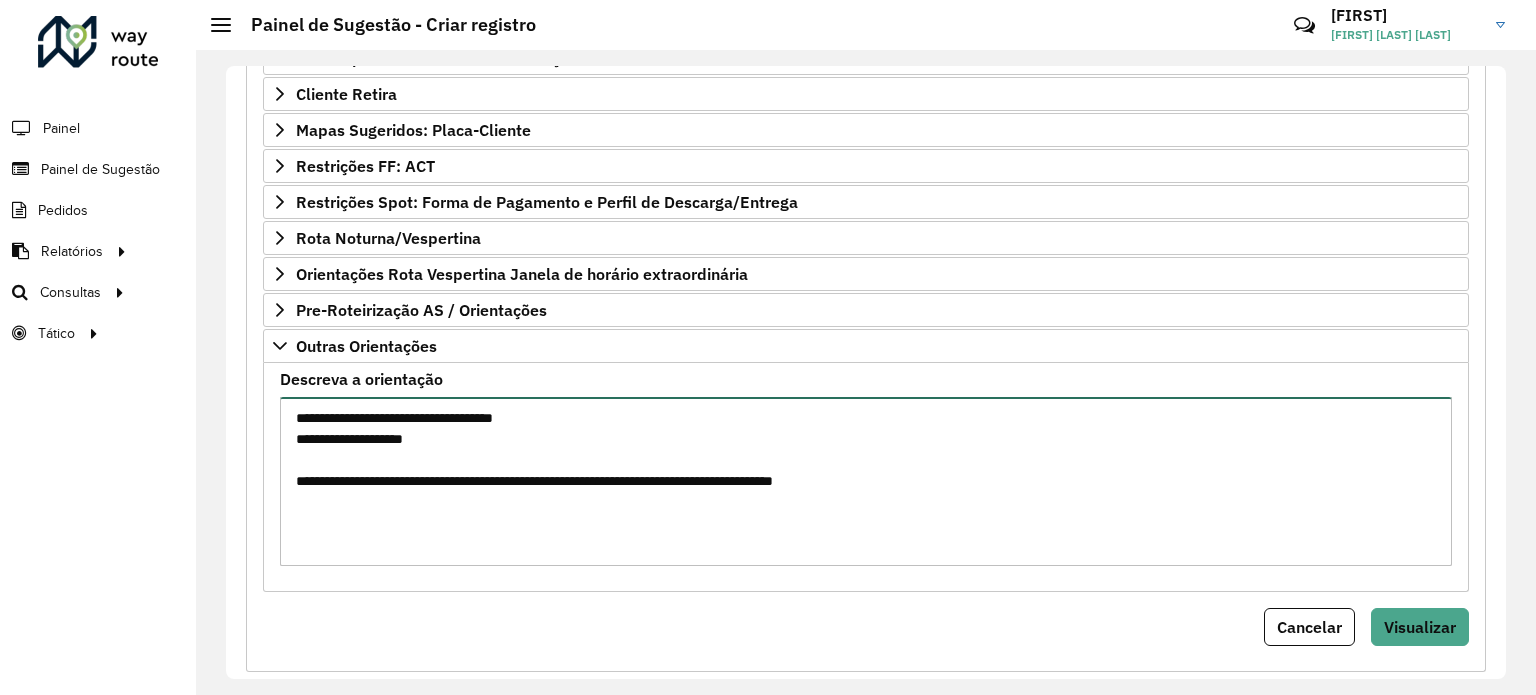 click on "**********" at bounding box center (866, 481) 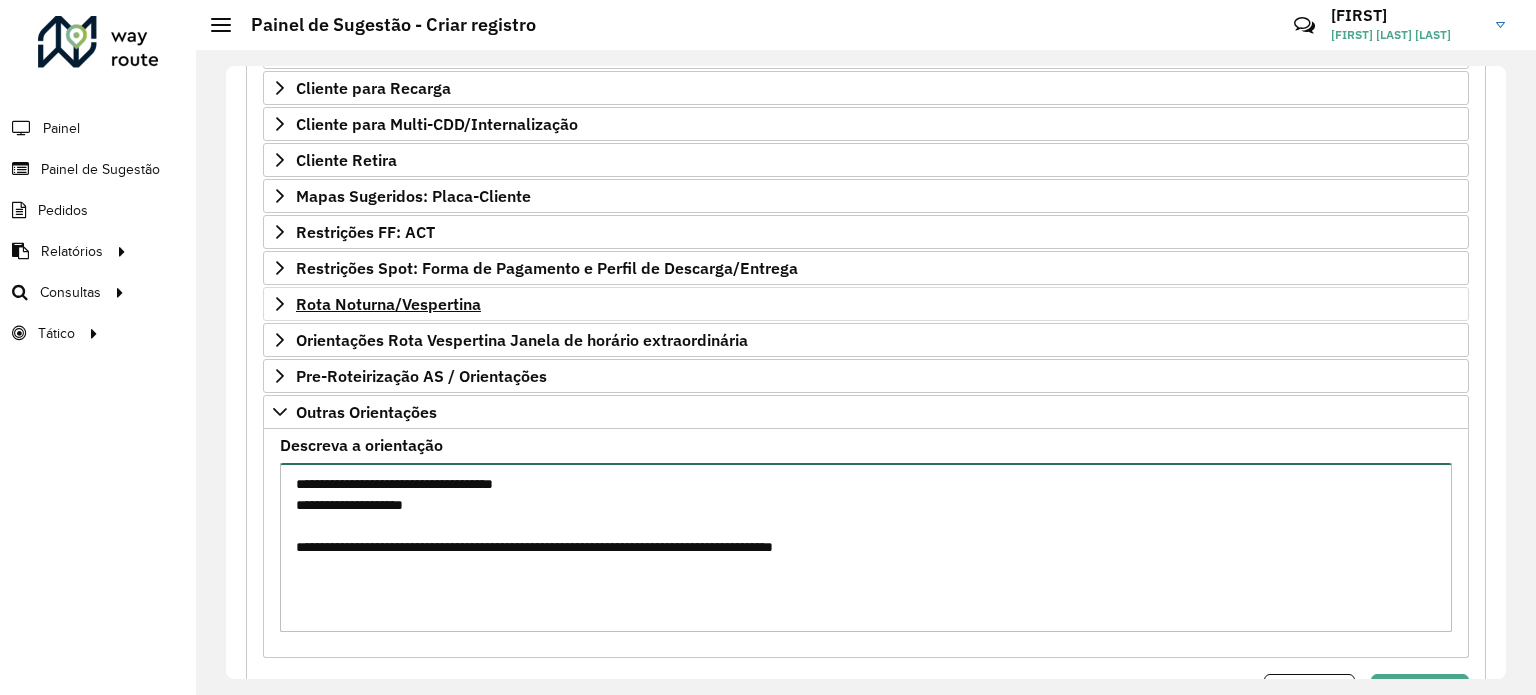 scroll, scrollTop: 394, scrollLeft: 0, axis: vertical 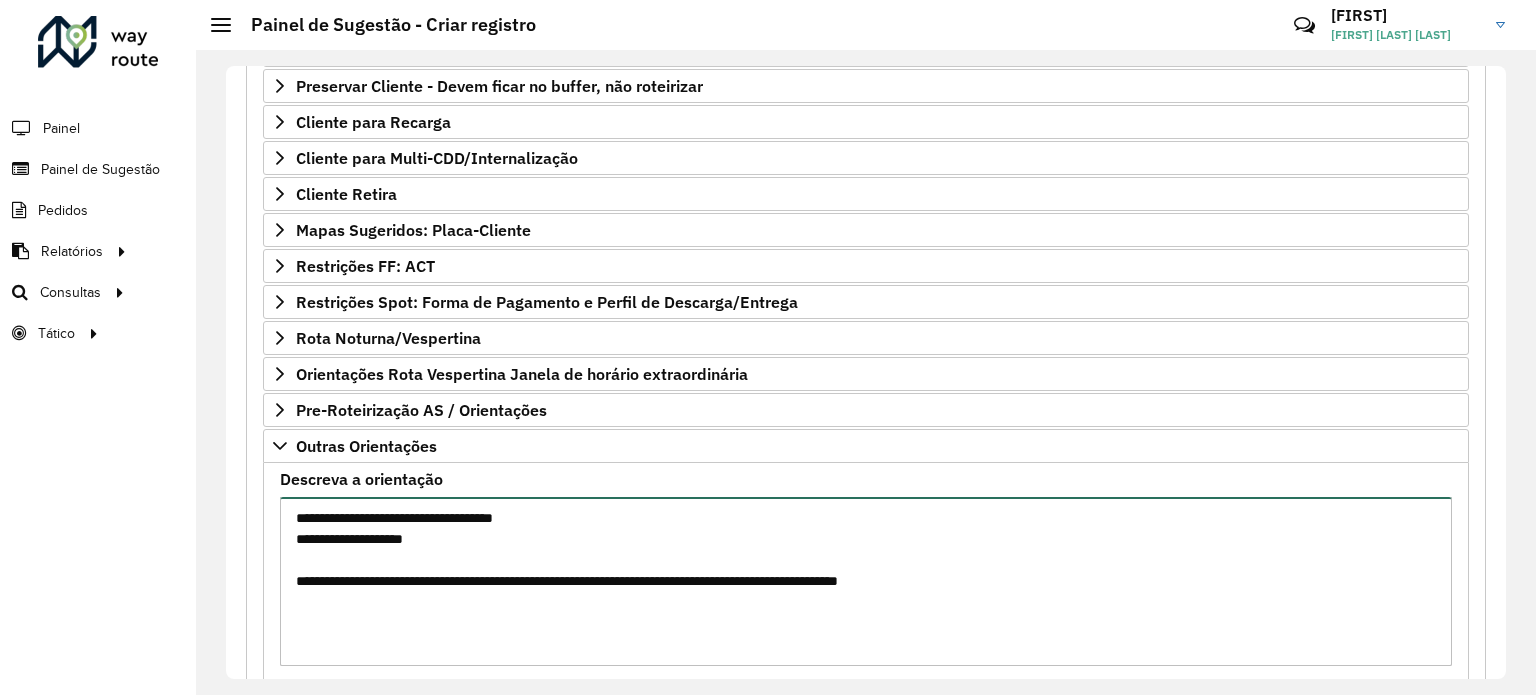 type on "**********" 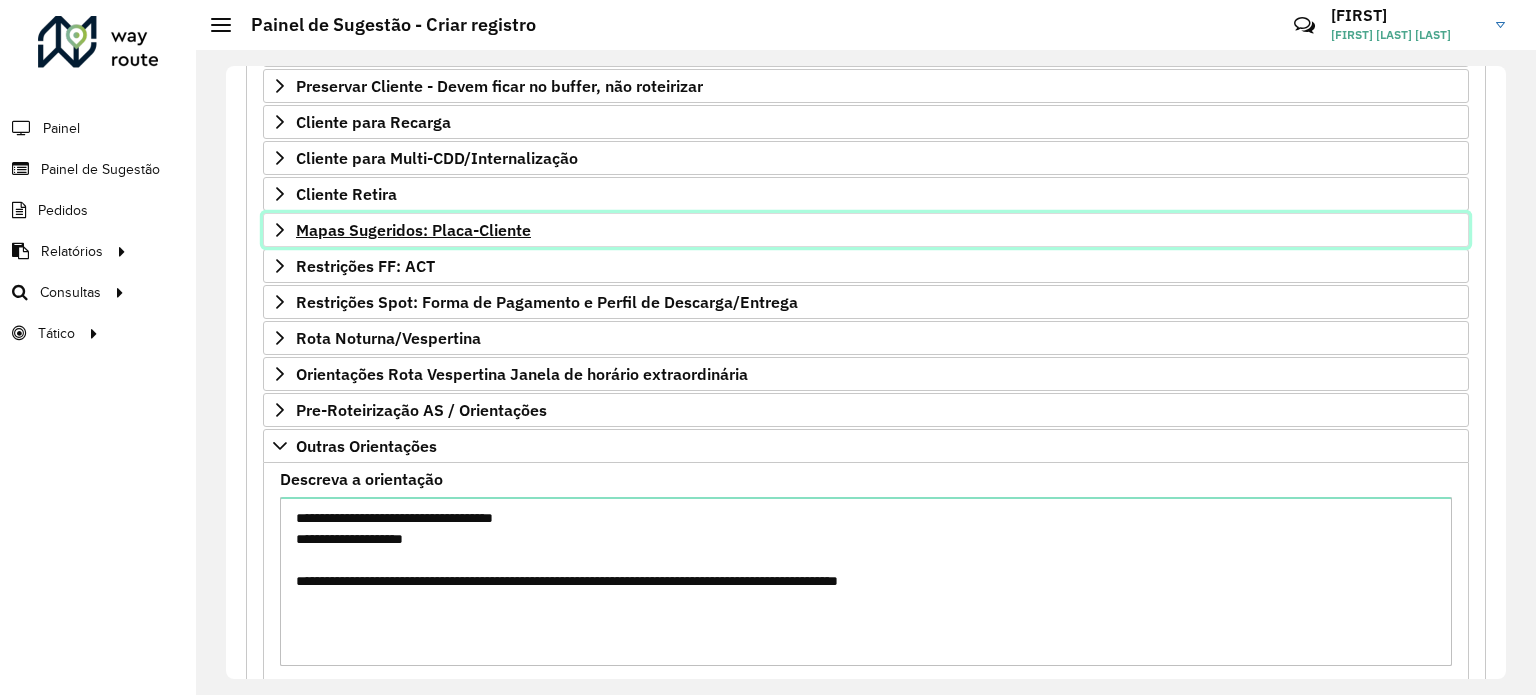 click on "Mapas Sugeridos: Placa-Cliente" at bounding box center (413, 230) 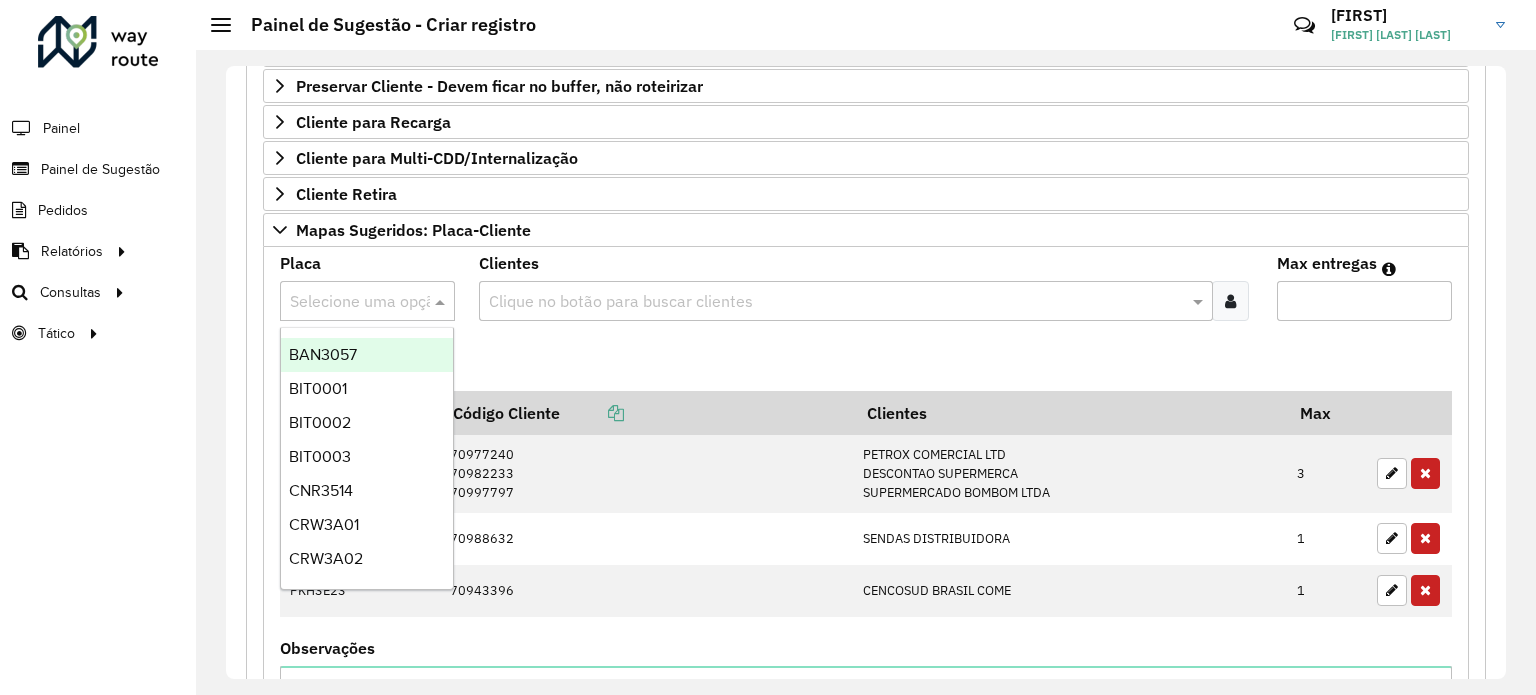 click at bounding box center (347, 302) 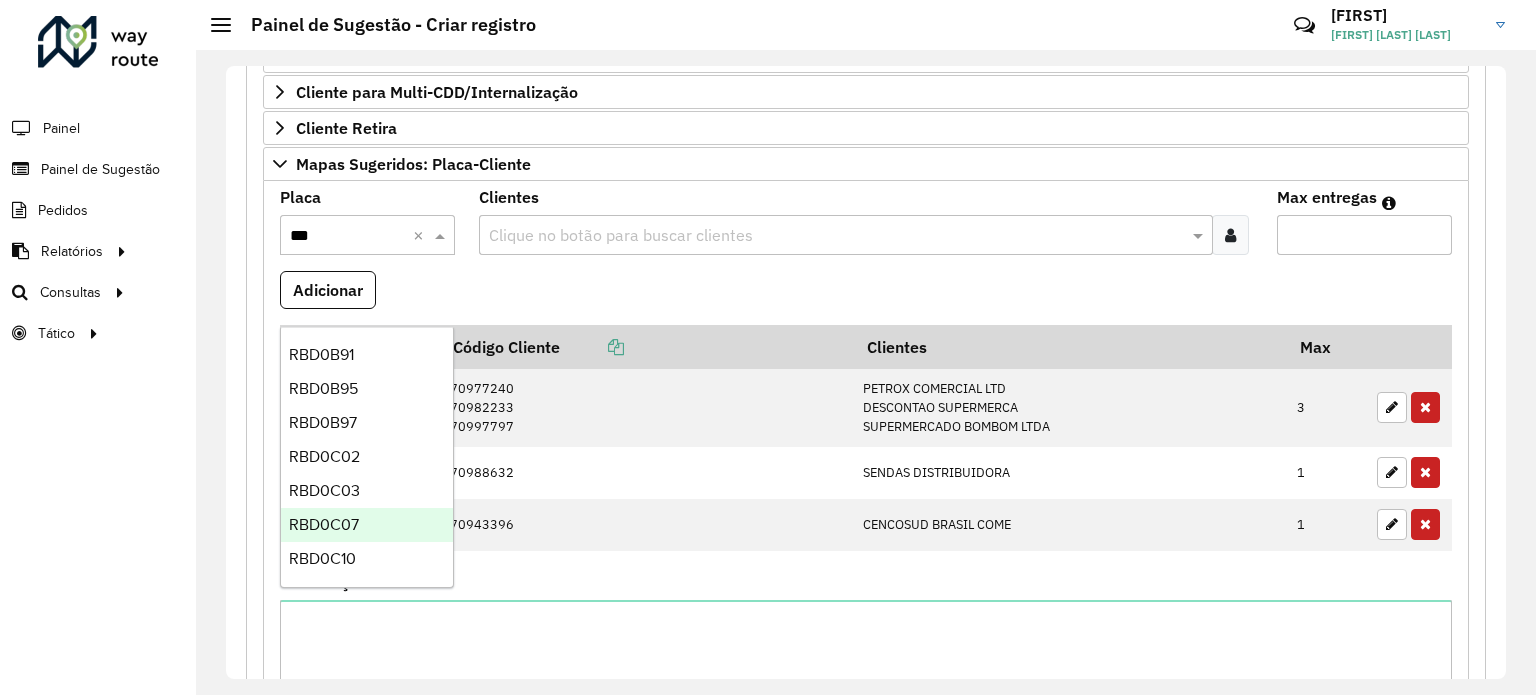 scroll, scrollTop: 494, scrollLeft: 0, axis: vertical 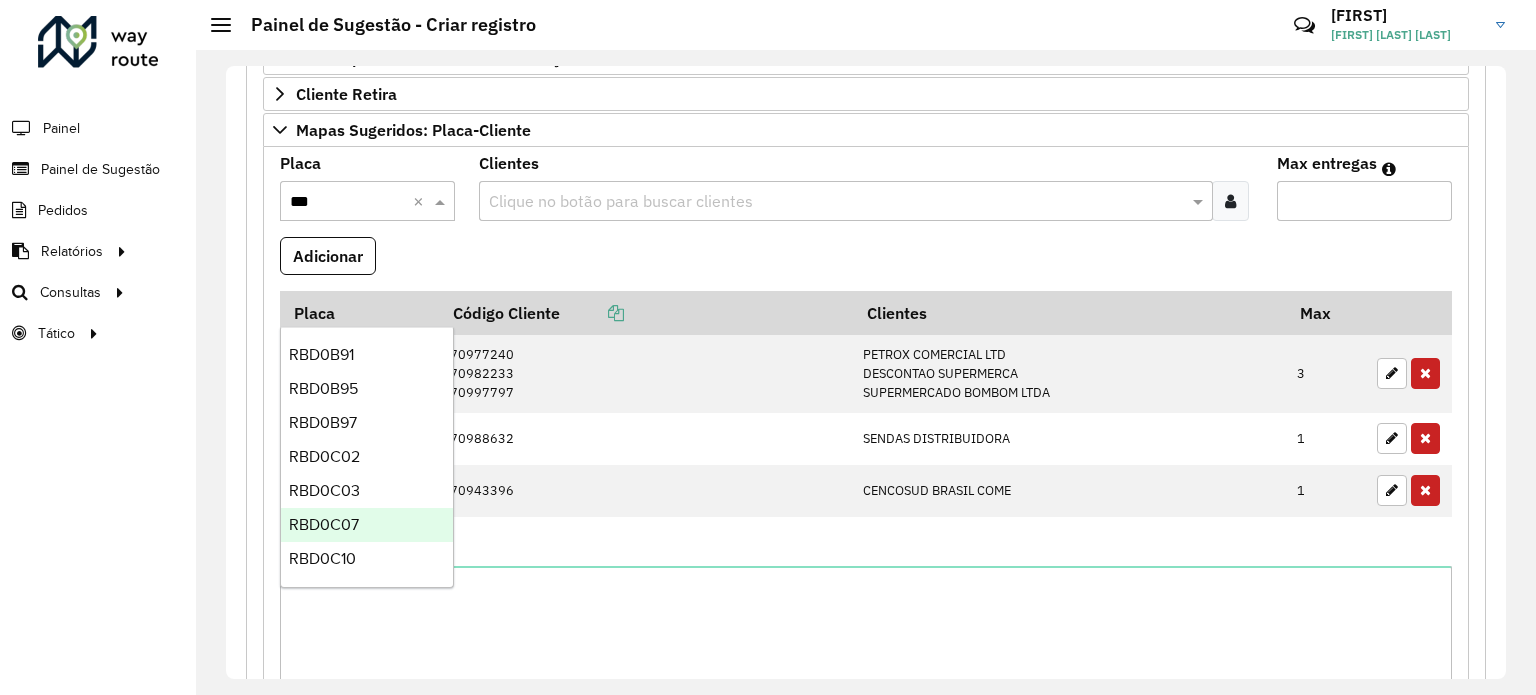 type on "***" 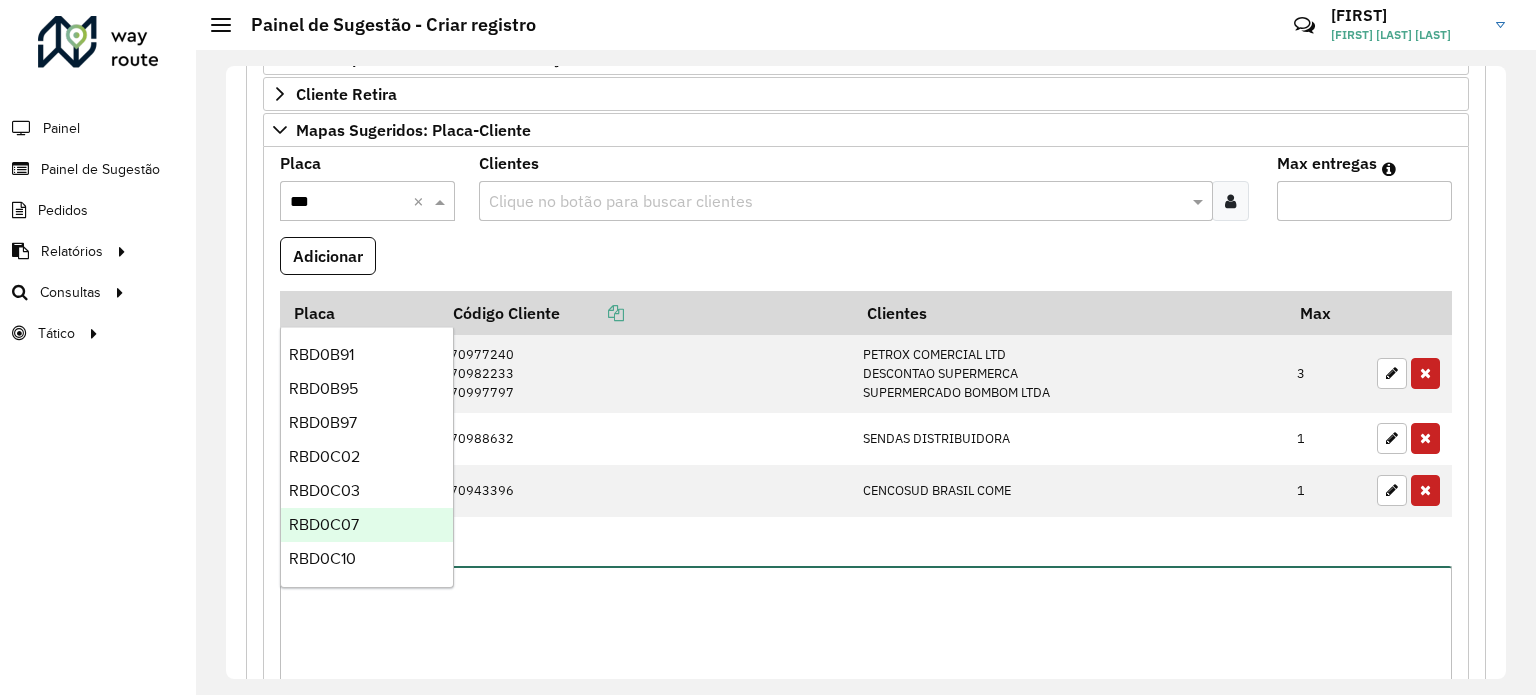 click on "Observações" at bounding box center (866, 650) 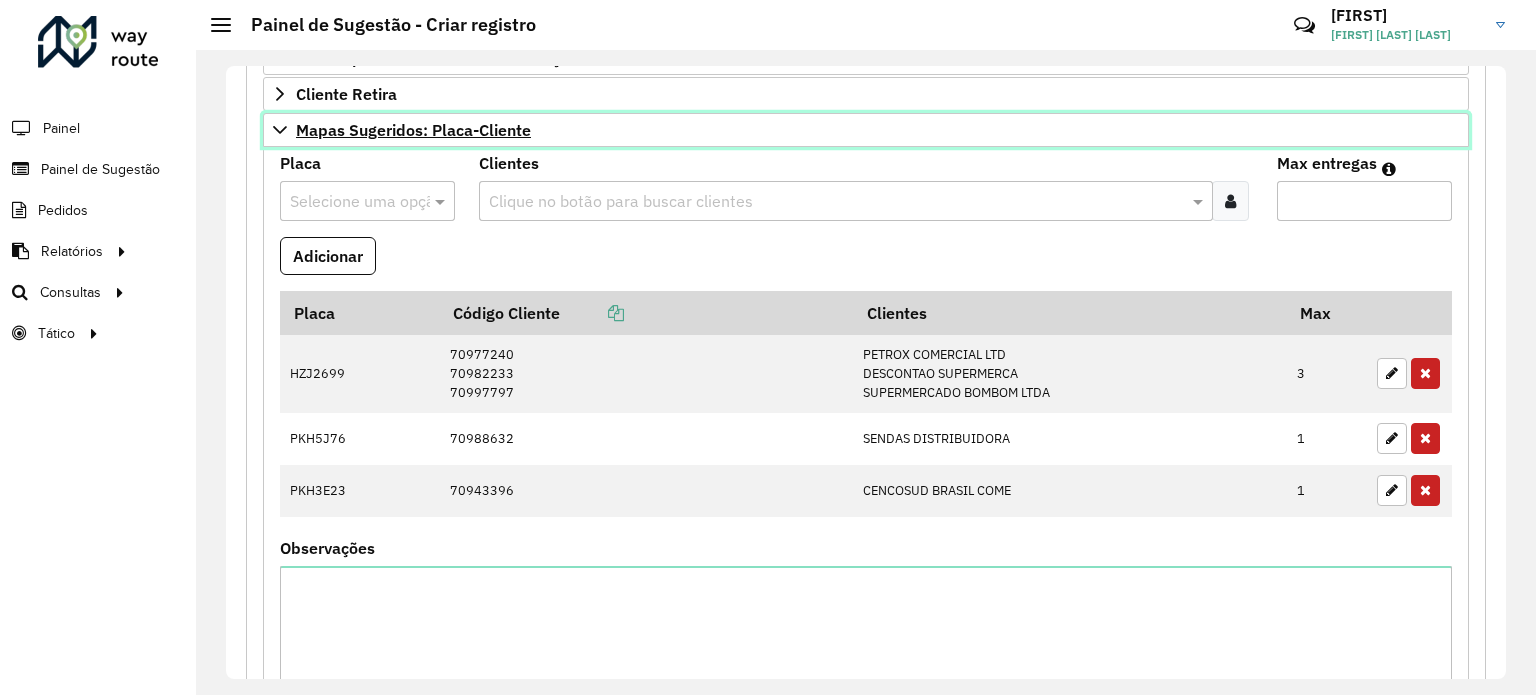 click on "Mapas Sugeridos: Placa-Cliente" at bounding box center (866, 130) 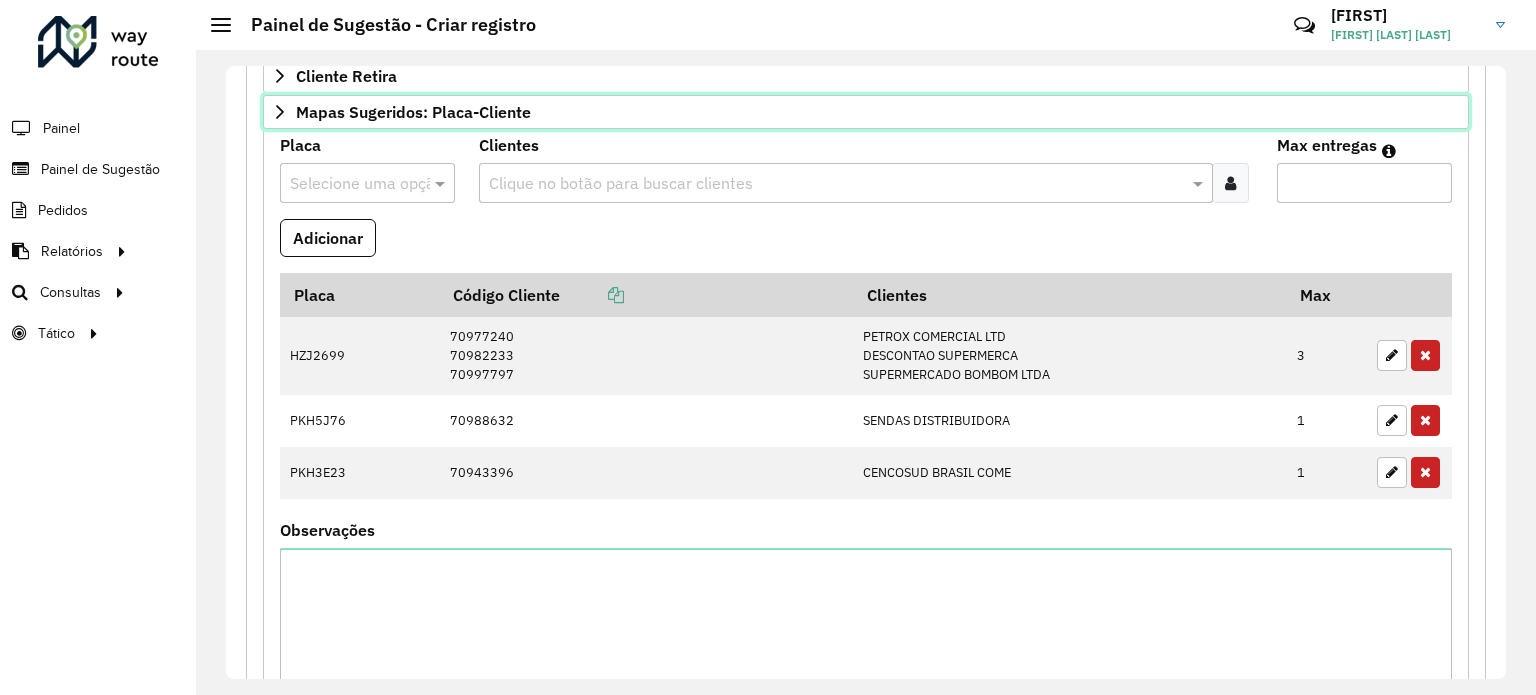 scroll, scrollTop: 524, scrollLeft: 0, axis: vertical 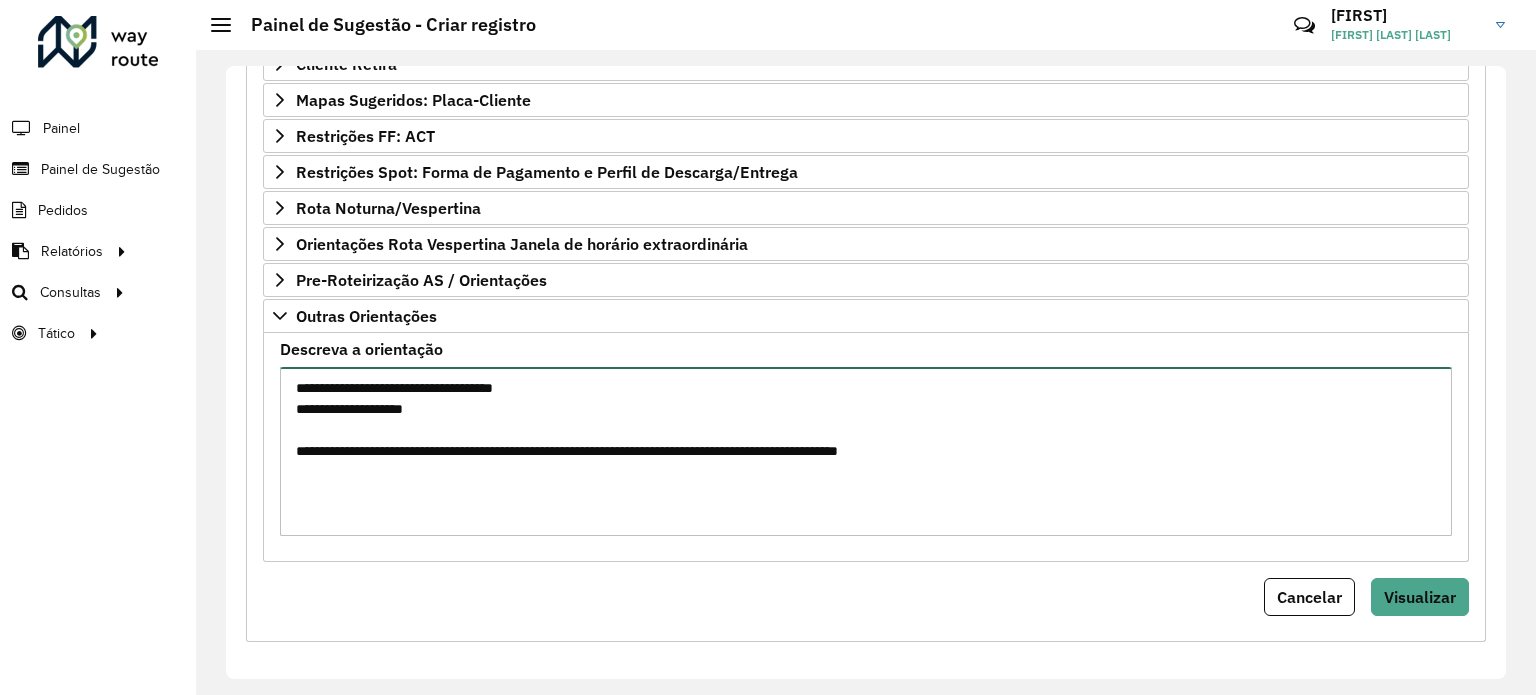 click on "**********" at bounding box center [866, 451] 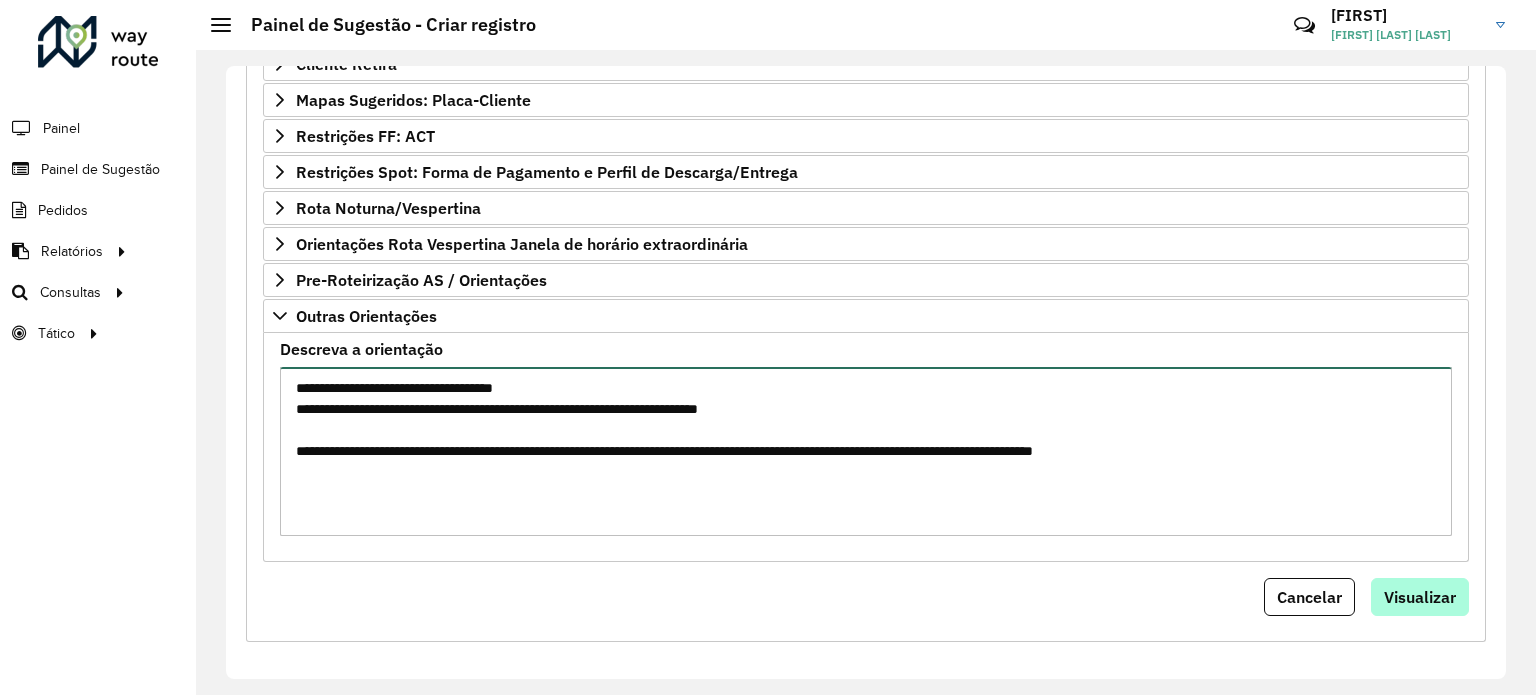 type on "**********" 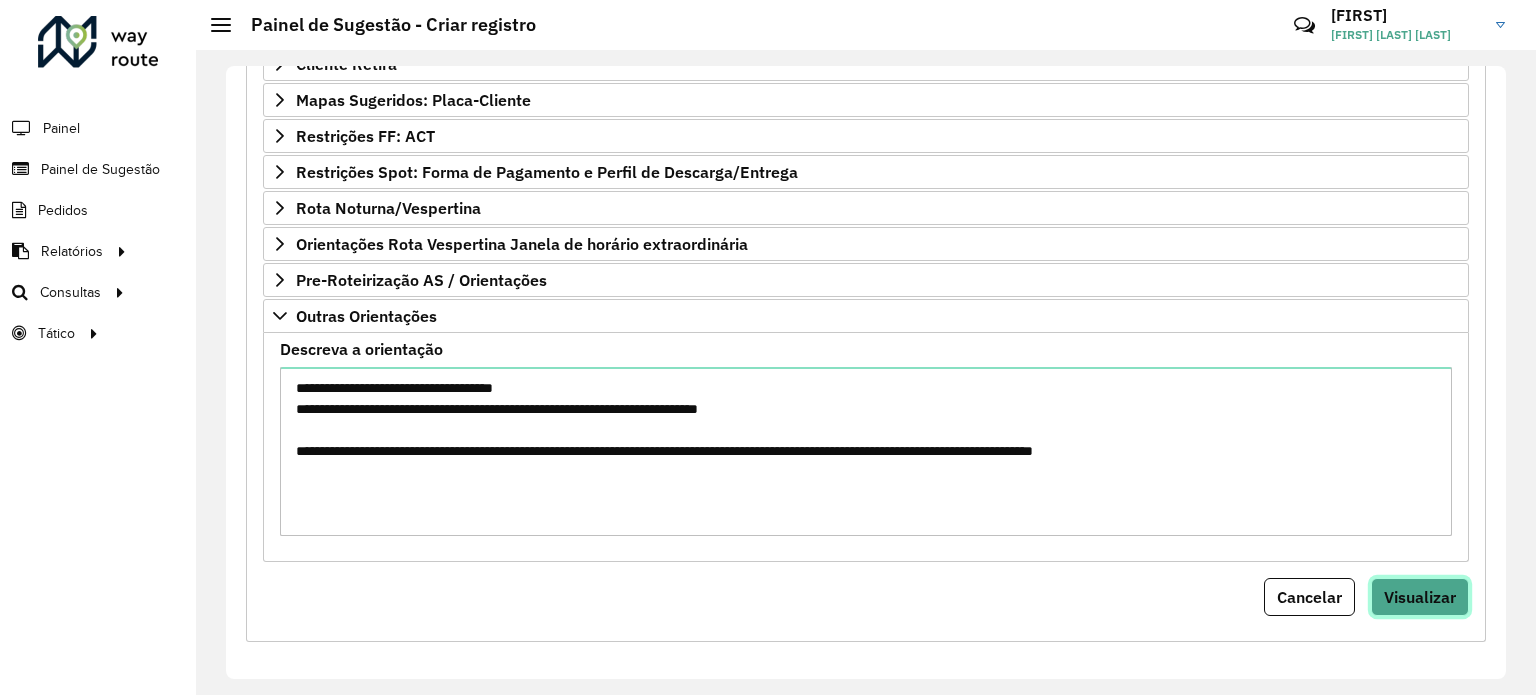 click on "Visualizar" at bounding box center [1420, 597] 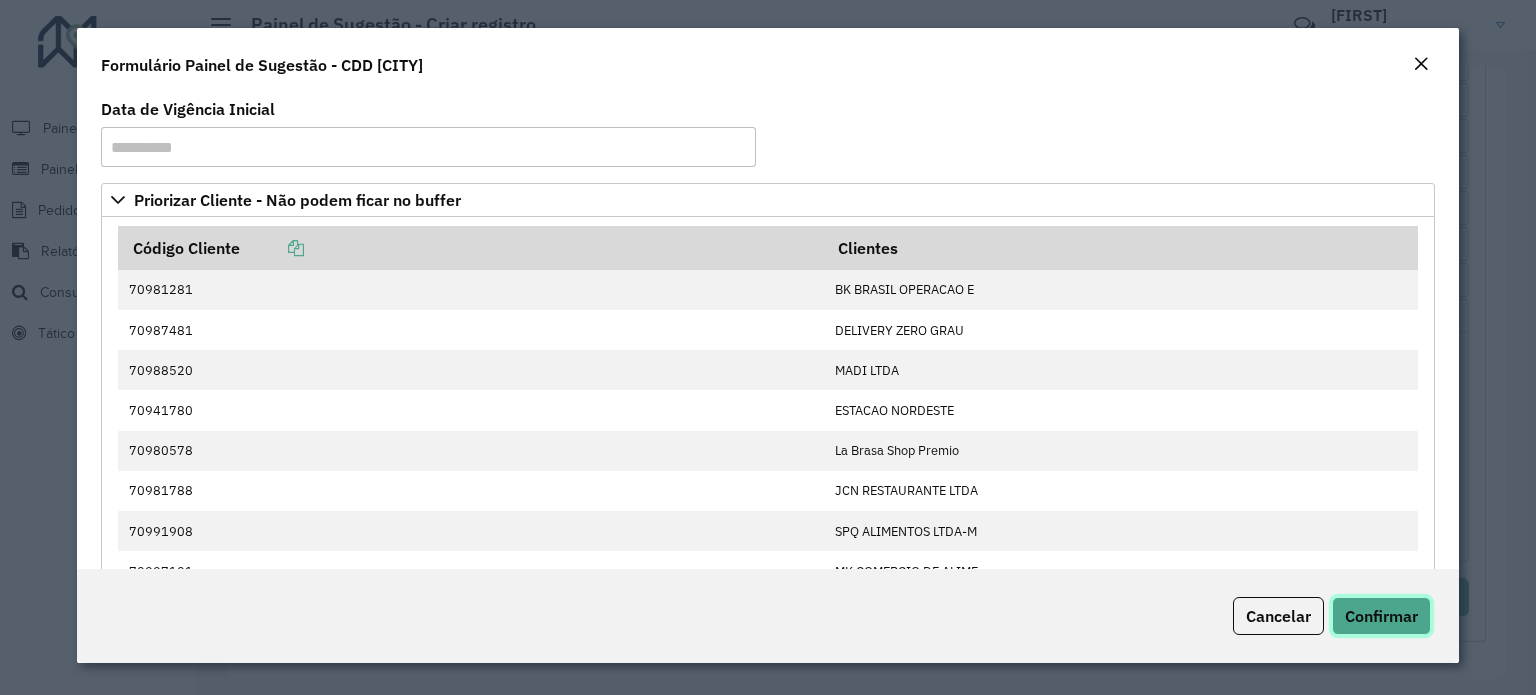 click on "Confirmar" 